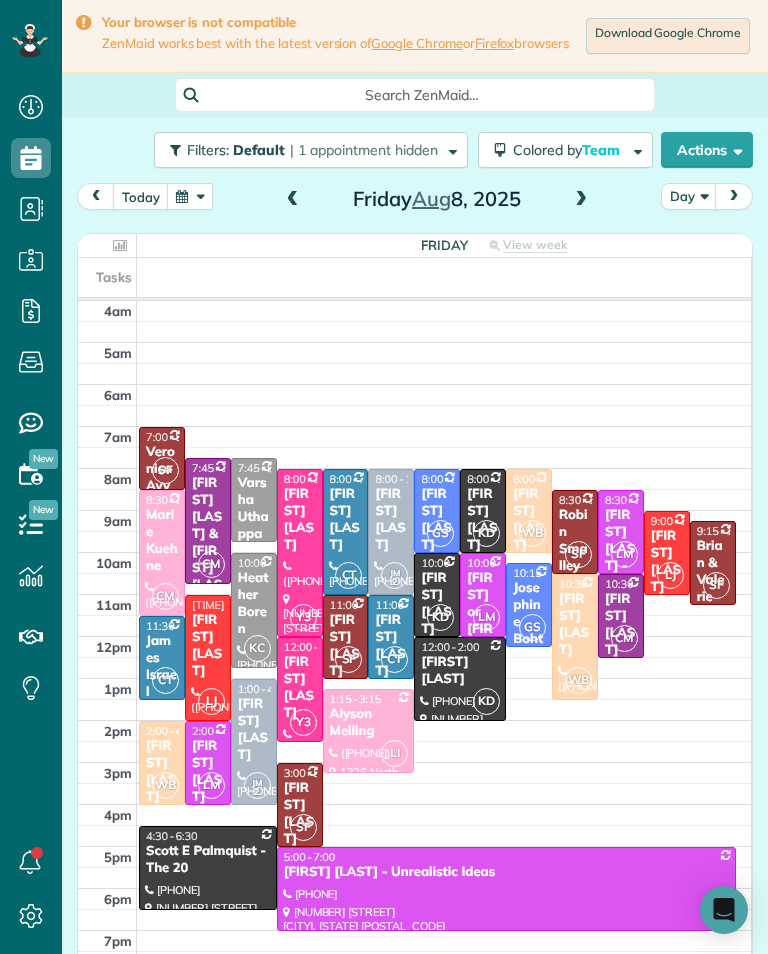 scroll, scrollTop: 0, scrollLeft: 0, axis: both 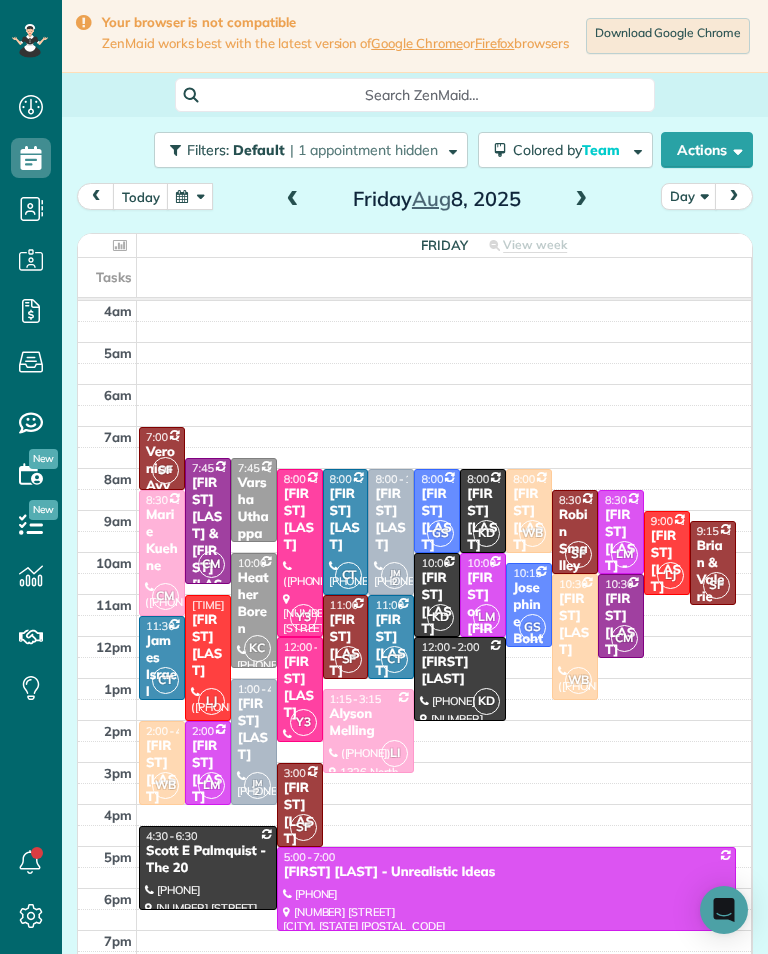 click at bounding box center [293, 200] 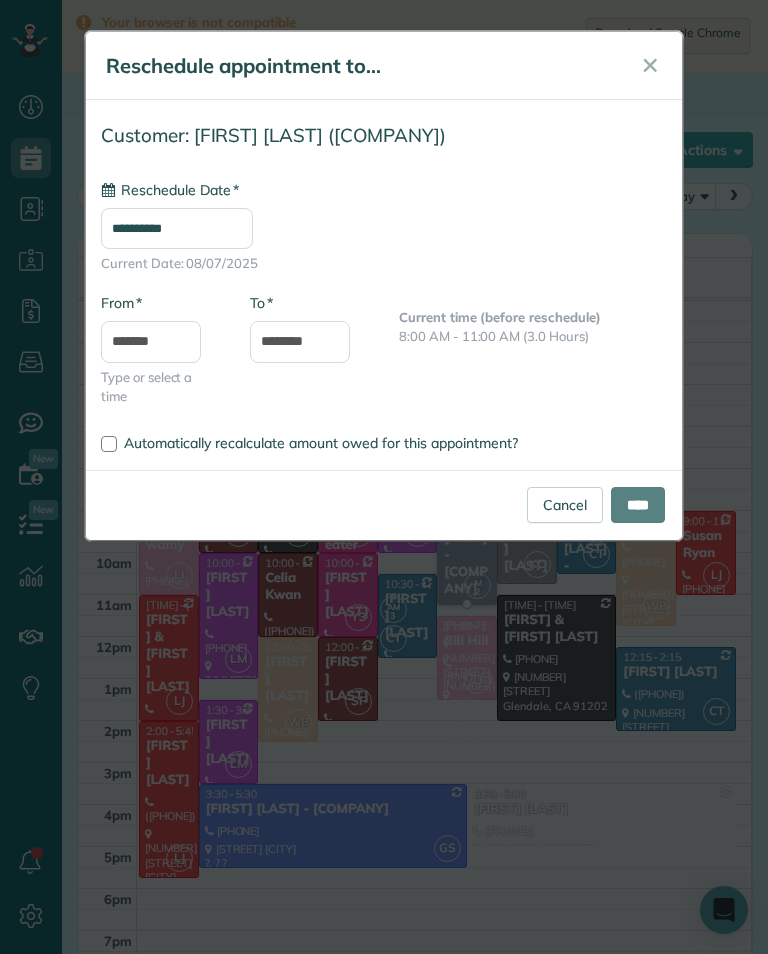 click on "**********" at bounding box center (177, 228) 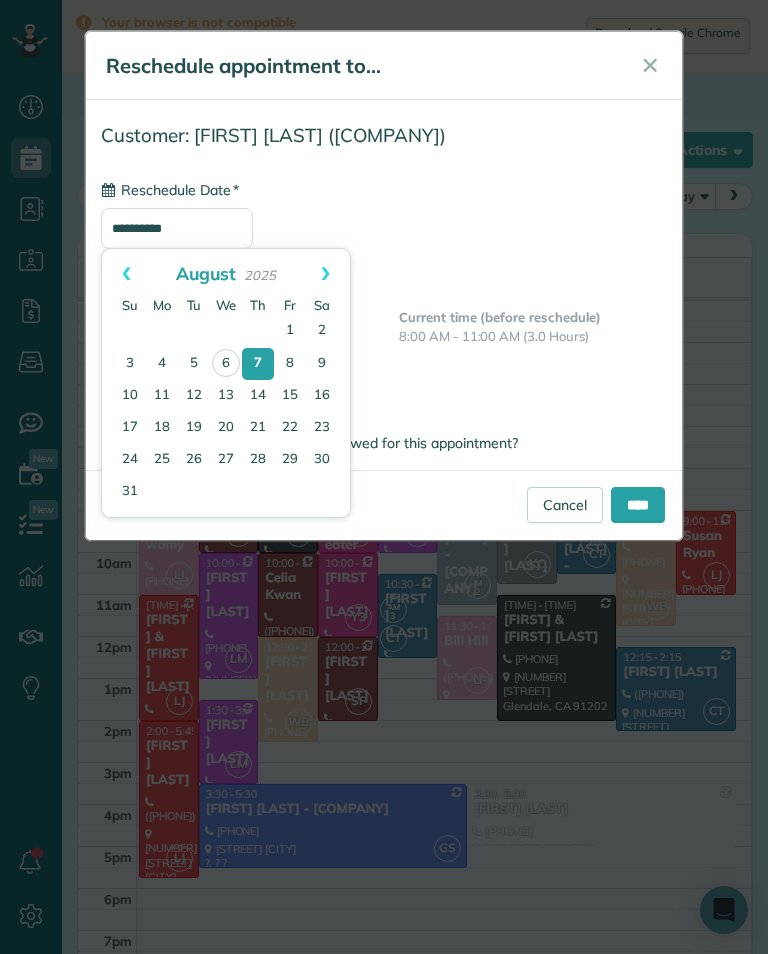 click on "9" at bounding box center (322, 364) 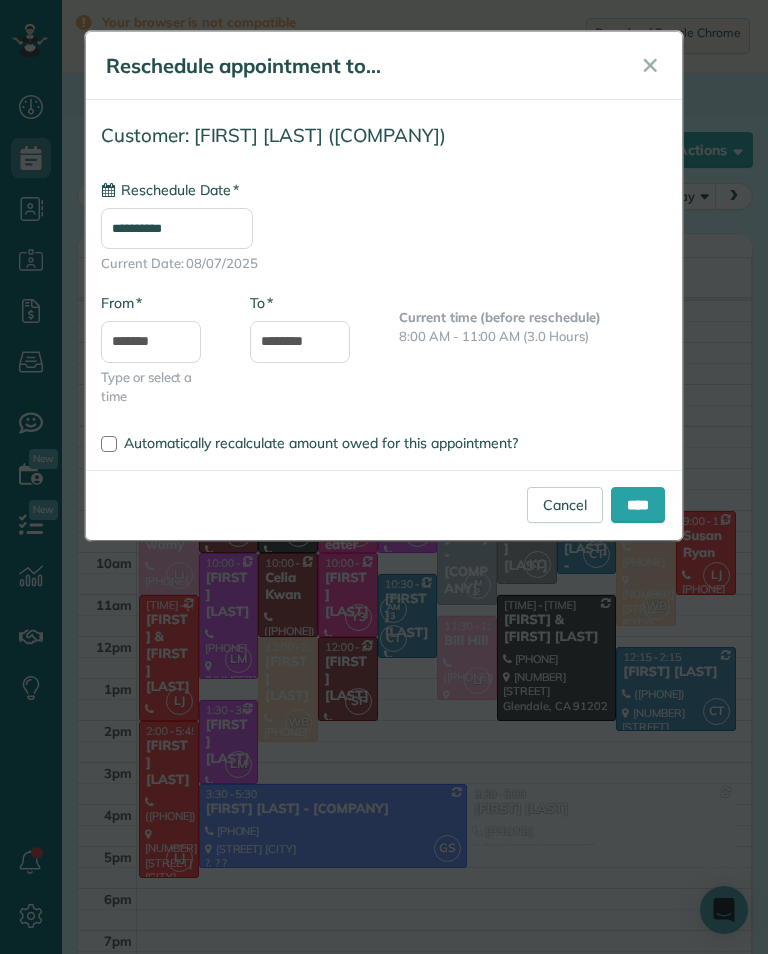 click on "****" at bounding box center [638, 505] 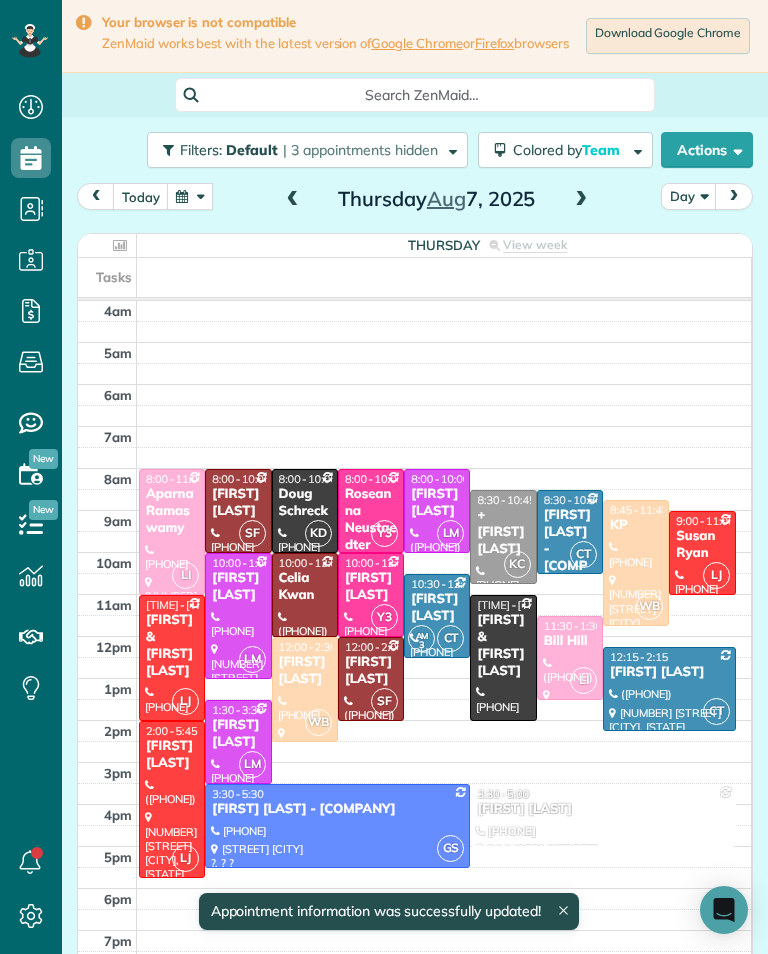 click at bounding box center [190, 196] 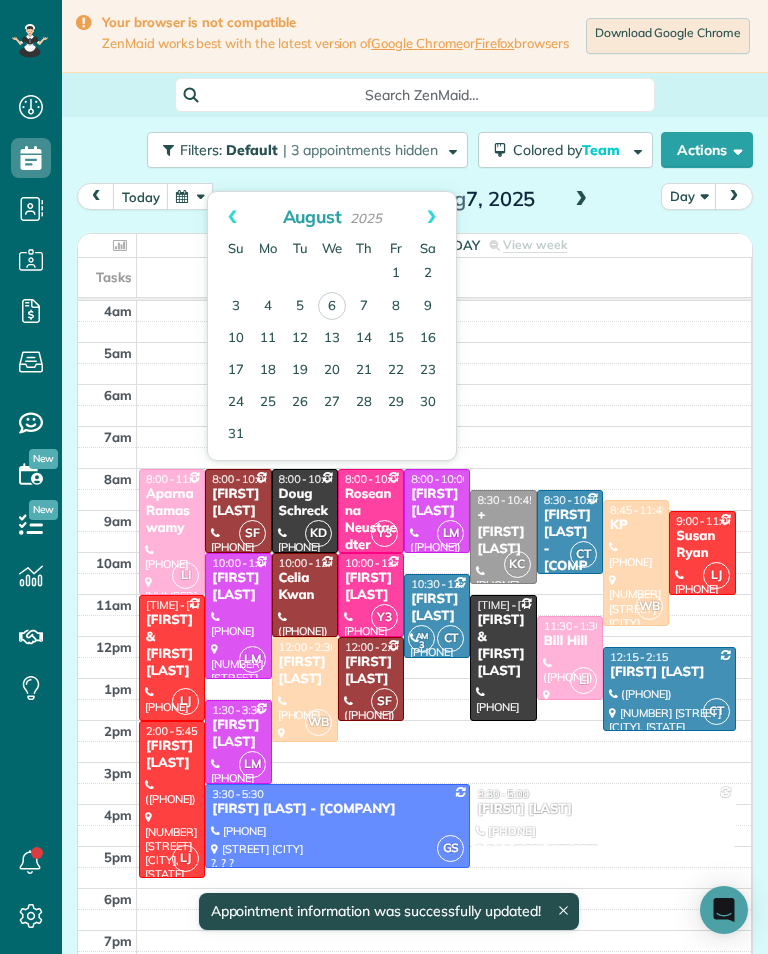 click on "9" at bounding box center [428, 307] 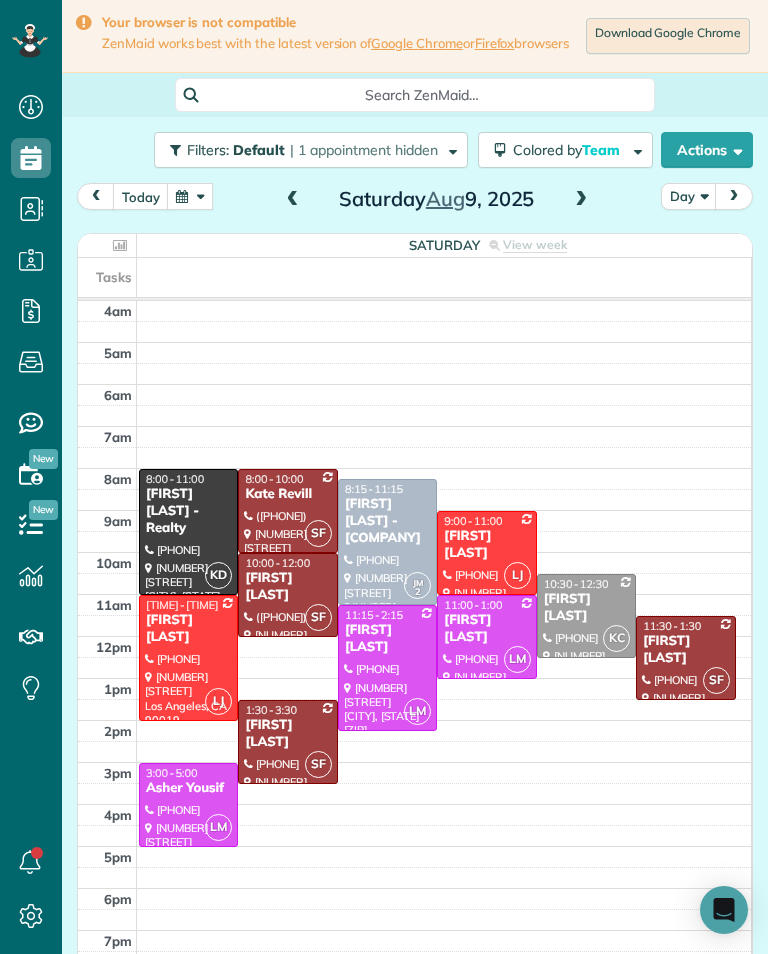 click at bounding box center [190, 196] 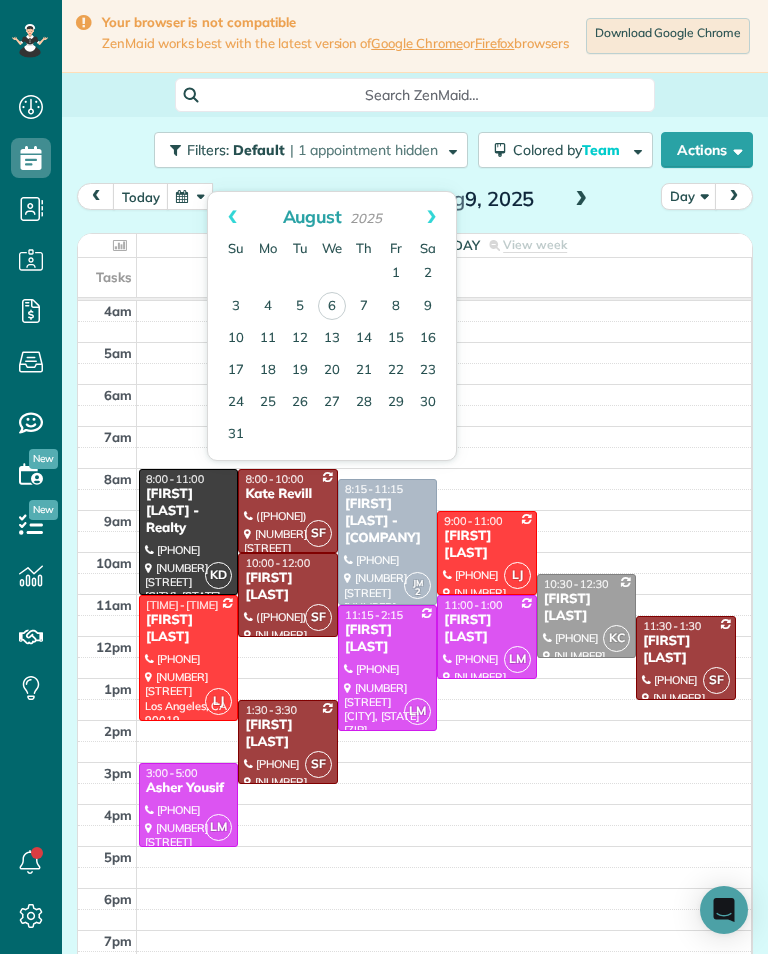 click on "7" at bounding box center [364, 307] 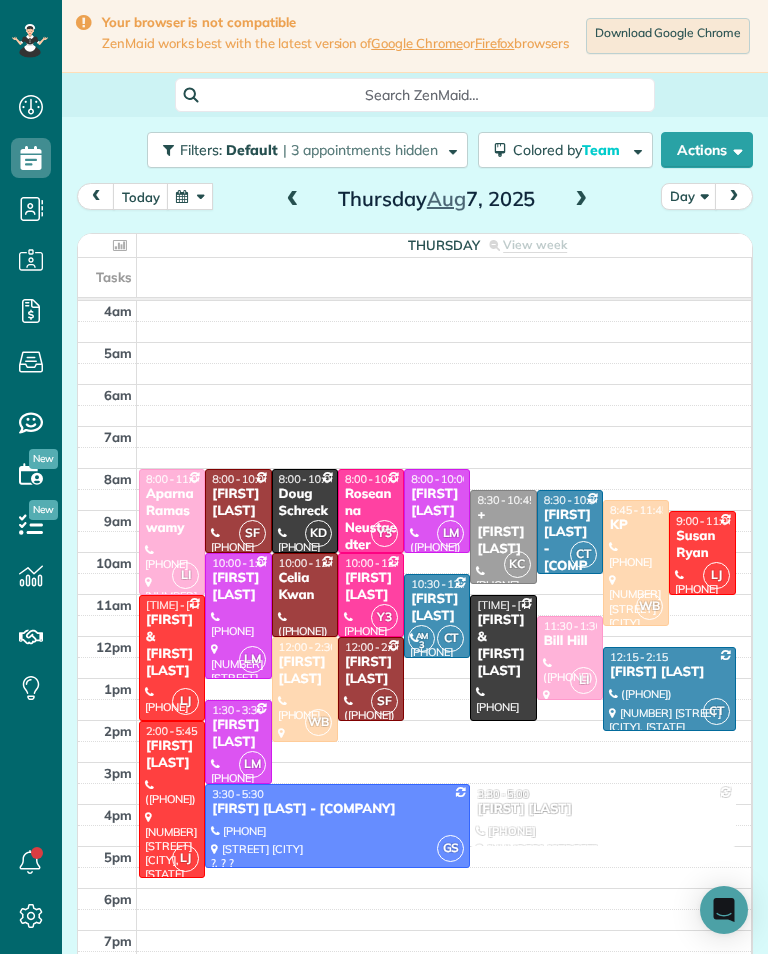click at bounding box center [190, 196] 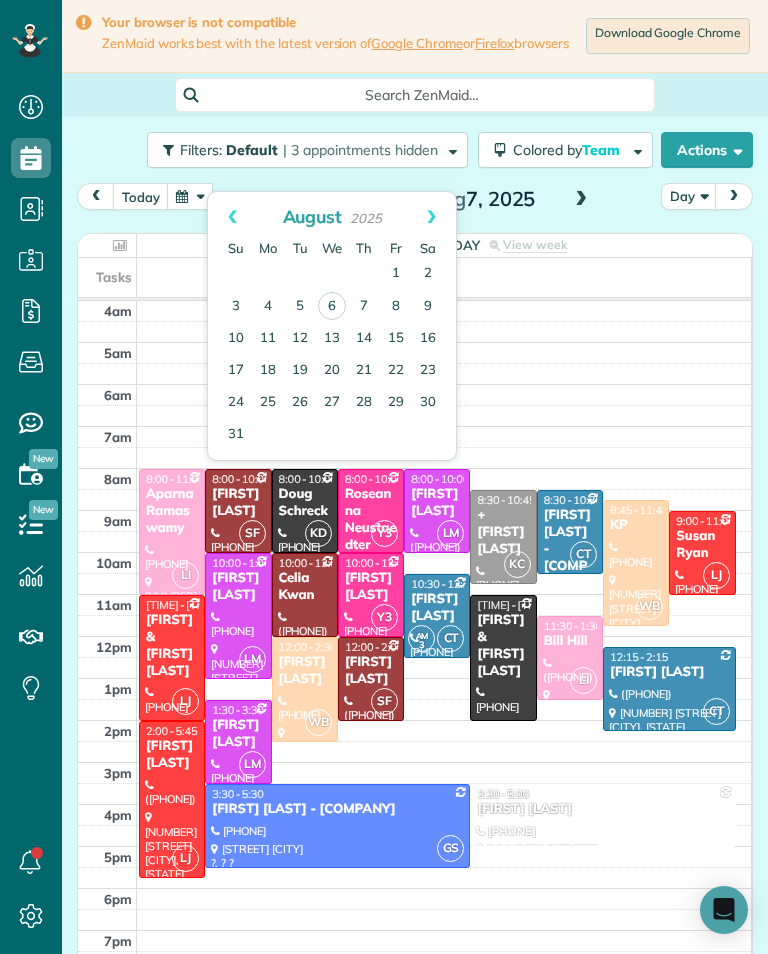 click on "Prev" at bounding box center (232, 217) 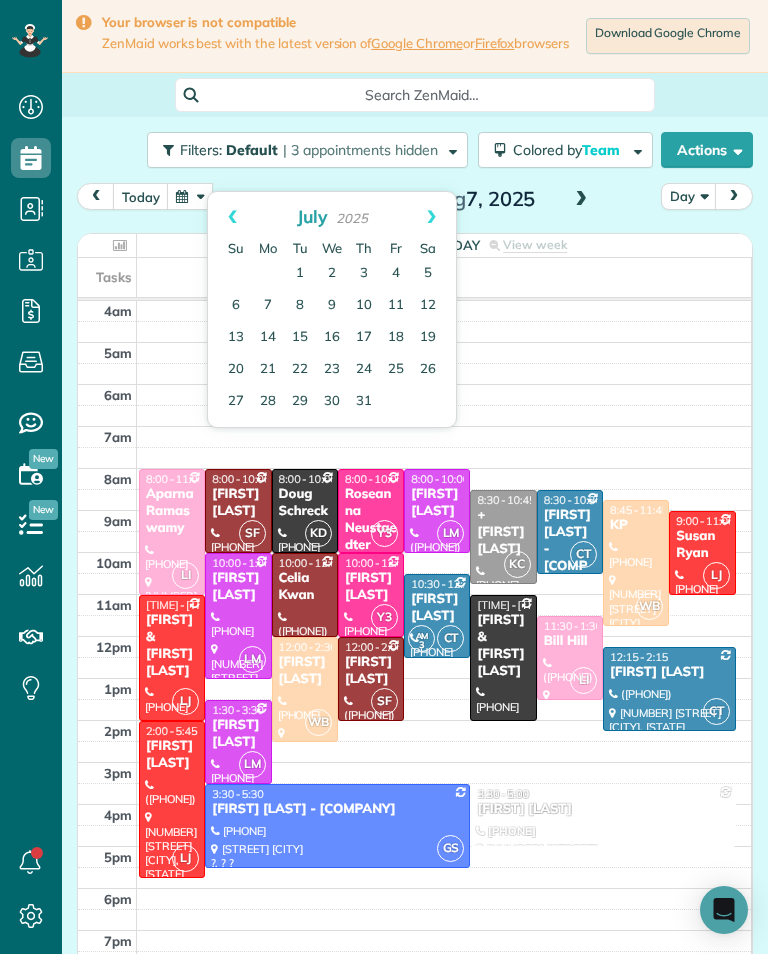 click on "24" at bounding box center [364, 370] 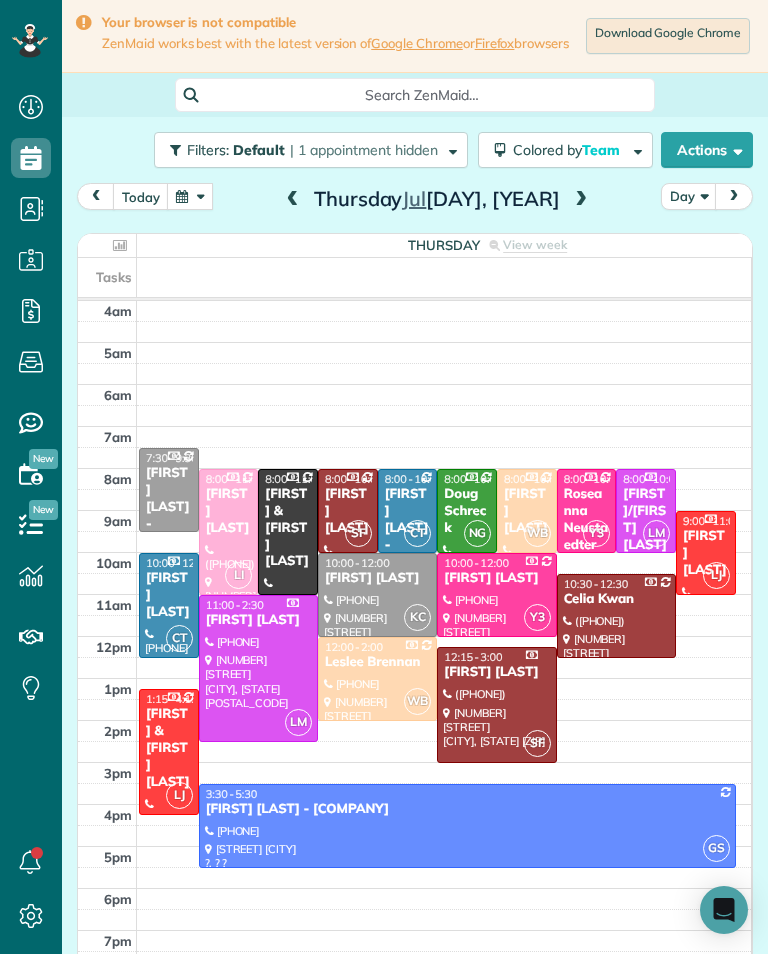 click at bounding box center (377, 595) 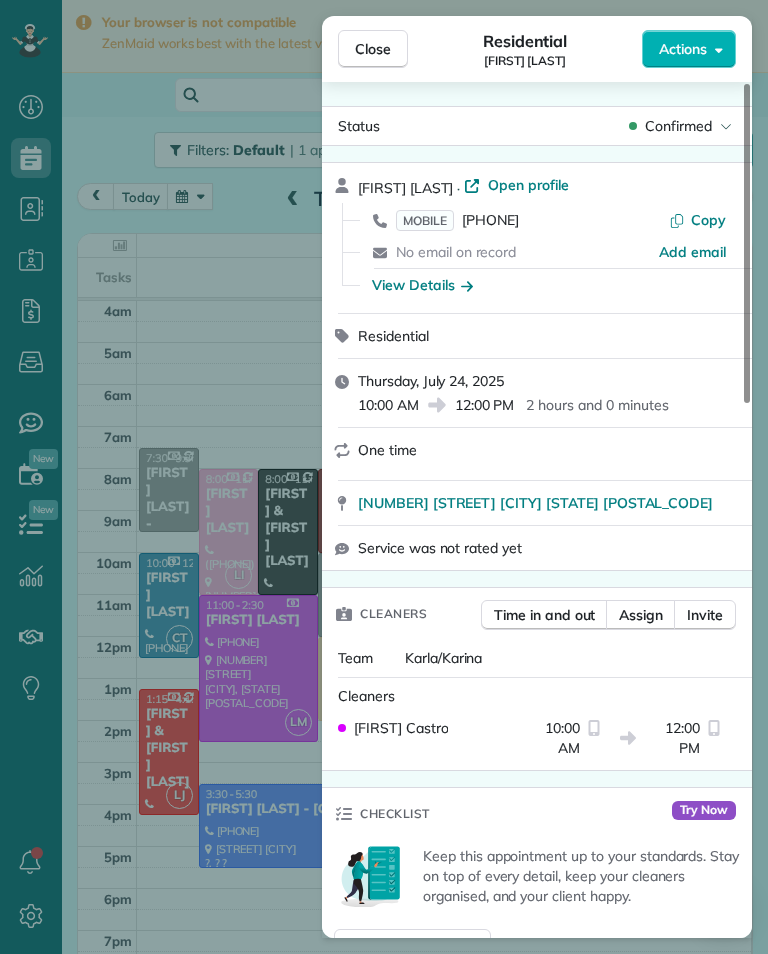 click on "[PHONE]" at bounding box center (490, 220) 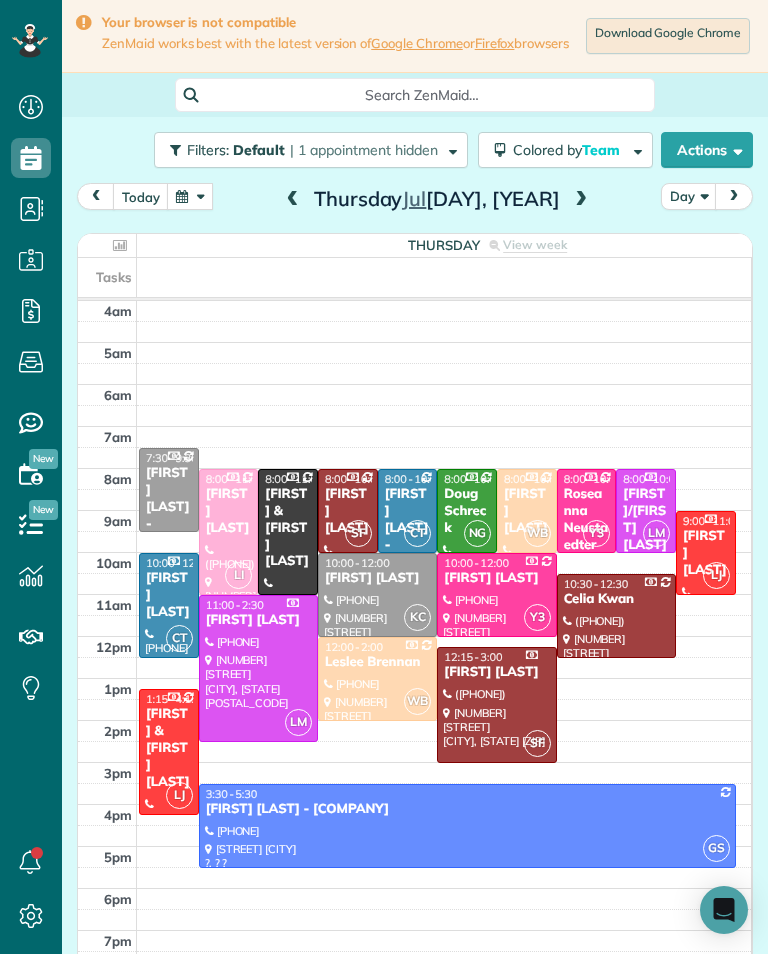 click at bounding box center (190, 196) 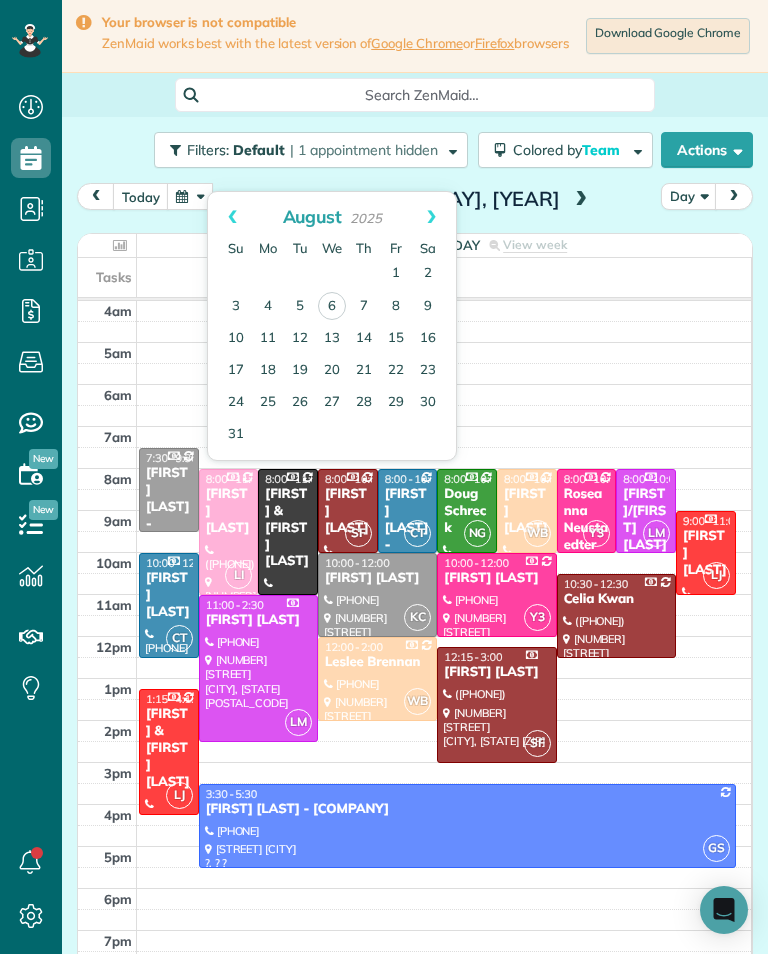 click on "Prev" at bounding box center (232, 217) 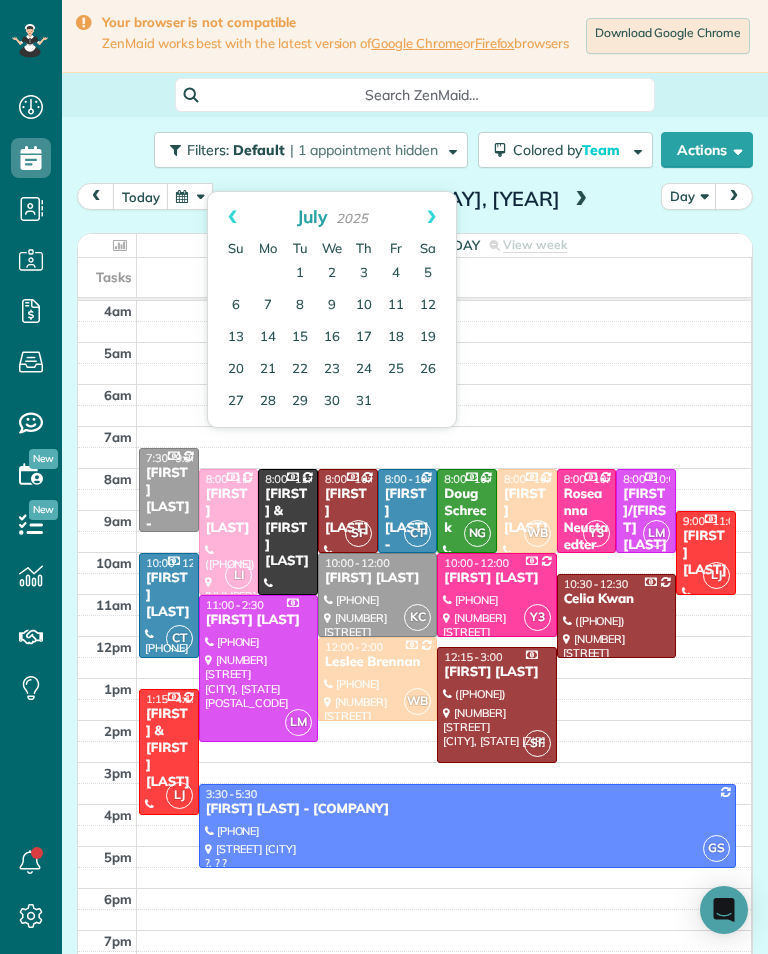 click on "9" at bounding box center [332, 306] 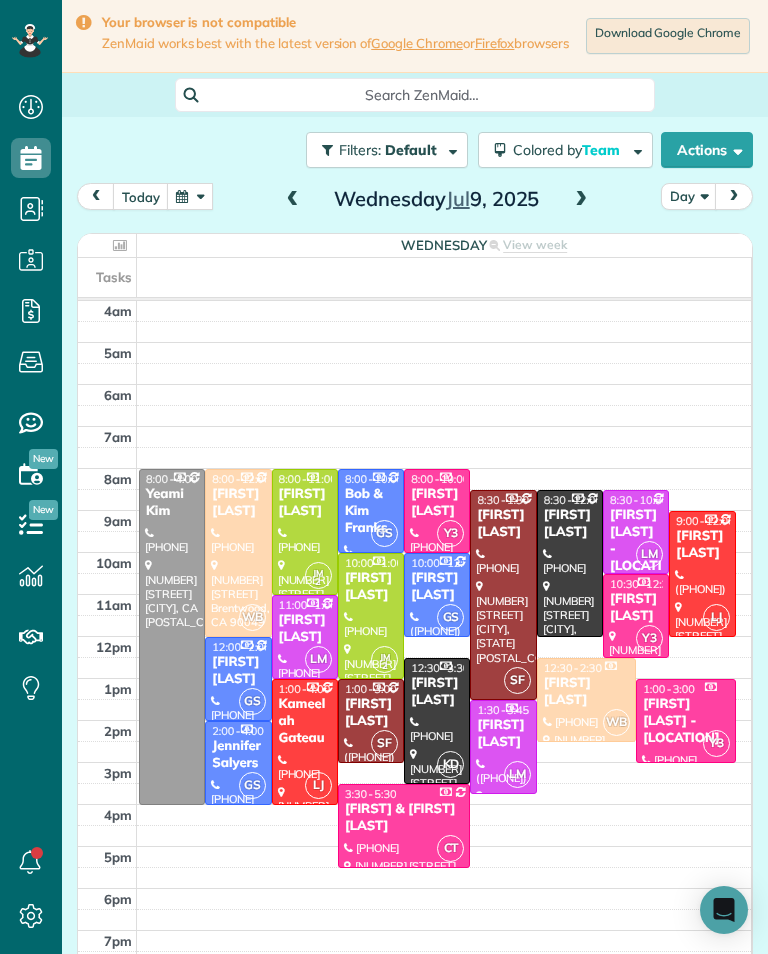 click at bounding box center (581, 200) 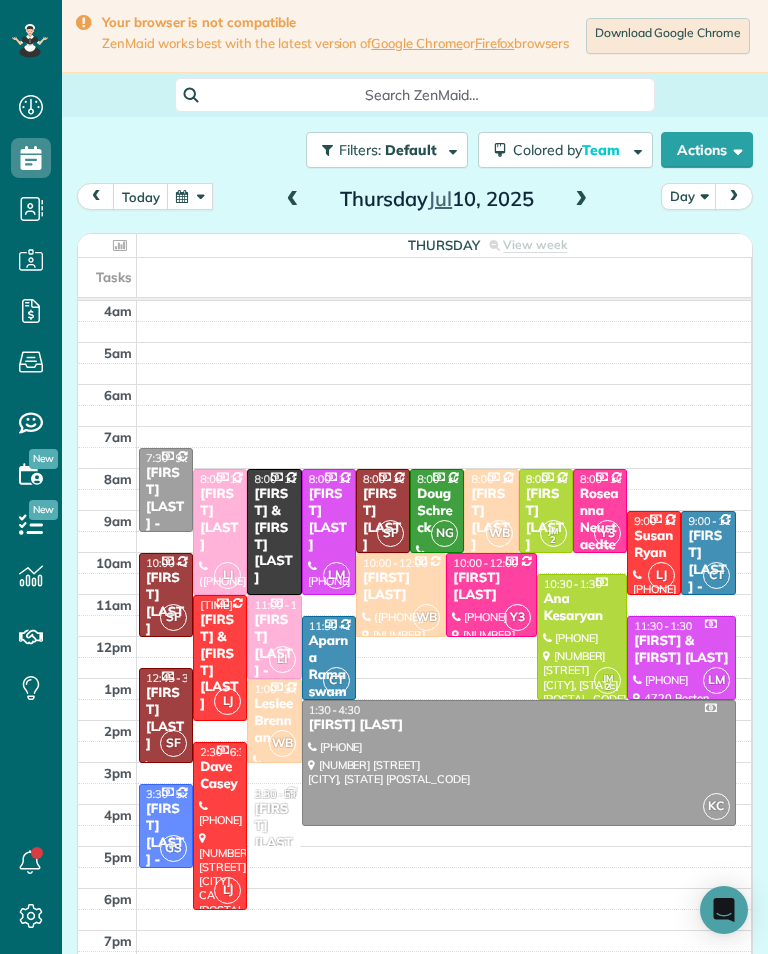 click at bounding box center [190, 196] 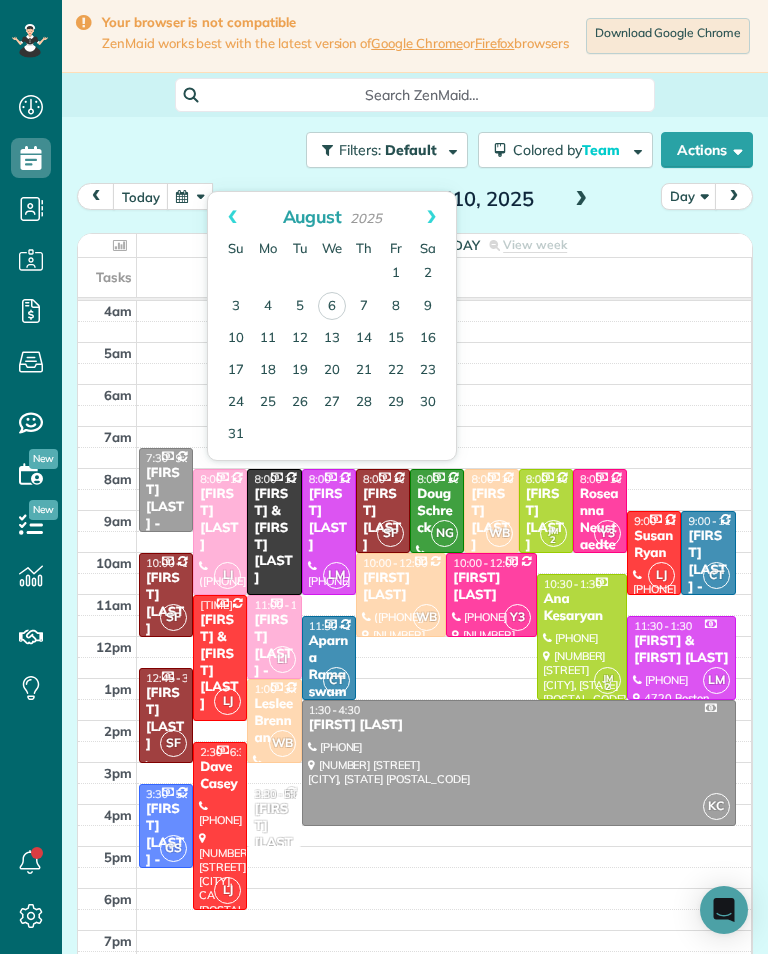 click on "Prev" at bounding box center (232, 217) 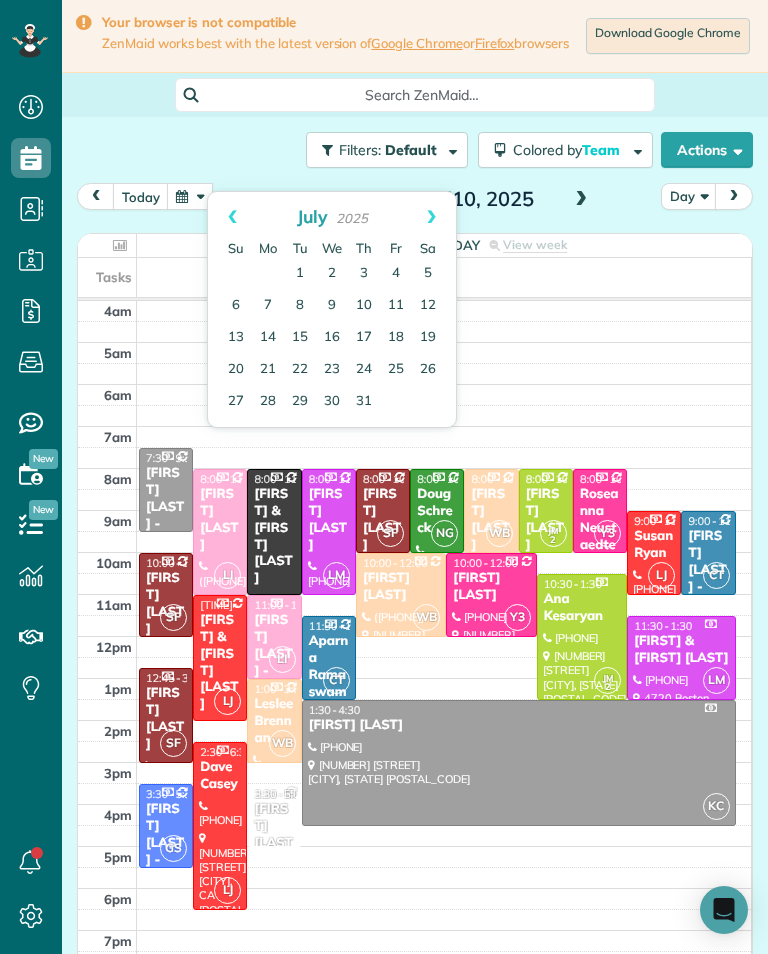 click on "3" at bounding box center [364, 274] 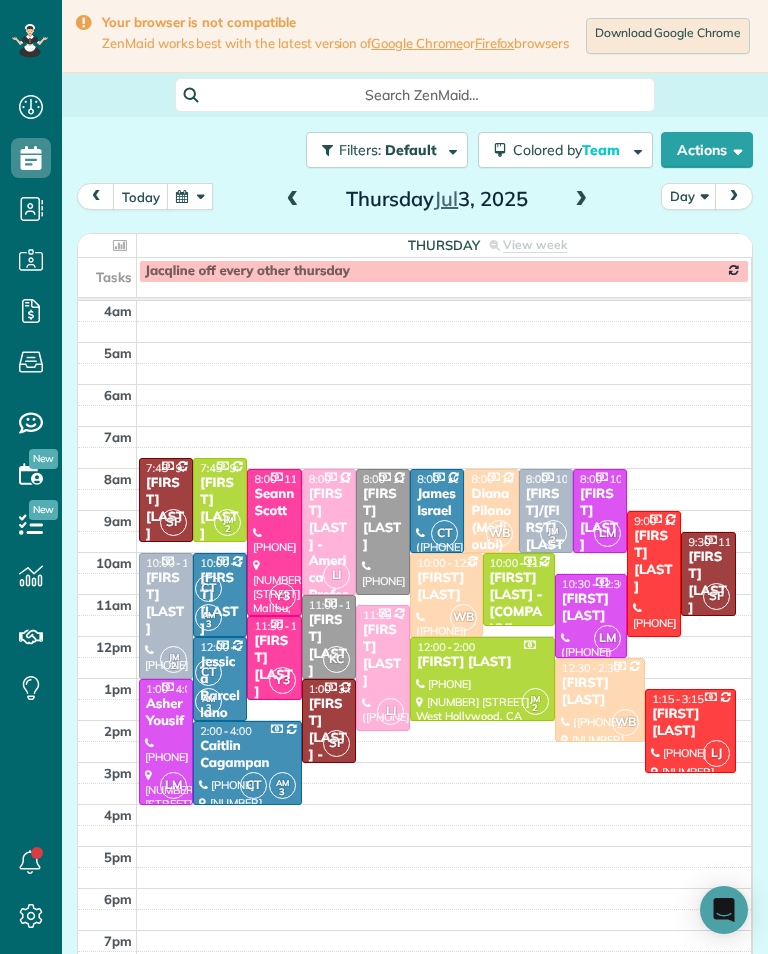 click at bounding box center (190, 196) 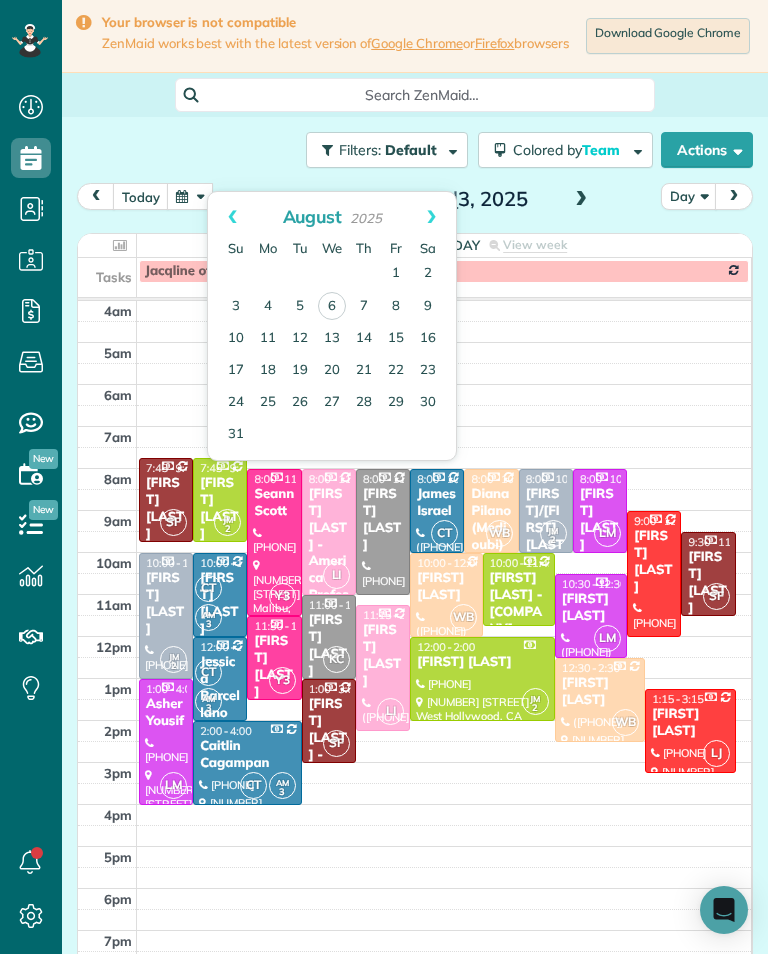 click on "7" at bounding box center (364, 307) 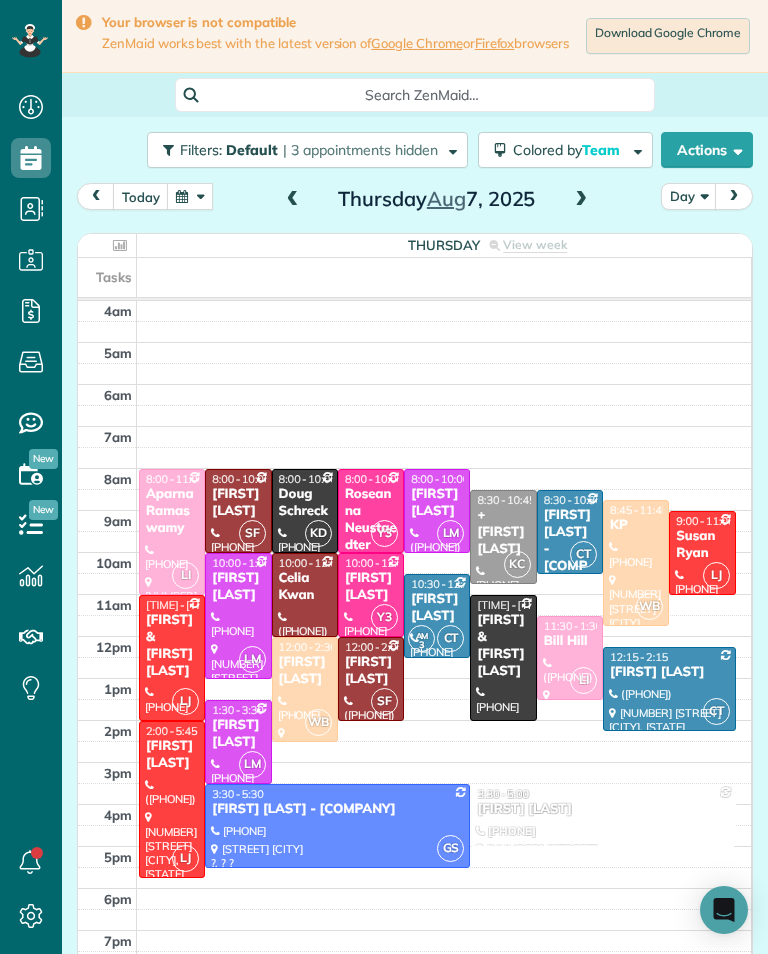 scroll, scrollTop: 985, scrollLeft: 62, axis: both 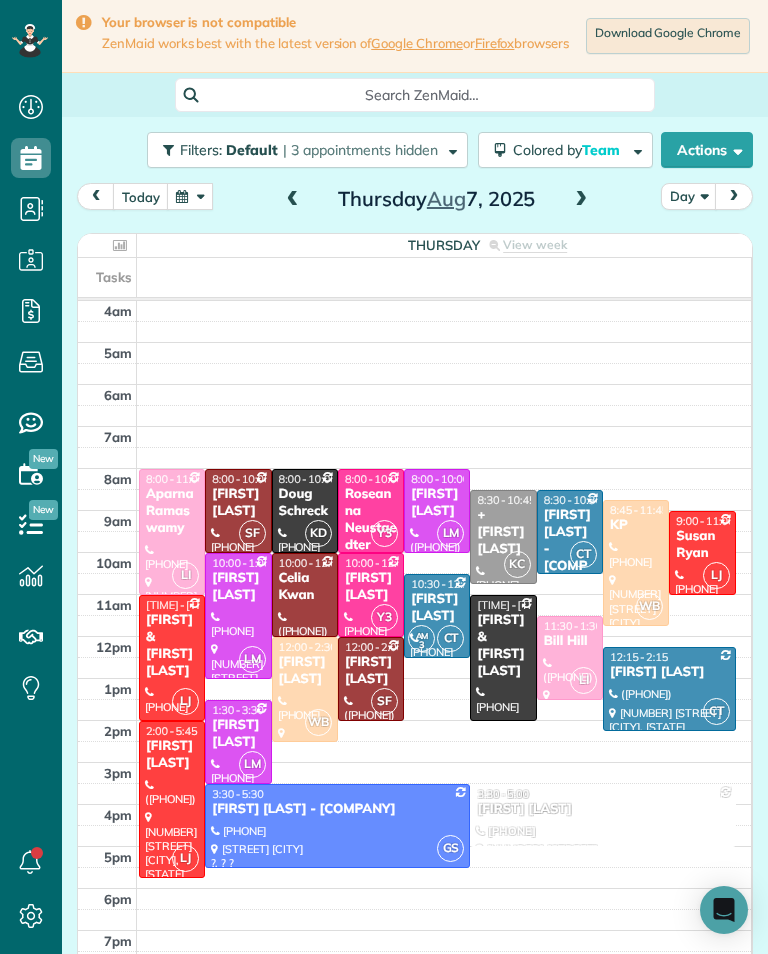 click on "Aparna Ramaswamy" at bounding box center [172, 511] 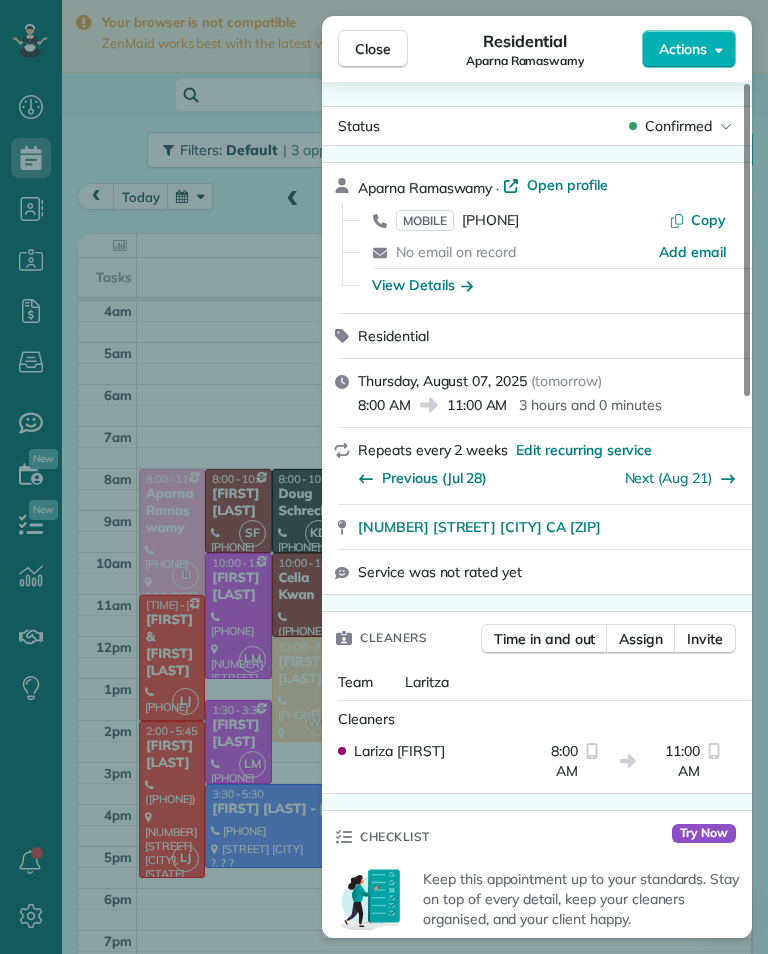 click on "View Details" at bounding box center (422, 285) 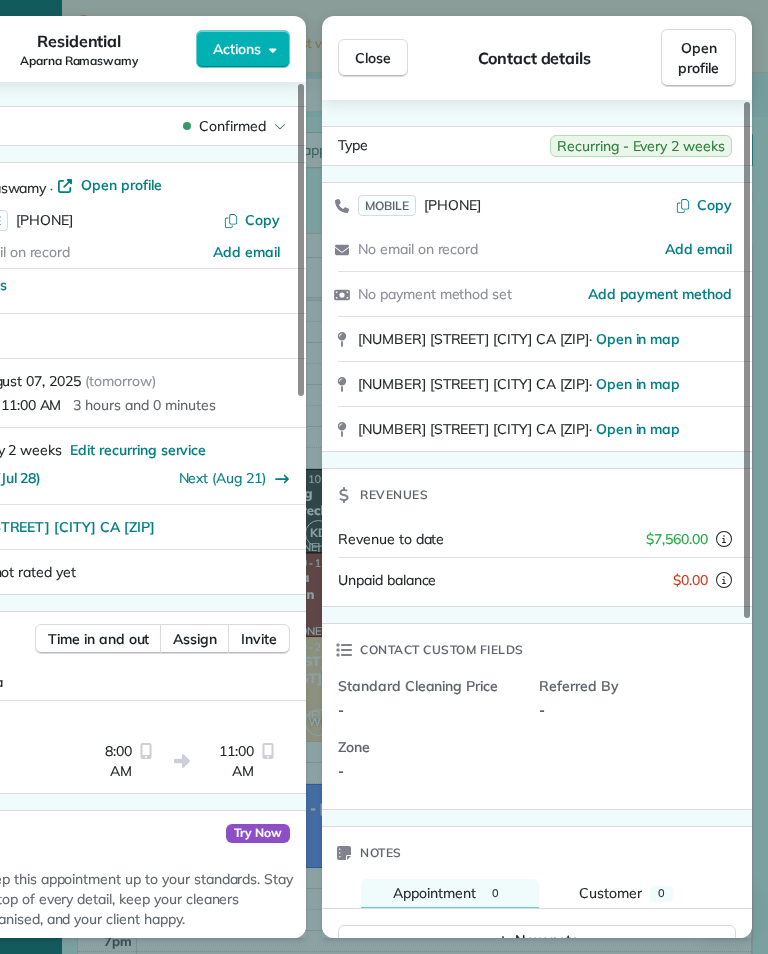 click on "Close" at bounding box center [373, 58] 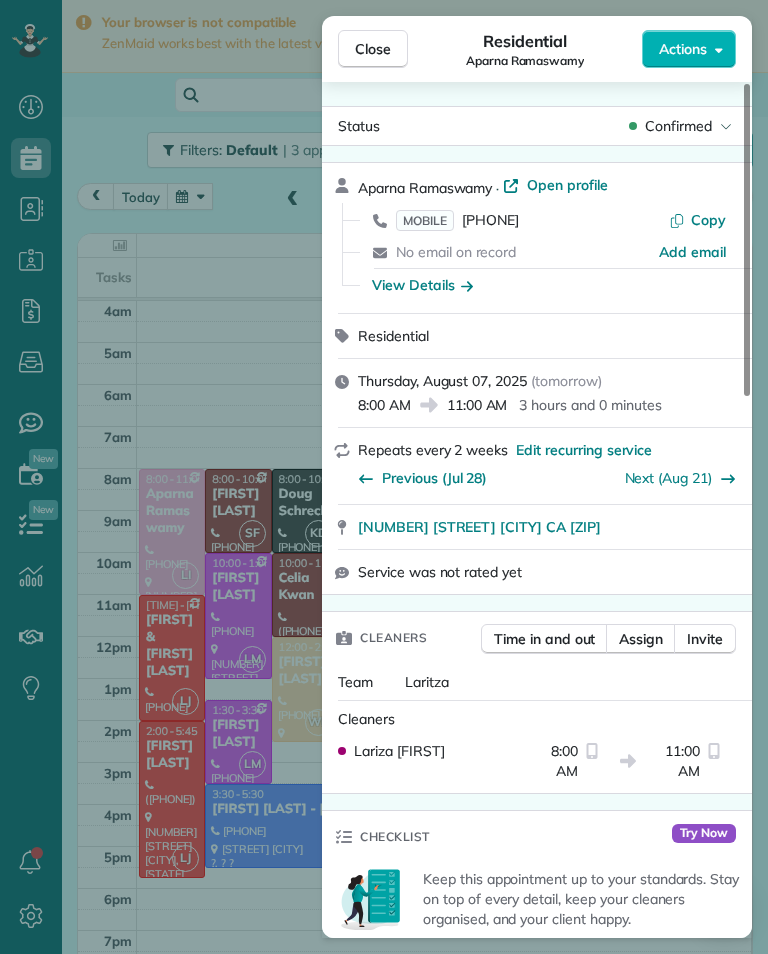 click on "MOBILE (612) 703-0638" at bounding box center [457, 220] 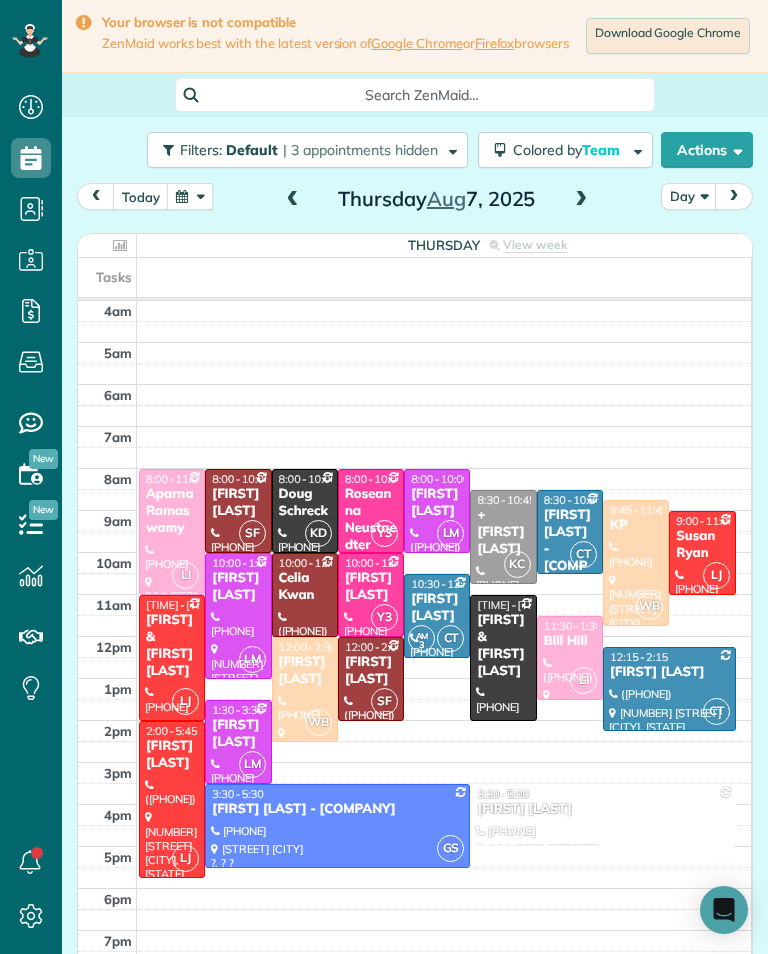 scroll, scrollTop: 985, scrollLeft: 62, axis: both 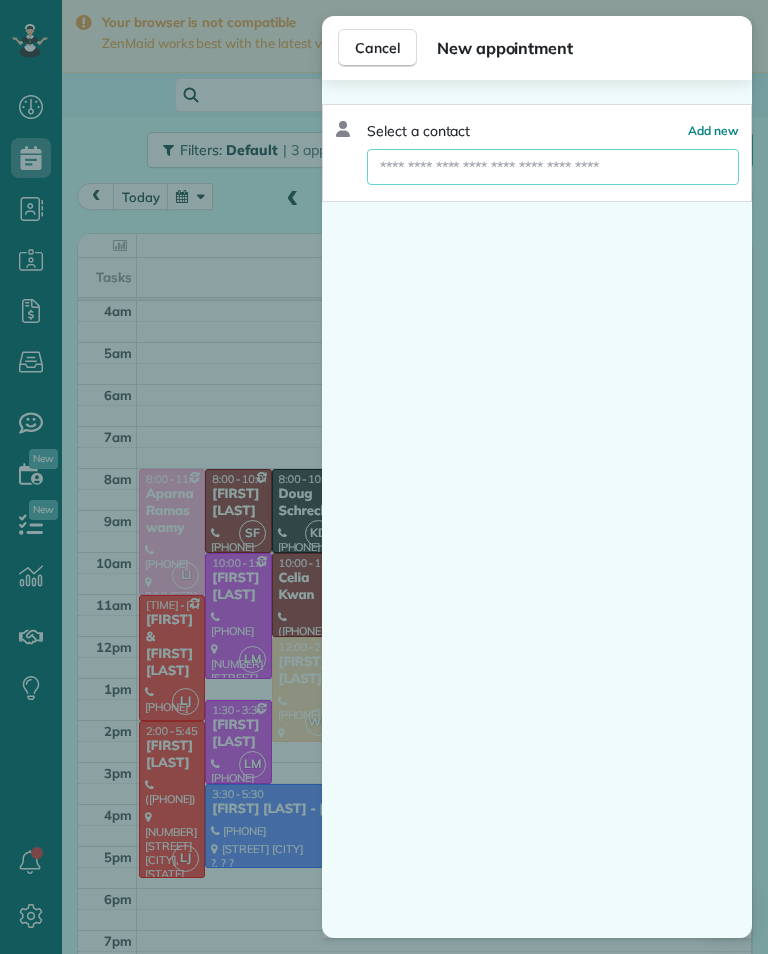 click at bounding box center [553, 167] 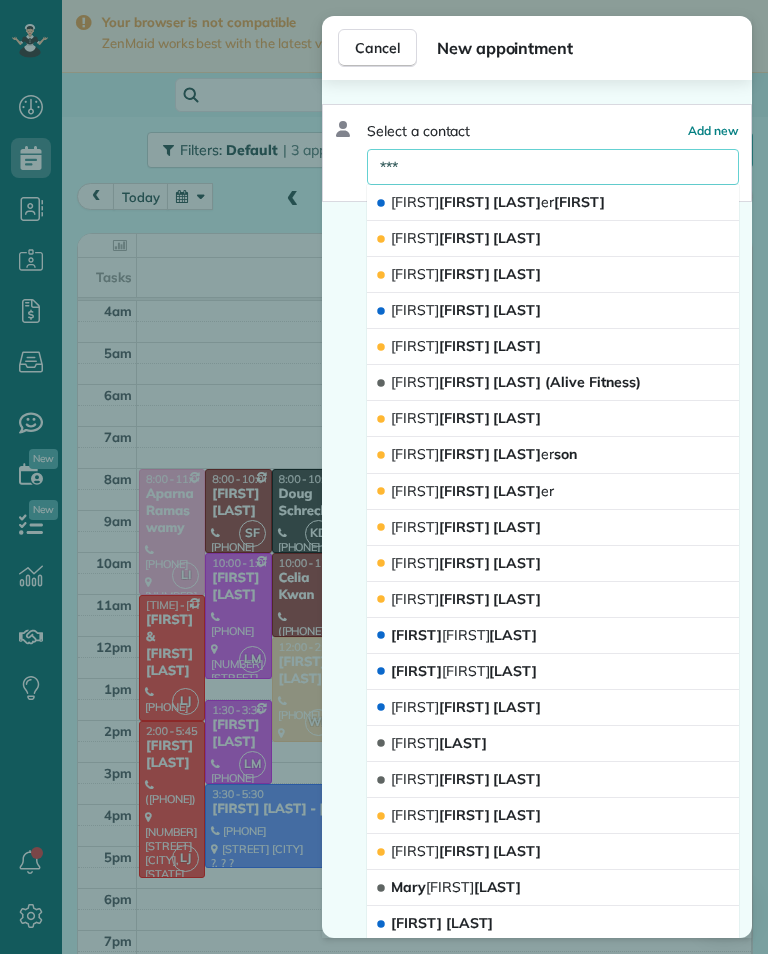 type on "****" 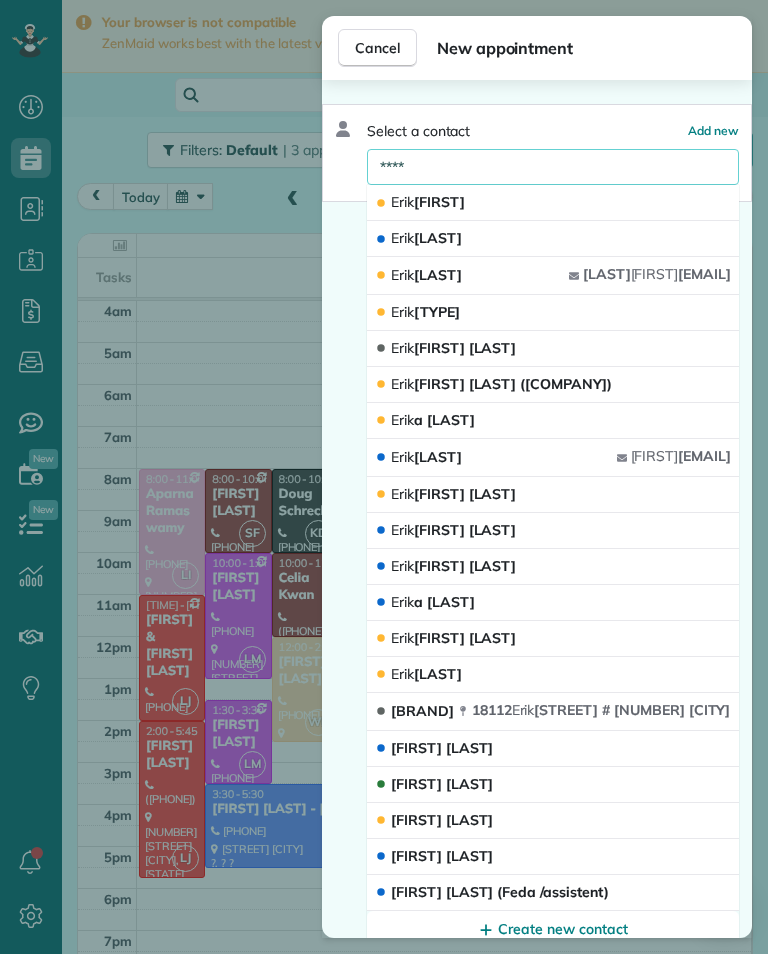 click on "Erik  Santiago" at bounding box center (553, 203) 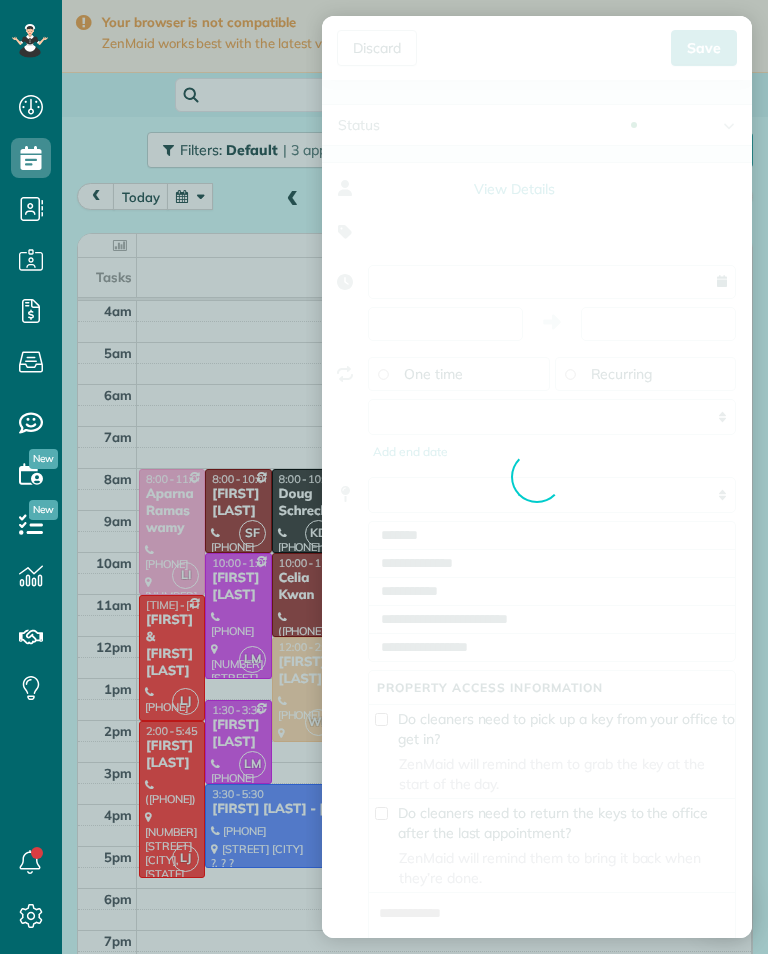 type on "**********" 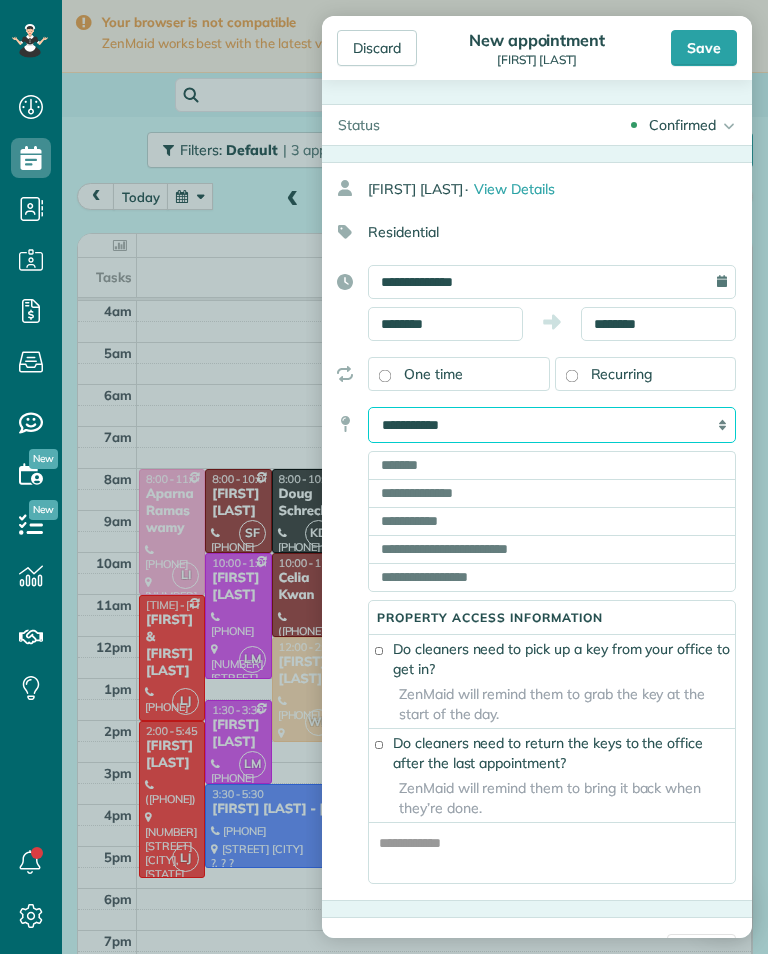 click on "**********" at bounding box center (552, 425) 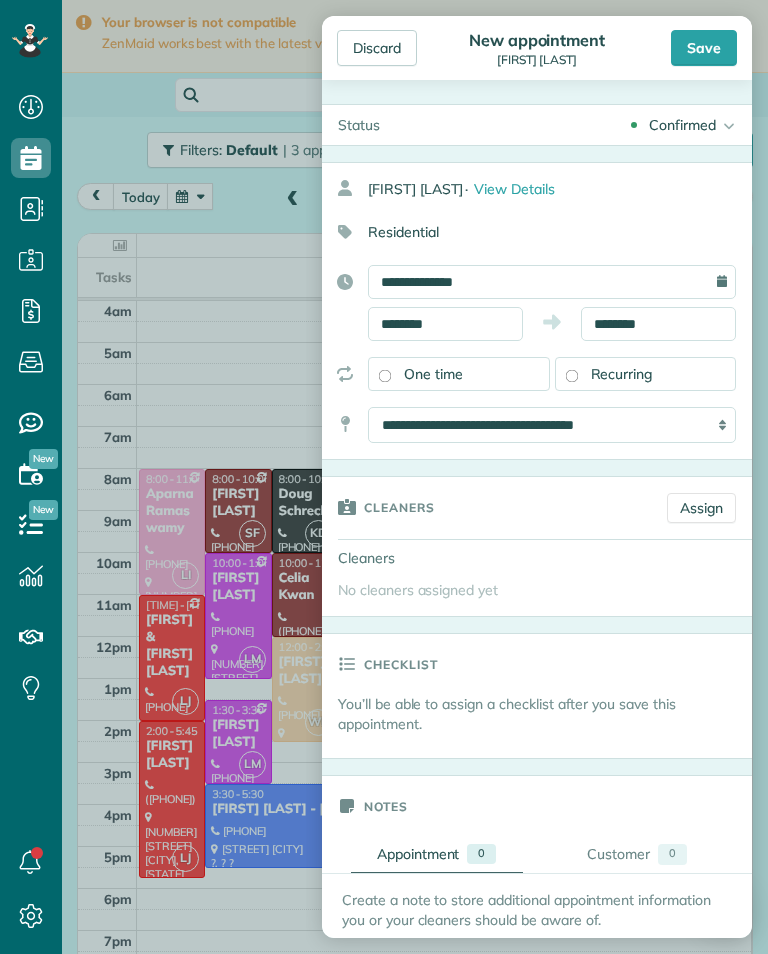 click on "Assign" at bounding box center (701, 508) 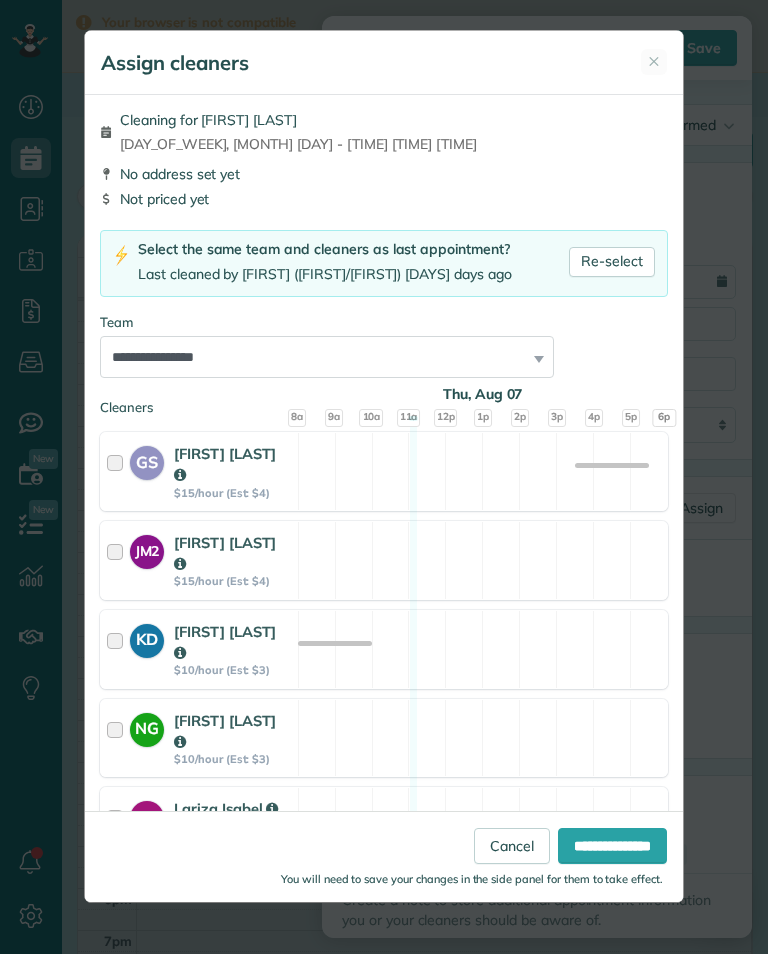 click on "Re-select" at bounding box center (612, 262) 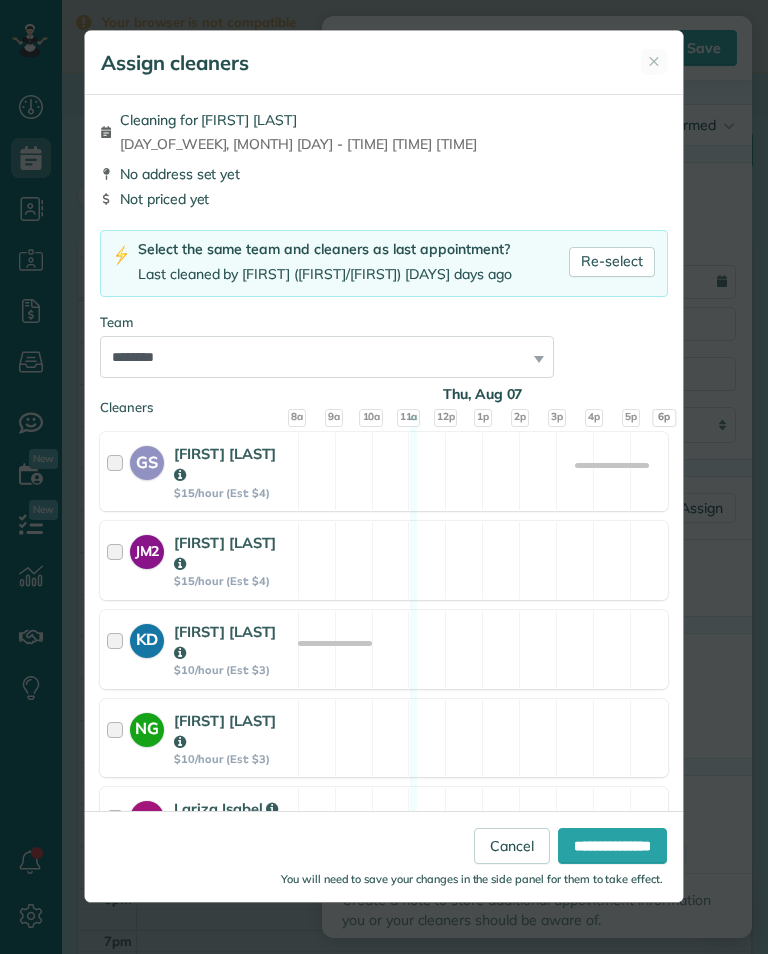 click on "**********" at bounding box center (612, 846) 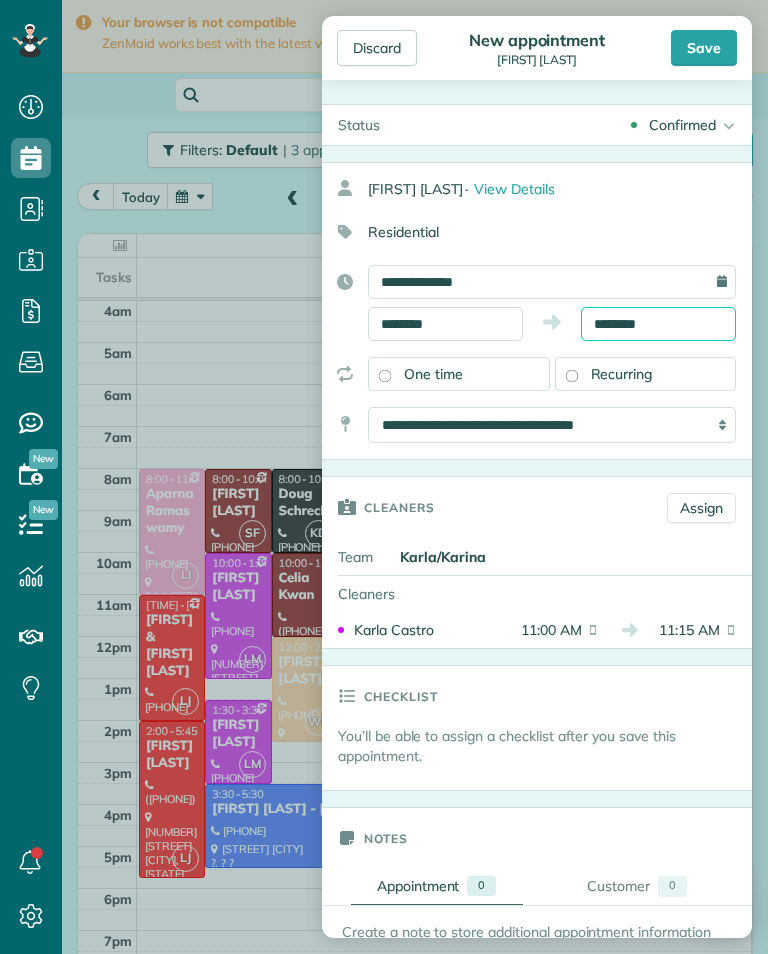click on "Dashboard
Scheduling
Calendar View
List View
Dispatch View - Weekly scheduling (Beta)" at bounding box center (384, 477) 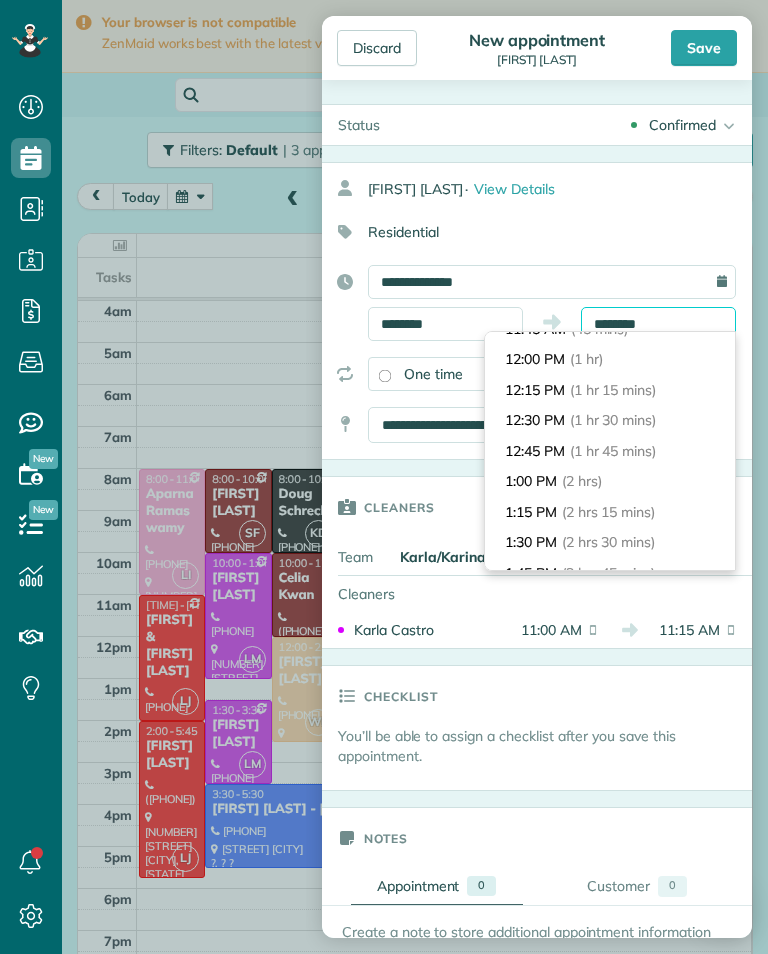 scroll, scrollTop: 134, scrollLeft: 0, axis: vertical 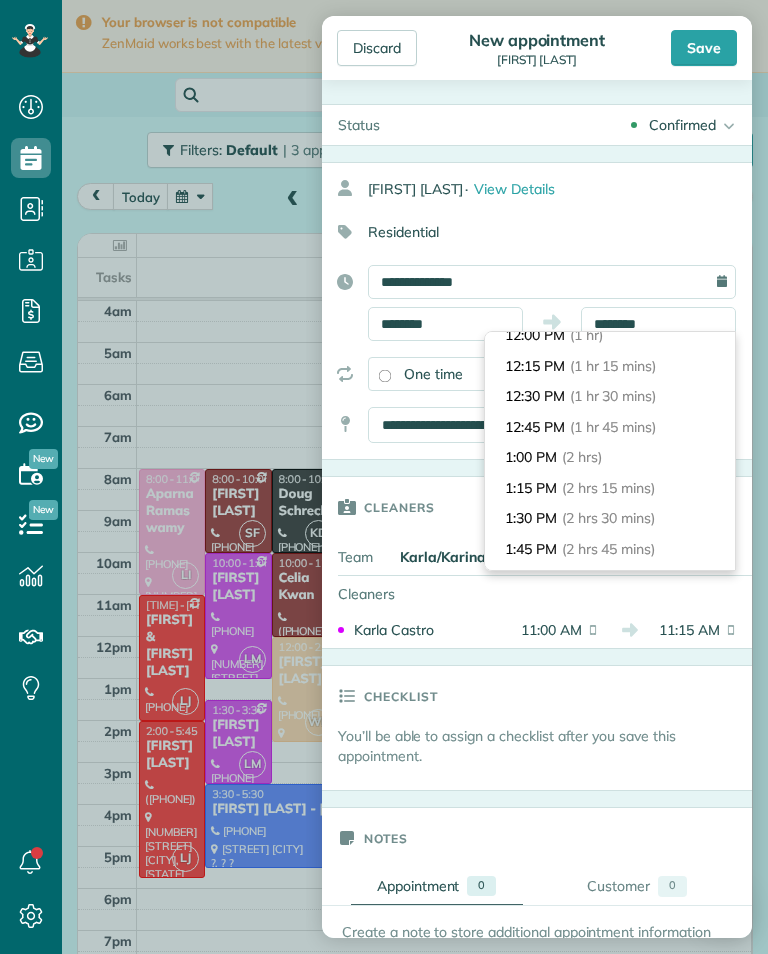 click on "1:00 PM  (2 hrs)" at bounding box center (610, 457) 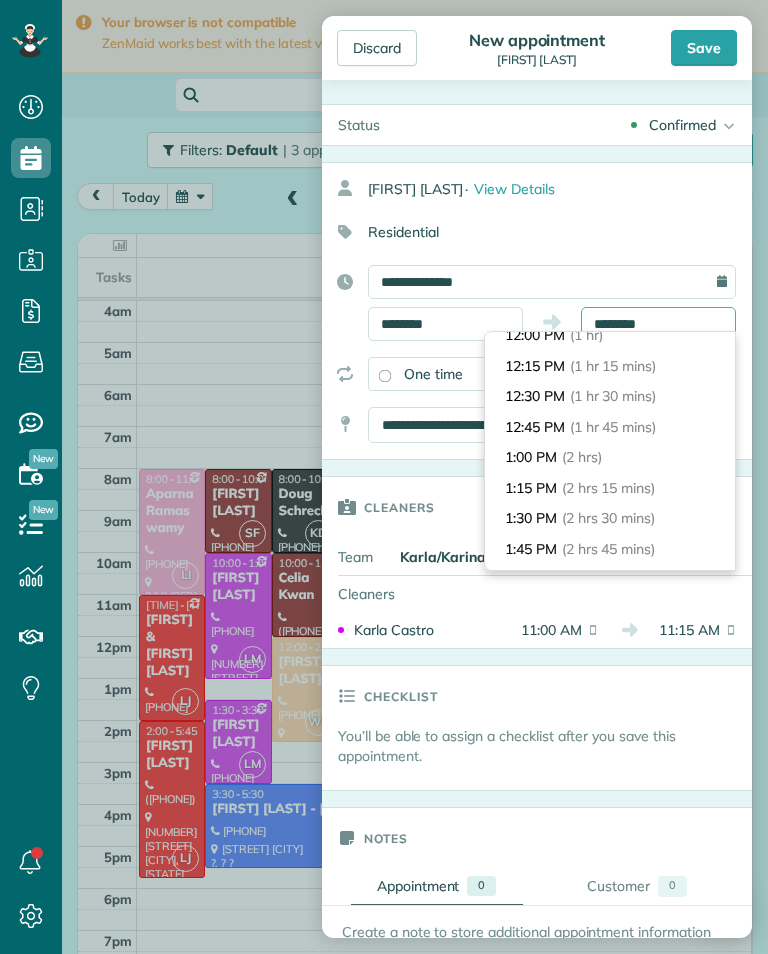 type on "*******" 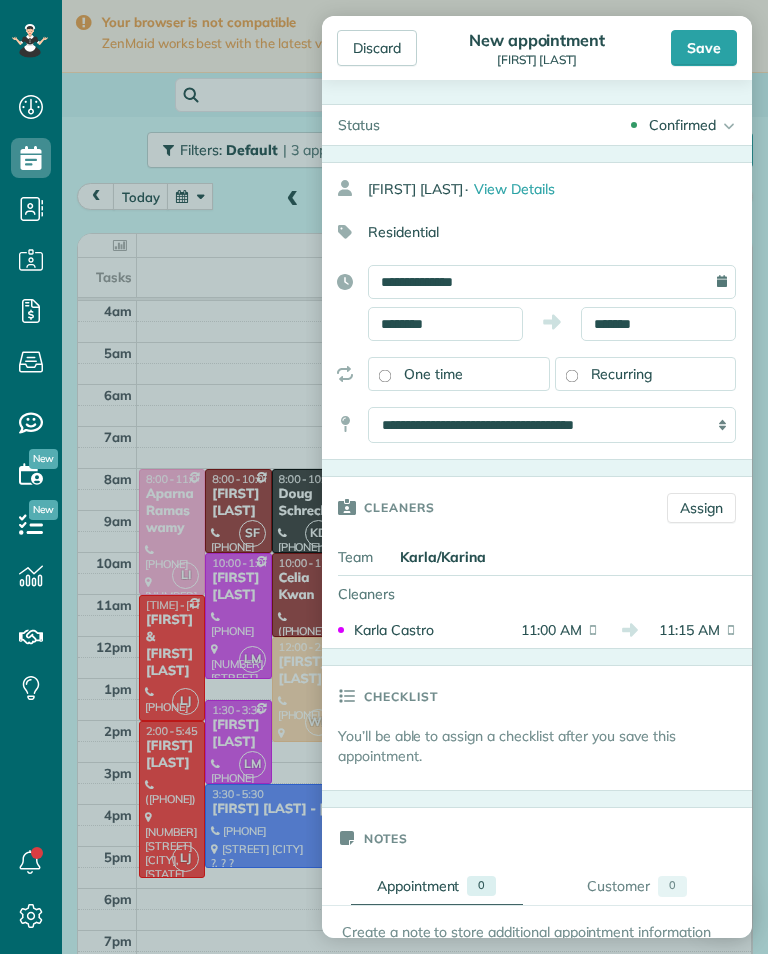 click on "Assign" at bounding box center (701, 508) 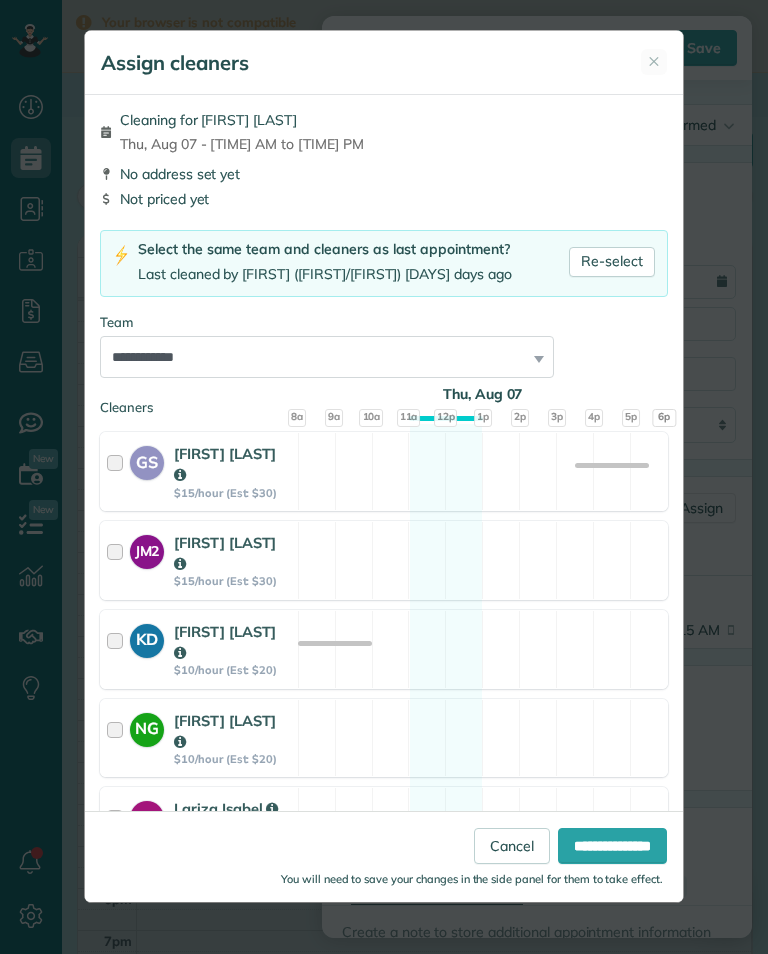 click on "**********" at bounding box center (612, 846) 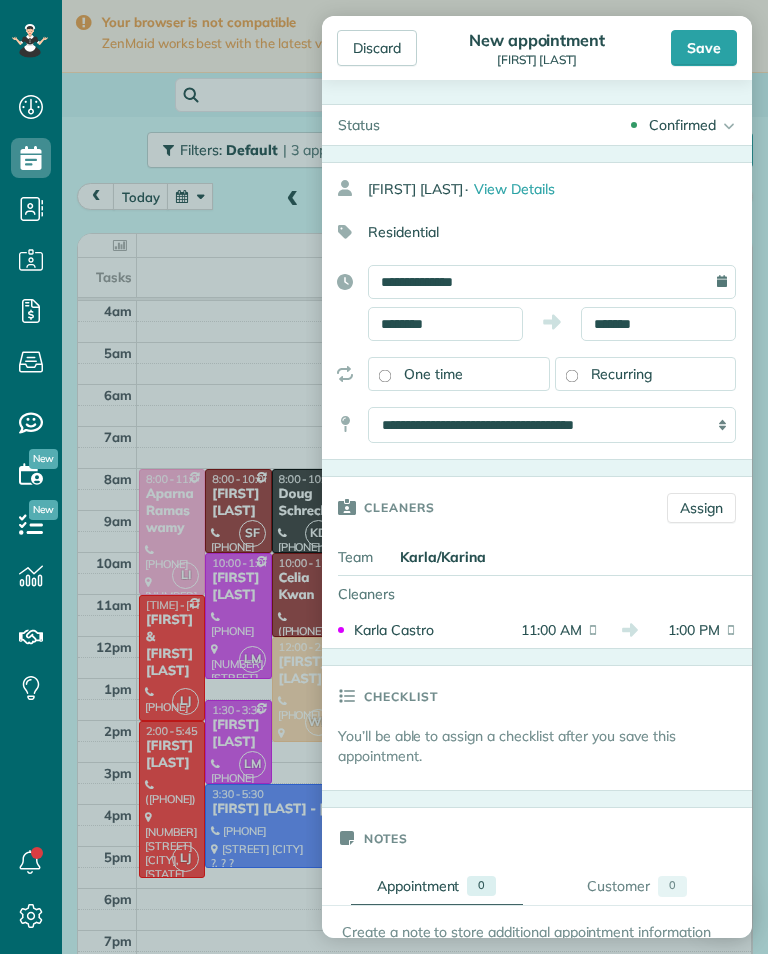 click on "Save" at bounding box center [704, 48] 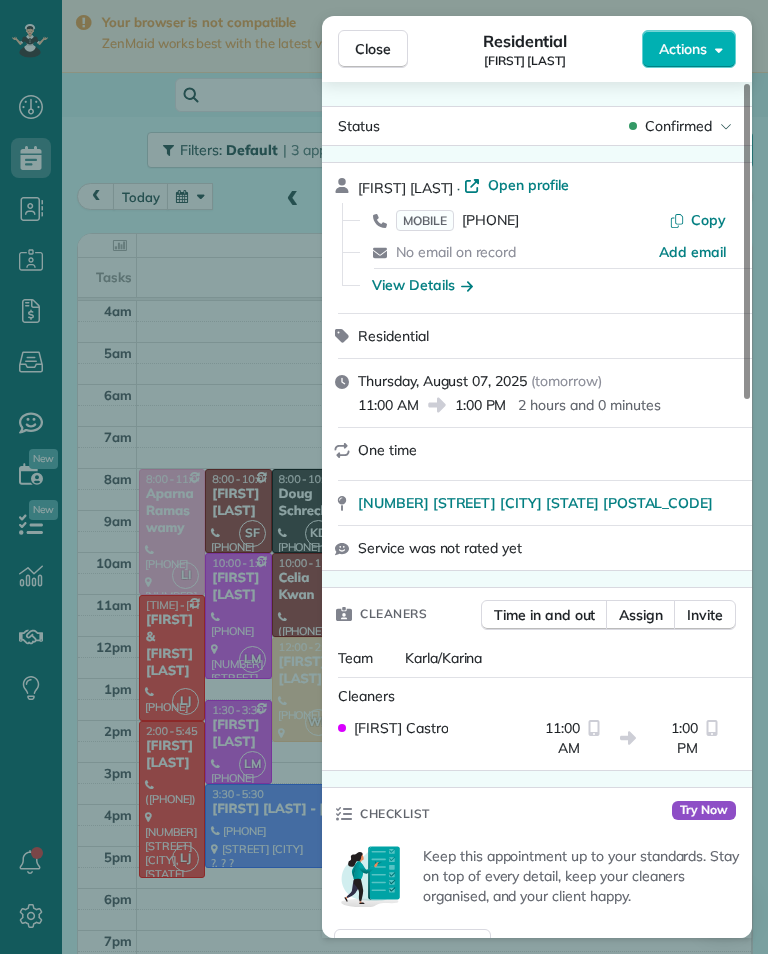 click on "Close Residential Erik Santiago Actions Status Confirmed Erik Santiago · Open profile MOBILE (617) 869-9992 Copy No email on record Add email View Details Residential Thursday, August 07, 2025 ( tomorrow ) 11:00 AM 1:00 PM 2 hours and 0 minutes One time 1933 Scott Avenue Los Angeles CA 90026 Service was not rated yet Cleaners Time in and out Assign Invite Team Karla/Karina Cleaners Karla   Castro 11:00 AM 1:00 PM Checklist Try Now Keep this appointment up to your standards. Stay on top of every detail, keep your cleaners organised, and your client happy. Assign a checklist Watch a 5 min demo Billing Billing actions Service Service Price (1x $0.00) $0.00 Add an item Overcharge $0.00 Discount $0.00 Coupon discount - Primary tax - Secondary tax - Total appointment price $0.00 Tips collected $0.00 Mark as paid Total including tip $0.00 Get paid online in no-time! Send an invoice and reward your cleaners with tips Charge customer credit card Appointment custom fields Key # - Work items No work items to display 0" at bounding box center (384, 477) 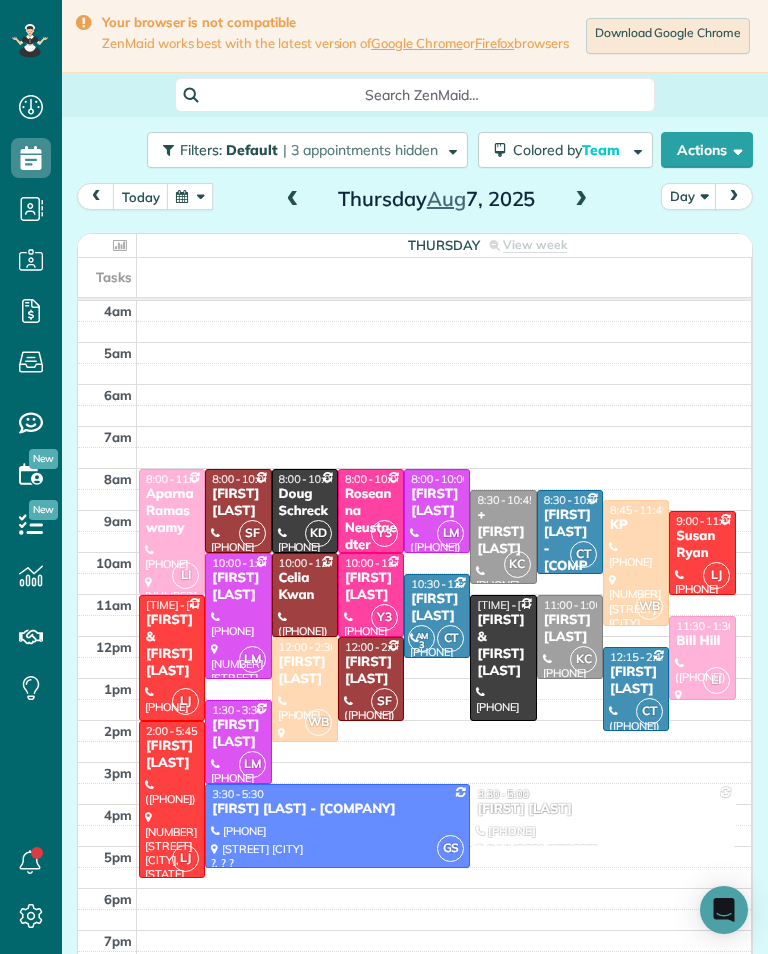 scroll, scrollTop: 985, scrollLeft: 62, axis: both 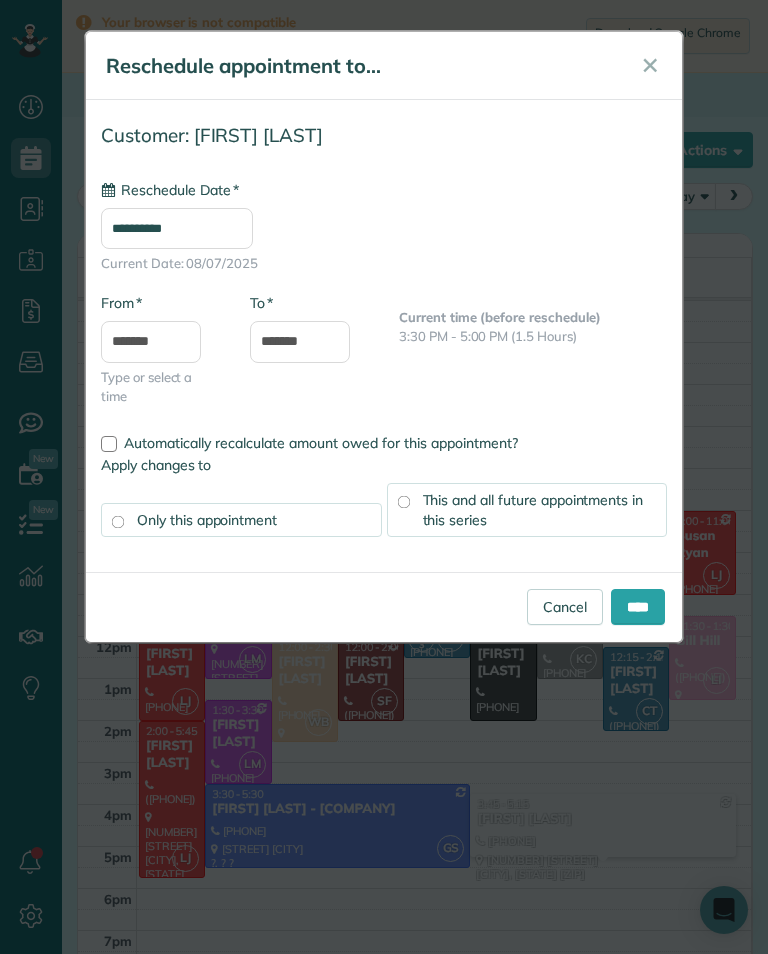 click on "**********" at bounding box center (177, 228) 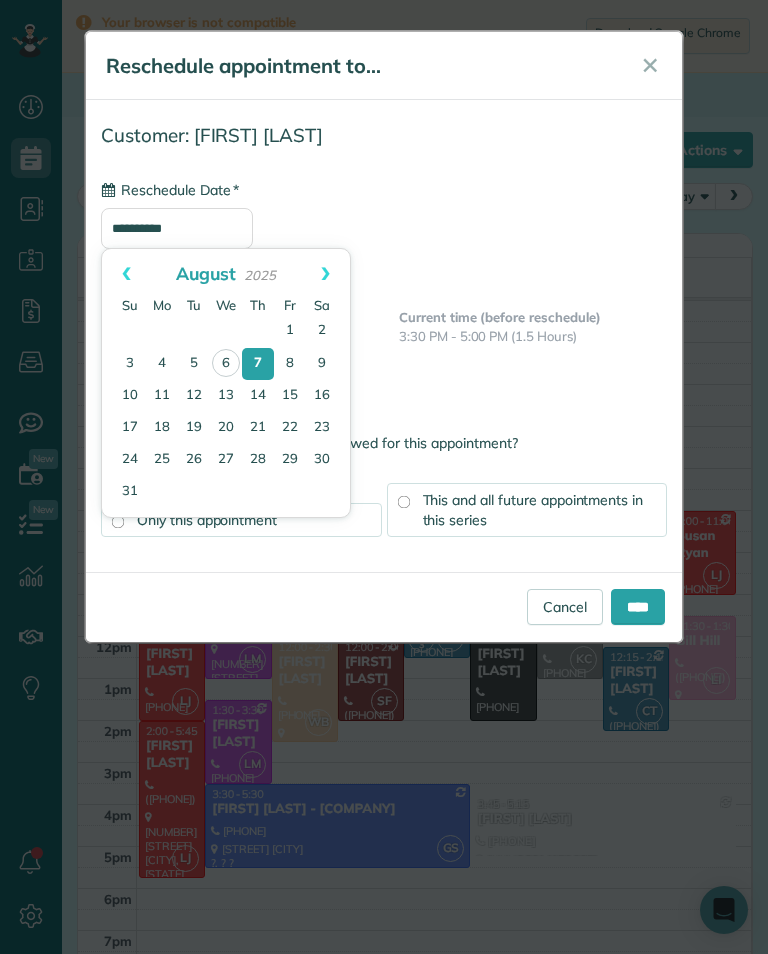 click on "6" at bounding box center (226, 363) 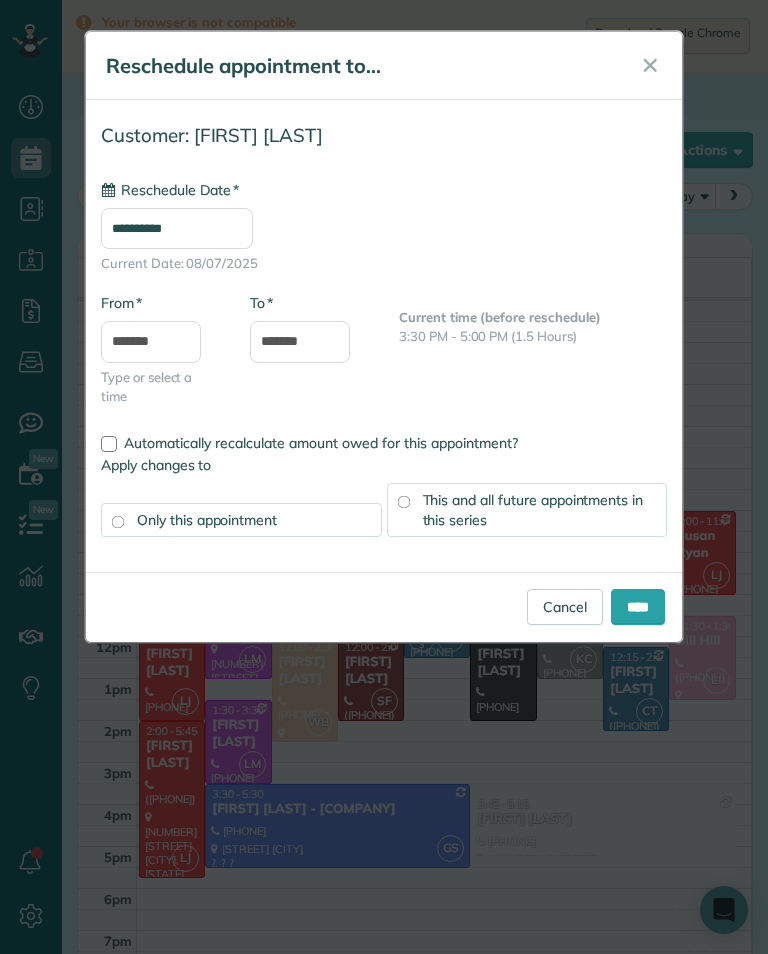 click on "****" at bounding box center (638, 607) 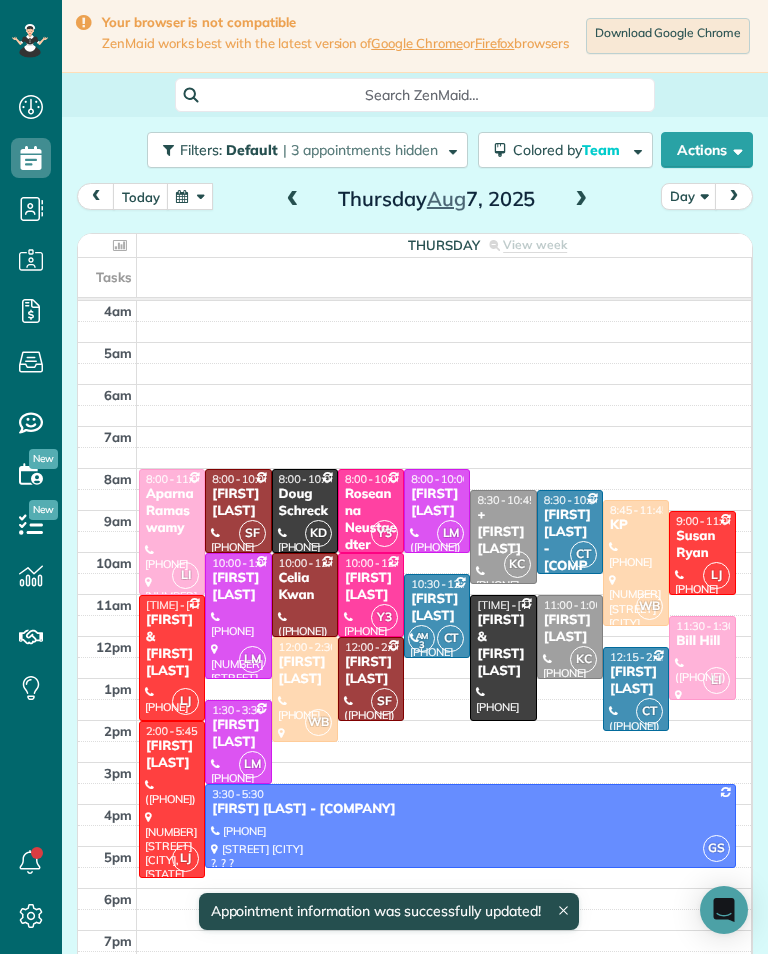 click at bounding box center [305, 689] 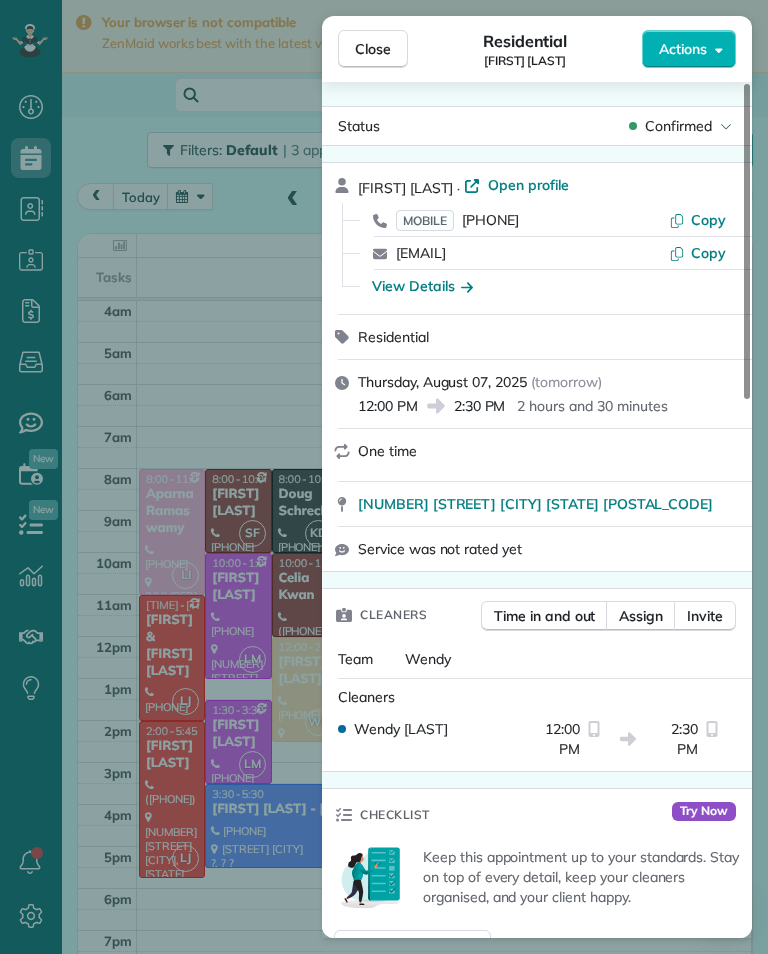 click on "MOBILE (718) 753-3790" at bounding box center (457, 220) 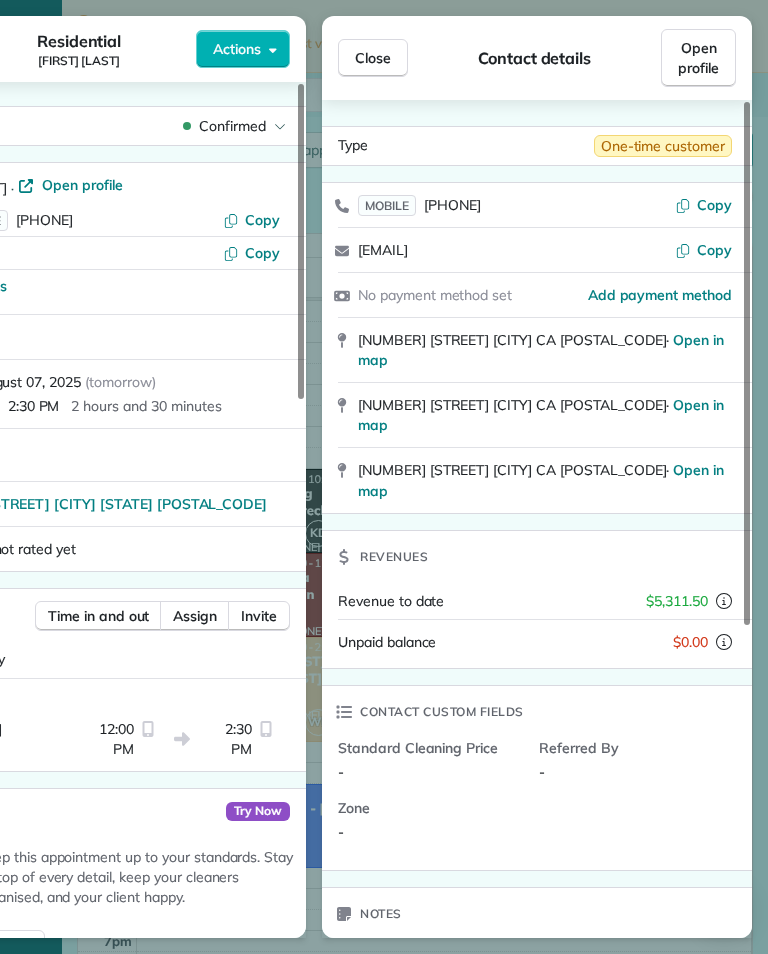 click on "Close" at bounding box center (373, 58) 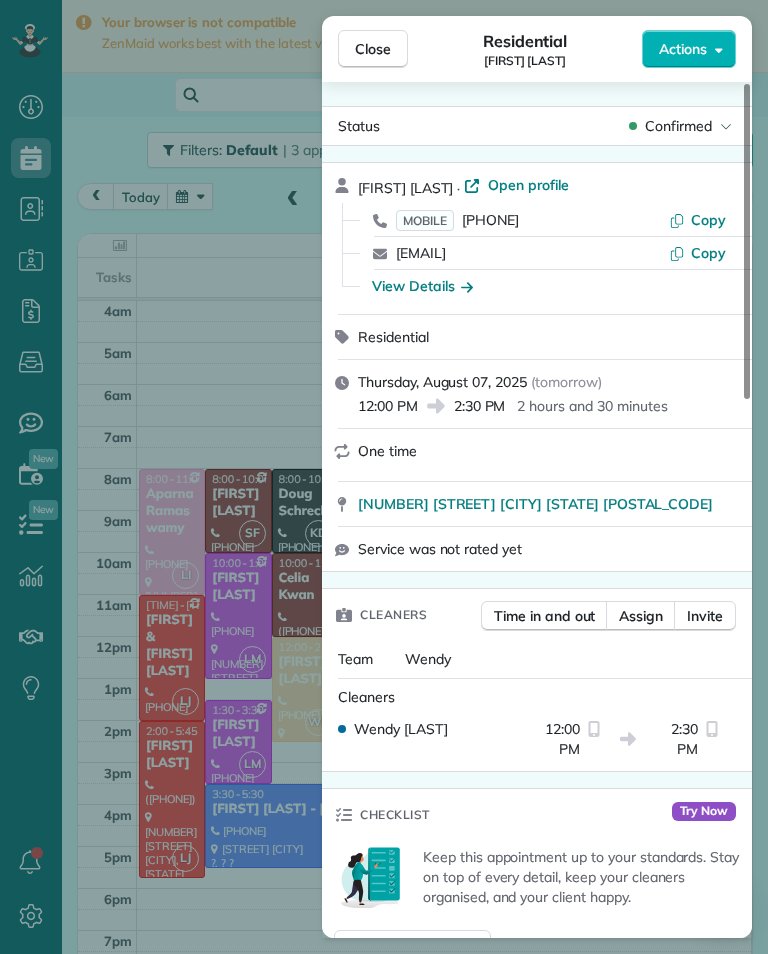 click on "[PHONE]" at bounding box center [490, 220] 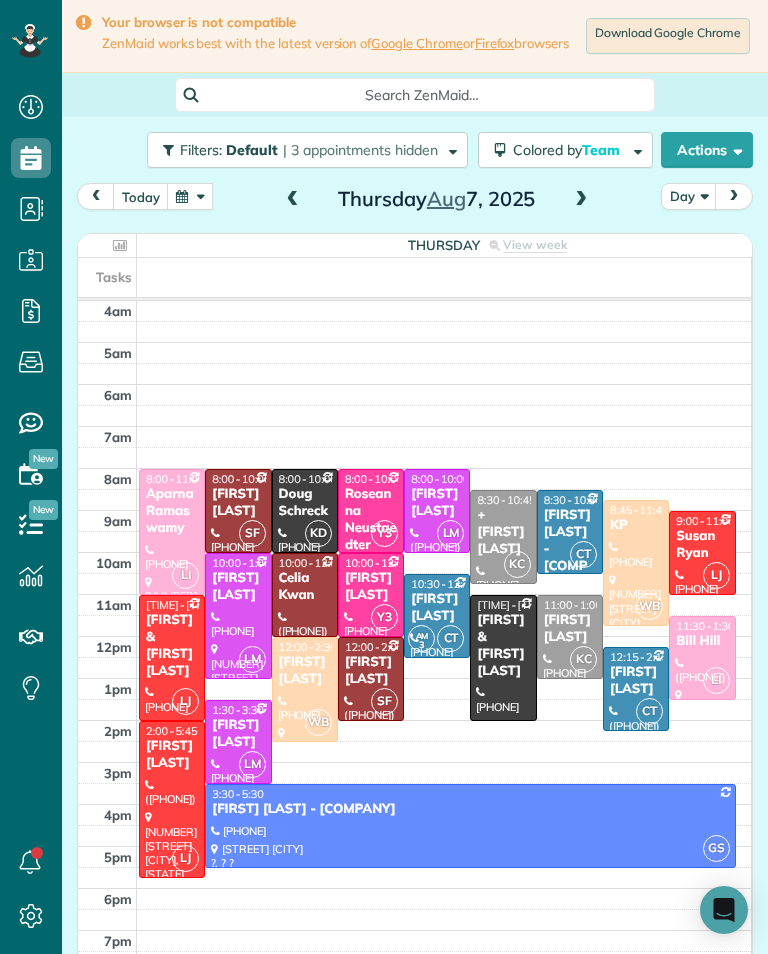 click on "+ [FIRST] [LAST]" at bounding box center [503, 532] 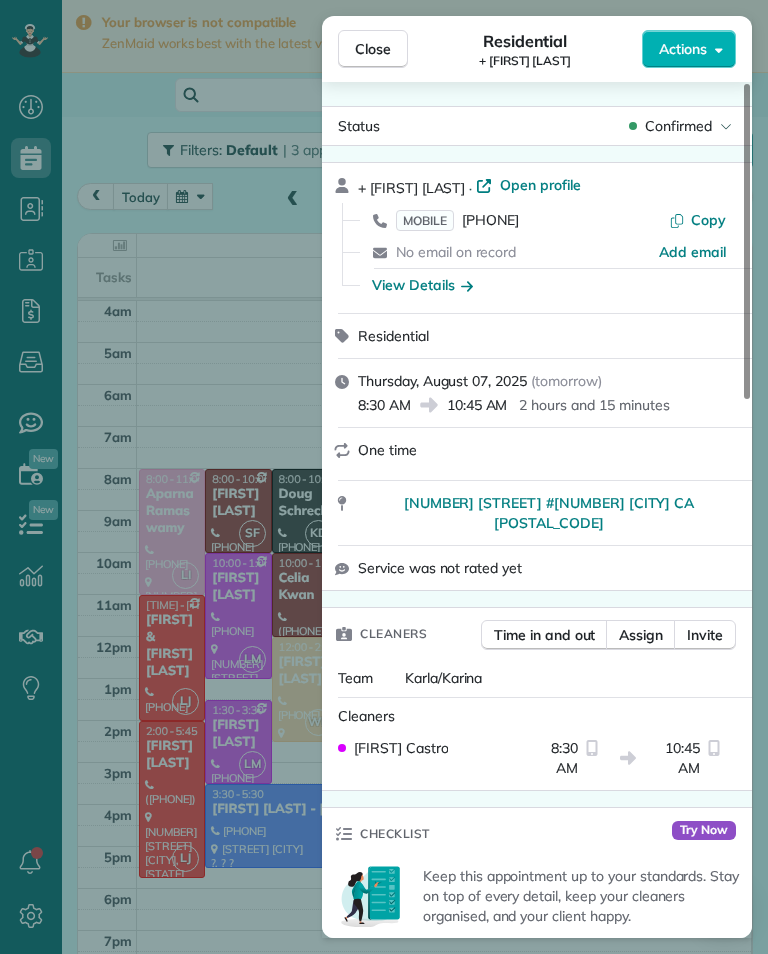 click on "[PHONE]" at bounding box center [490, 220] 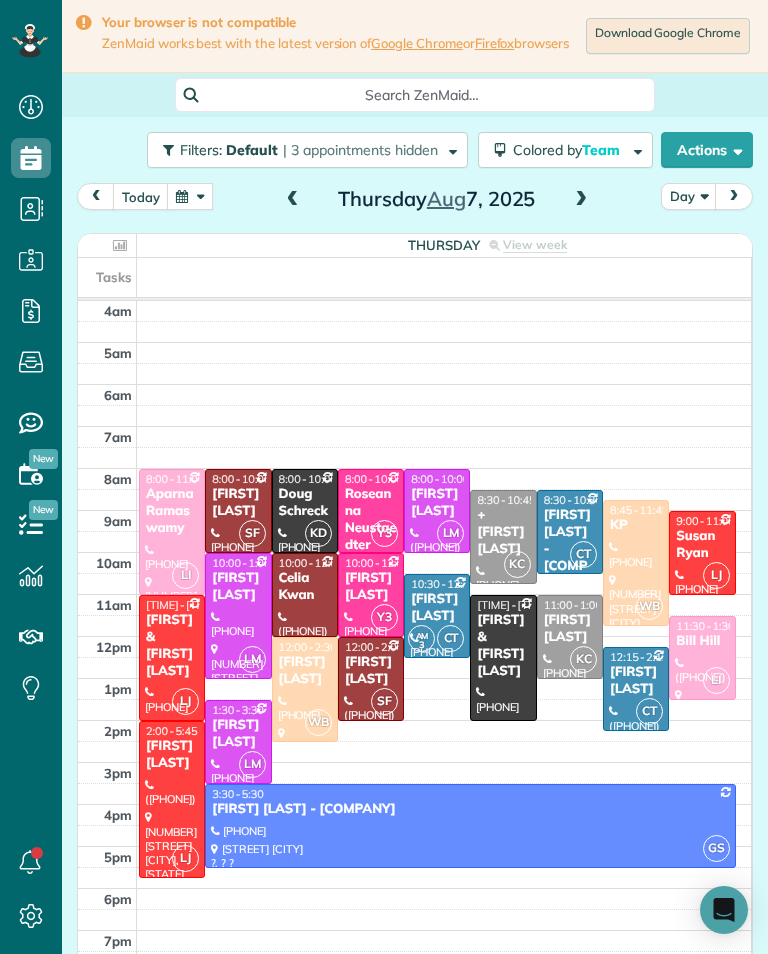 scroll, scrollTop: 985, scrollLeft: 62, axis: both 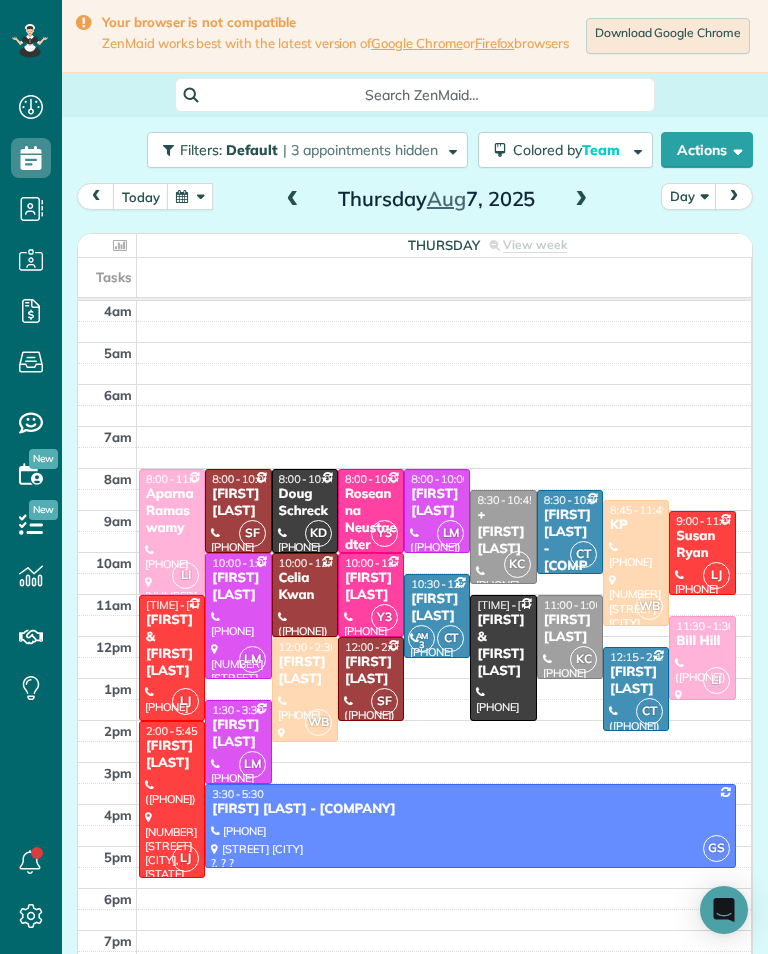 click at bounding box center (293, 200) 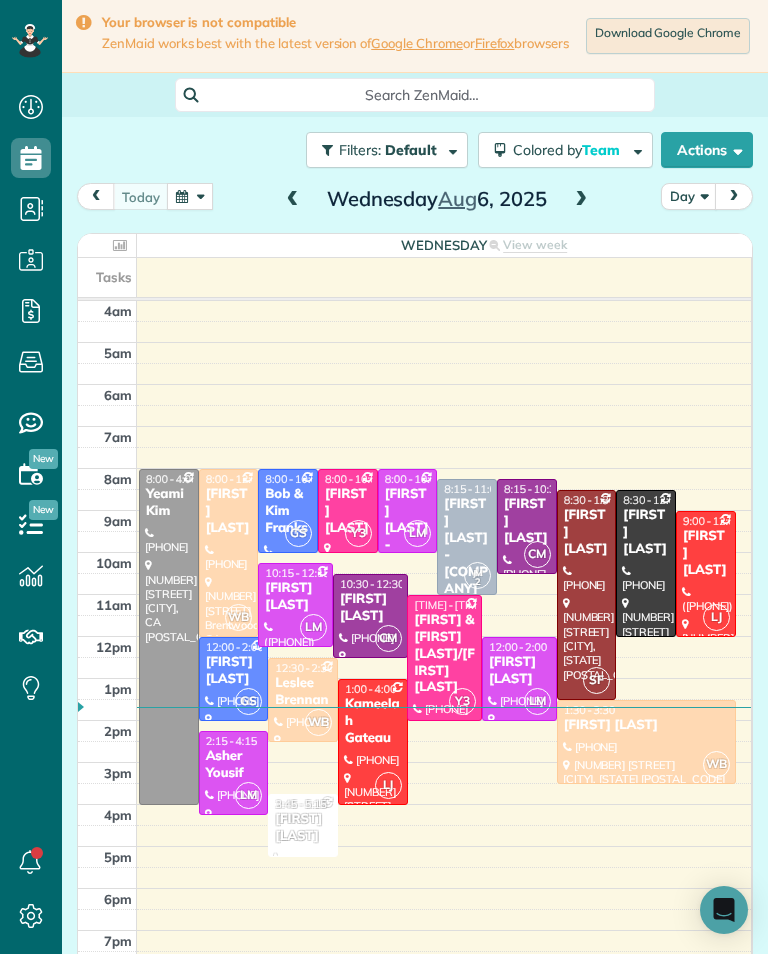 click on "[FIRST] [LAST]" at bounding box center (519, 671) 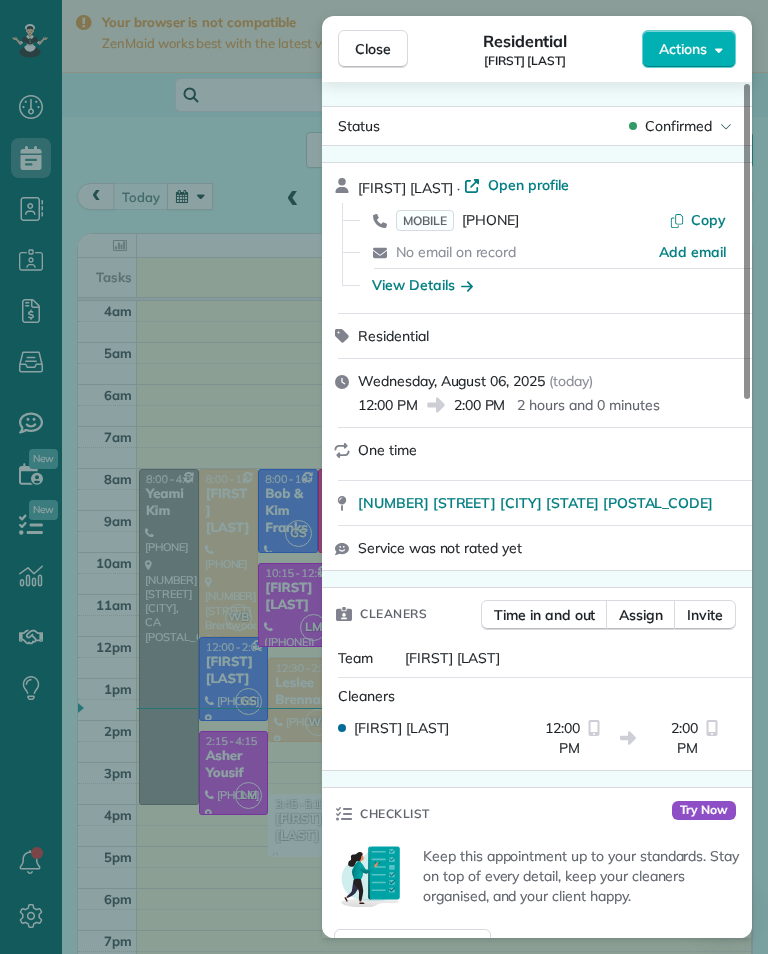 scroll, scrollTop: 985, scrollLeft: 62, axis: both 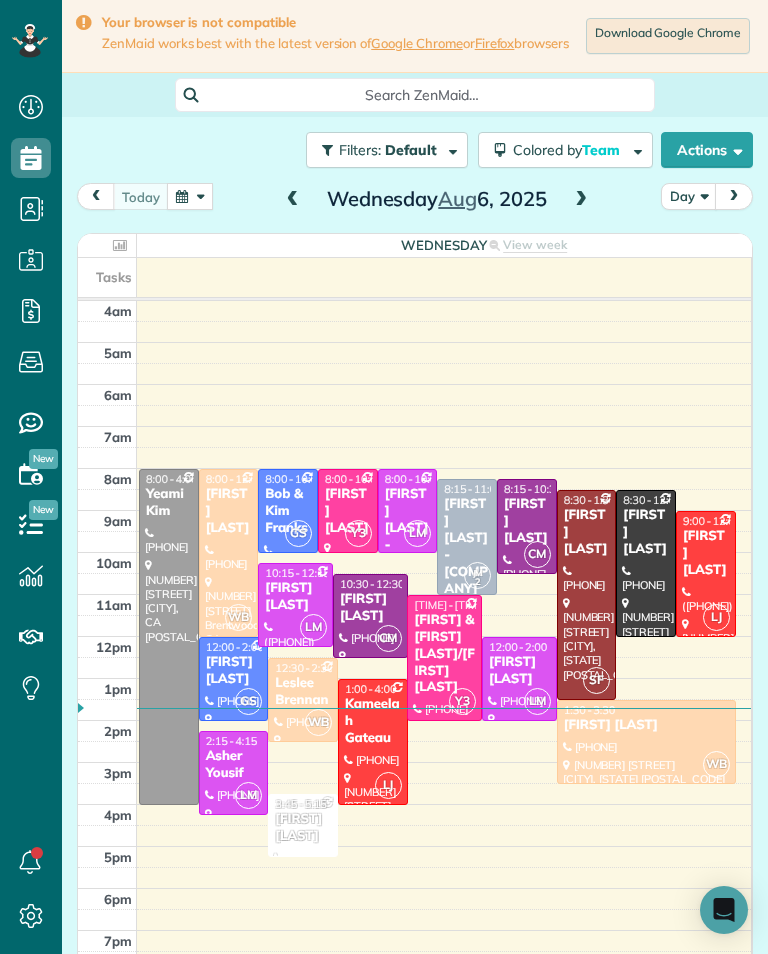click at bounding box center (234, 679) 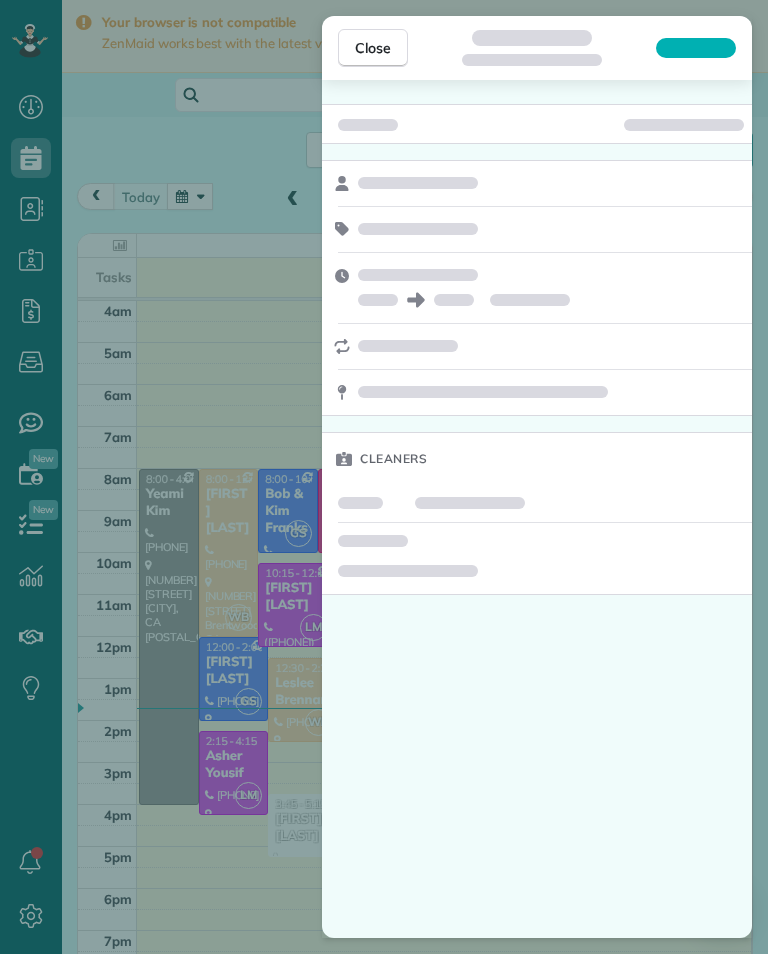 click on "Close   Cleaners" at bounding box center [384, 477] 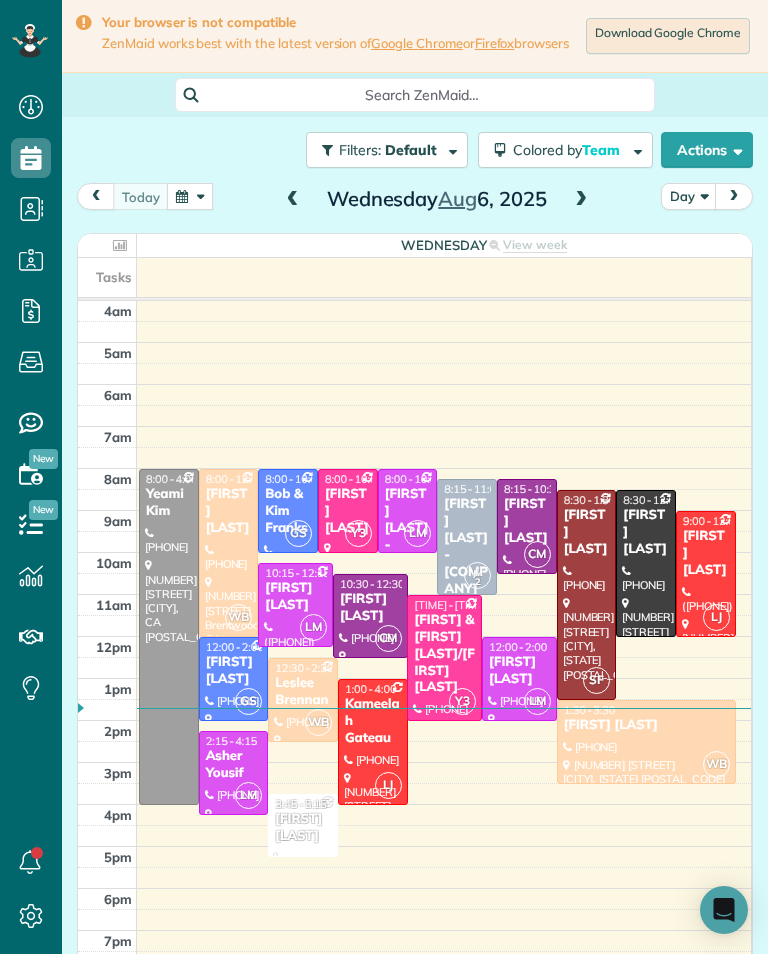 click at bounding box center (581, 200) 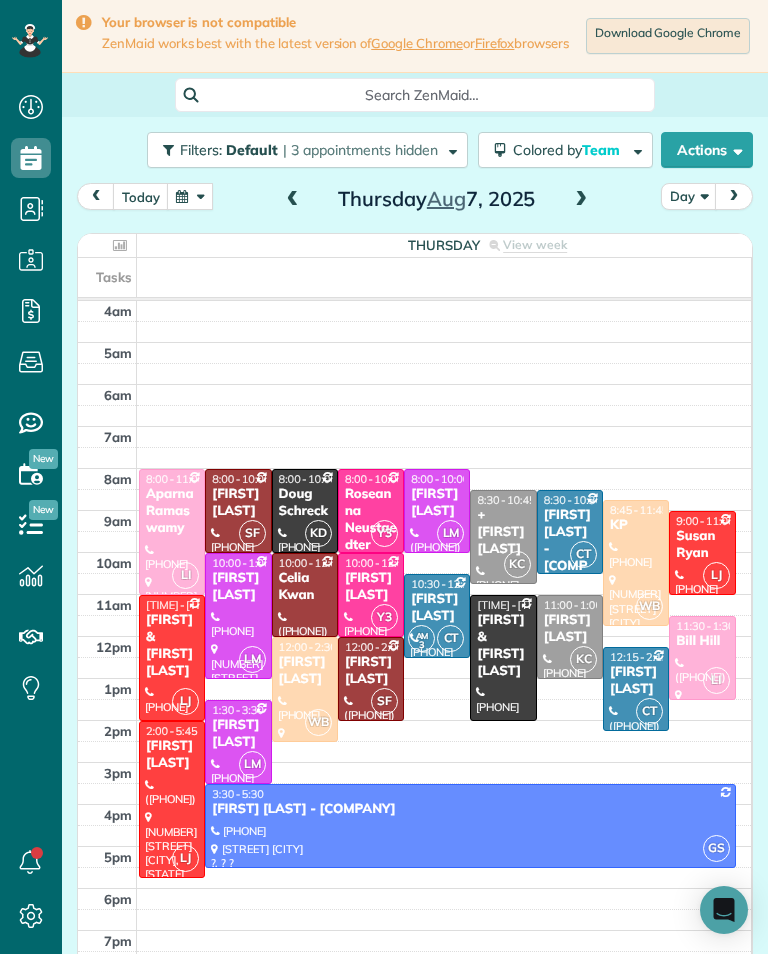 click at bounding box center (581, 200) 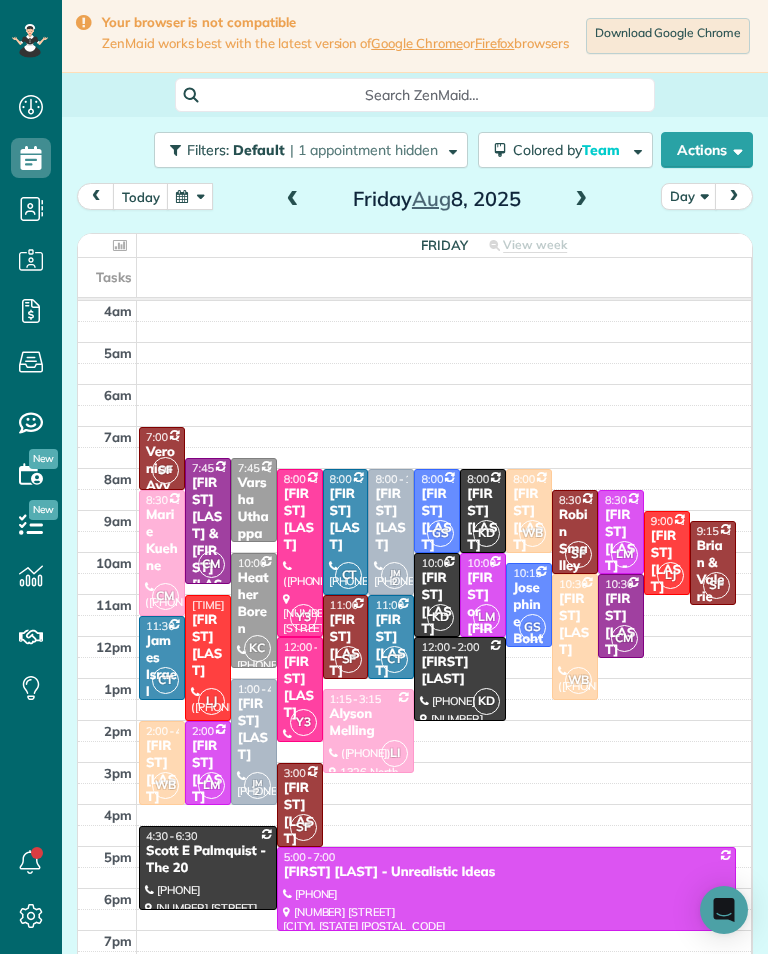 scroll, scrollTop: 985, scrollLeft: 62, axis: both 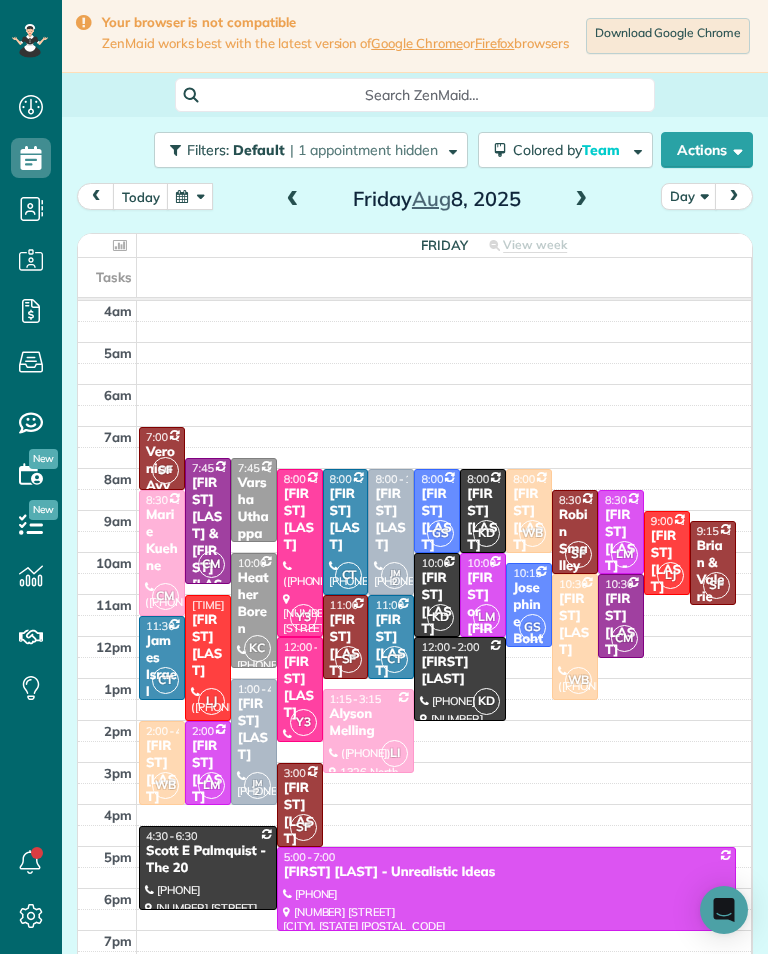 click at bounding box center (190, 196) 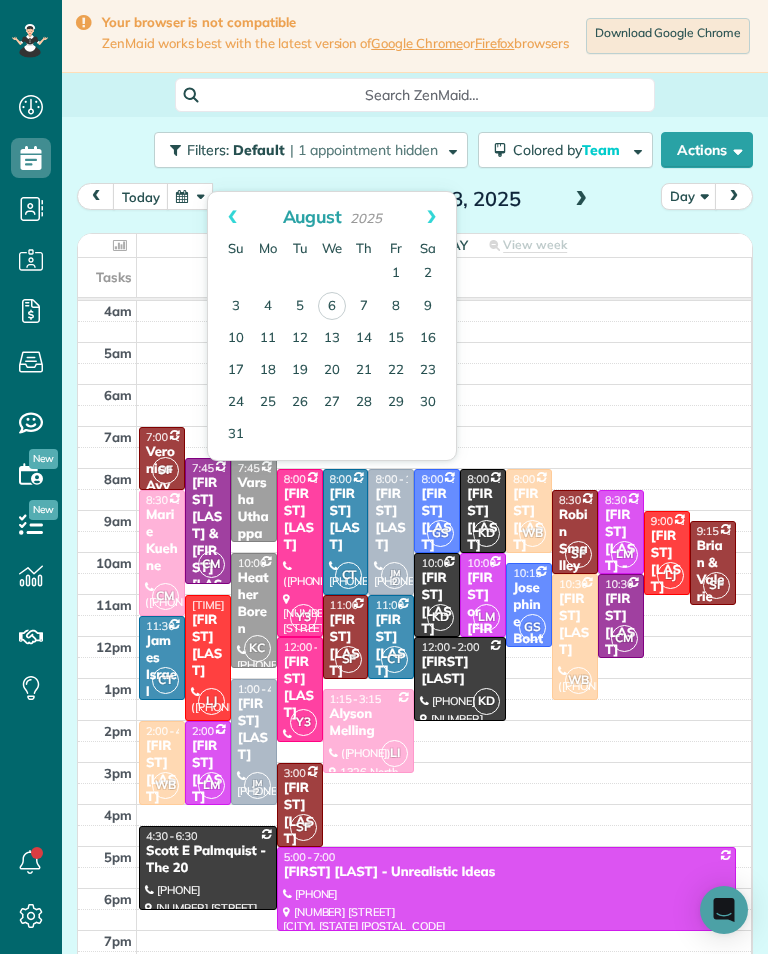 click on "15" at bounding box center [396, 339] 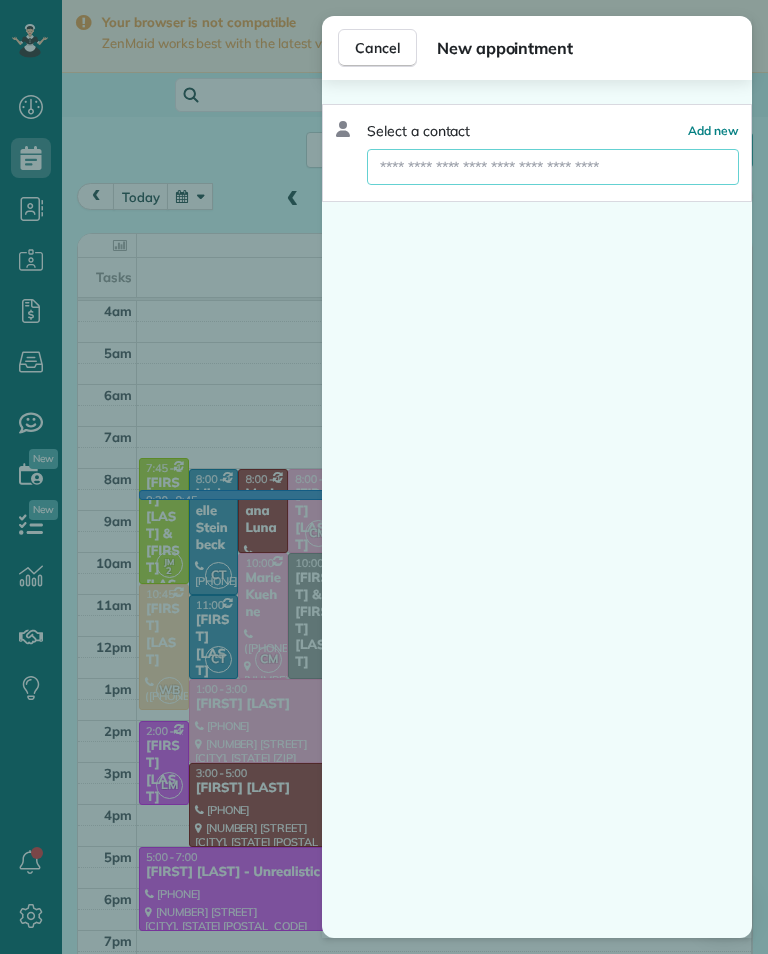 click at bounding box center (553, 167) 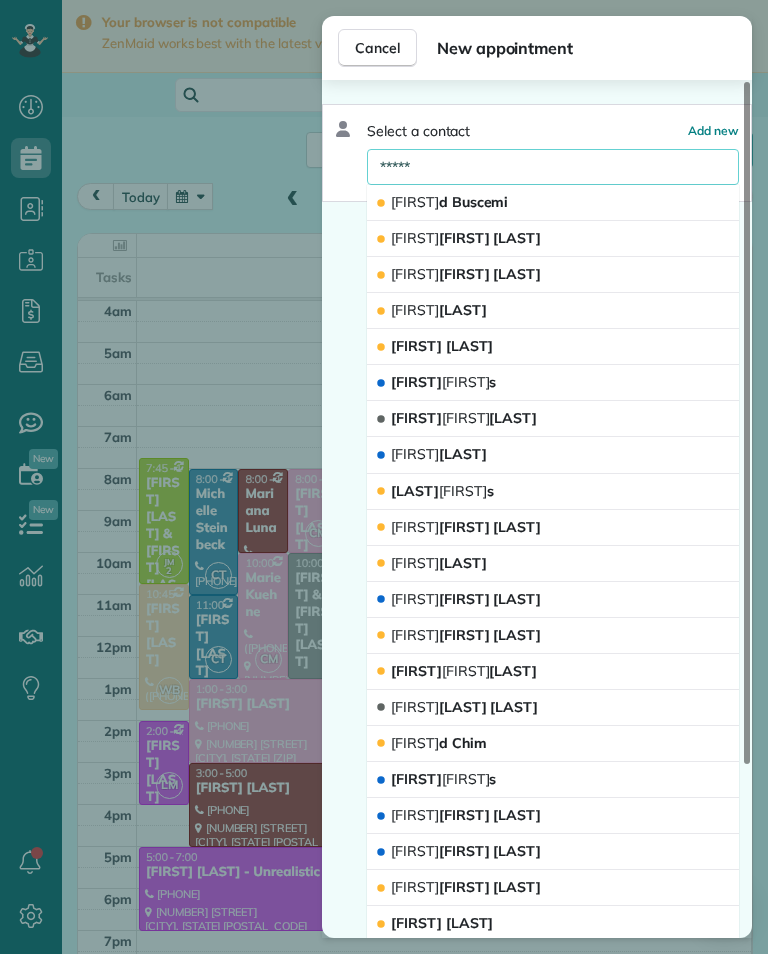 type on "*****" 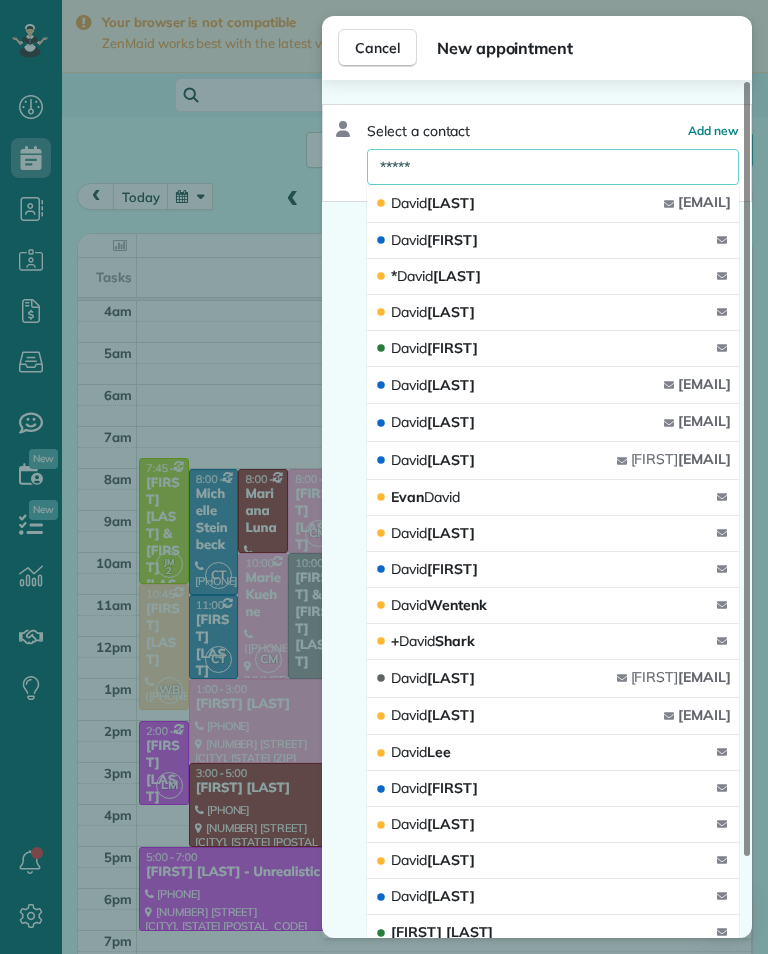 click at bounding box center (724, 239) 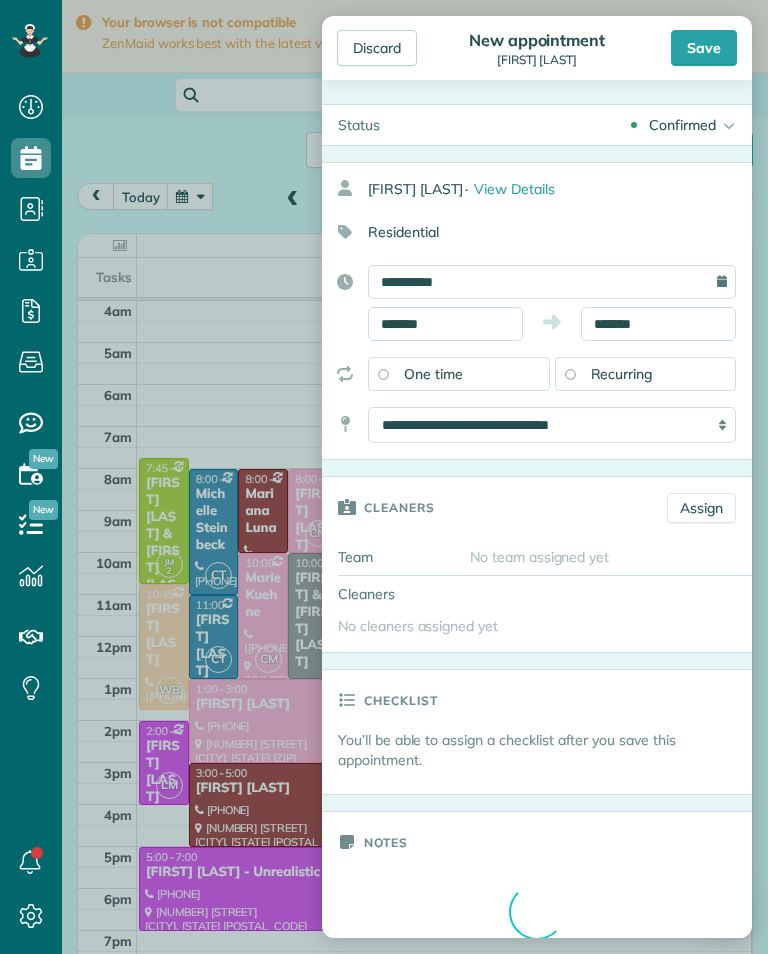 type on "**********" 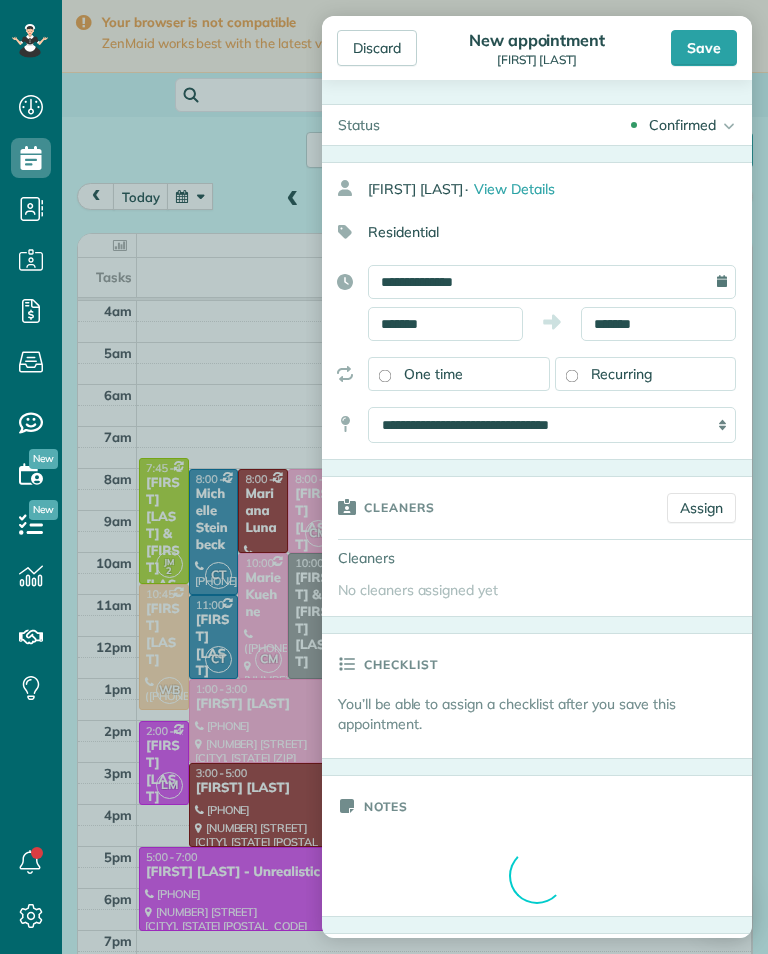 scroll, scrollTop: 985, scrollLeft: 62, axis: both 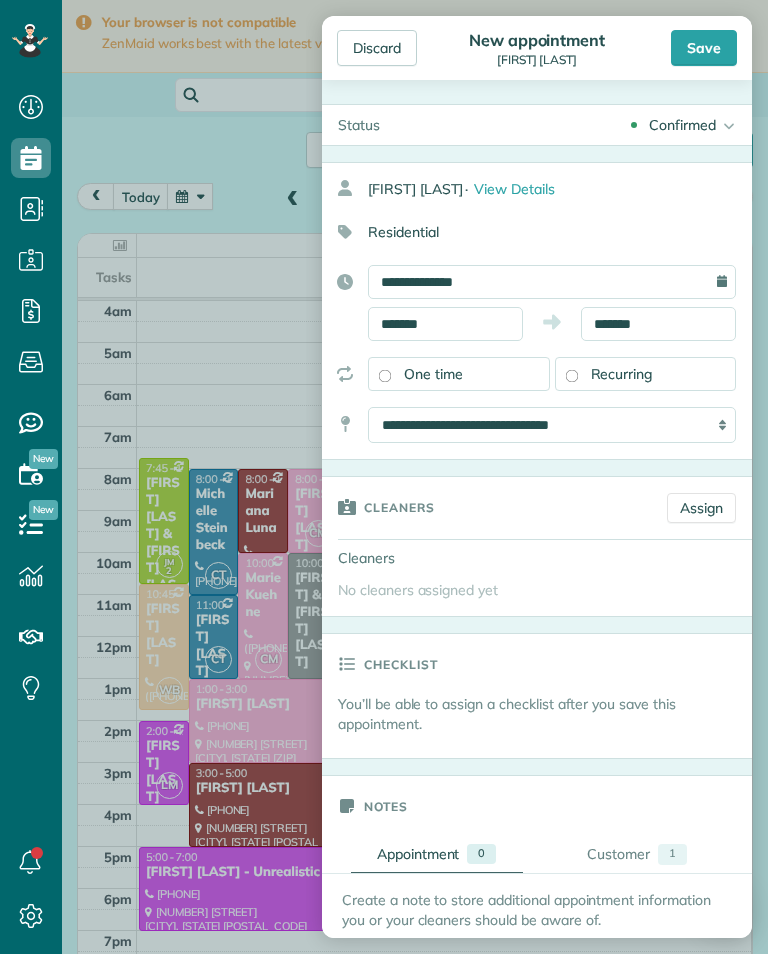 click on "Discard
New appointment
David Natali
Save
Status
Confirmed
Confirmed
Stand-By
Yet to Confirm
·" at bounding box center (384, 477) 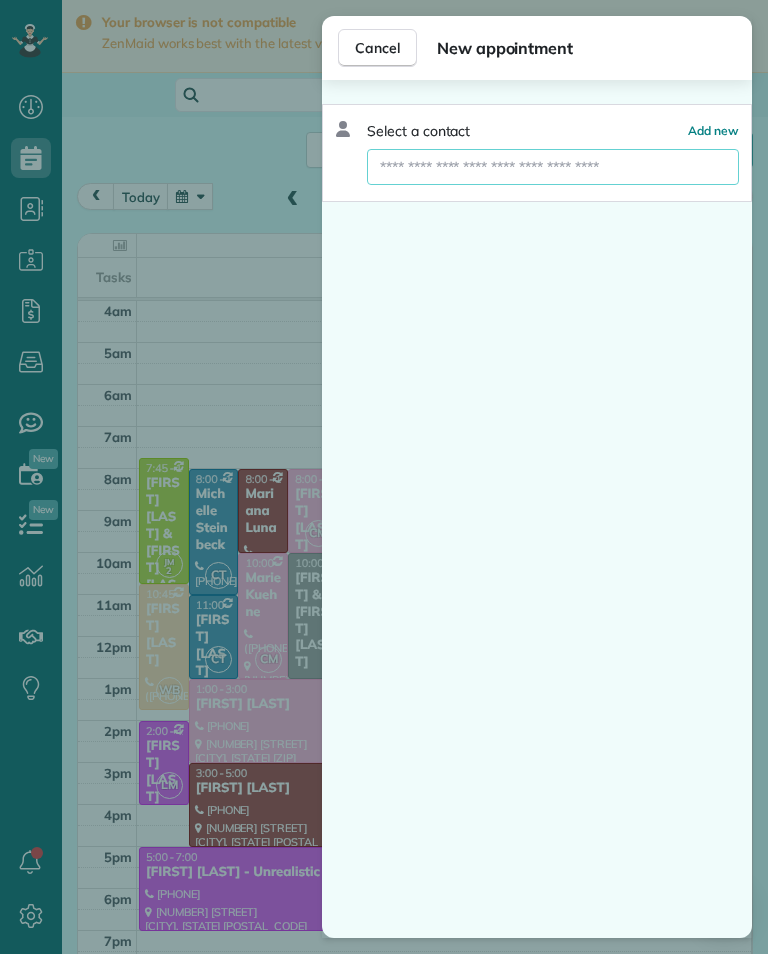 click at bounding box center [553, 167] 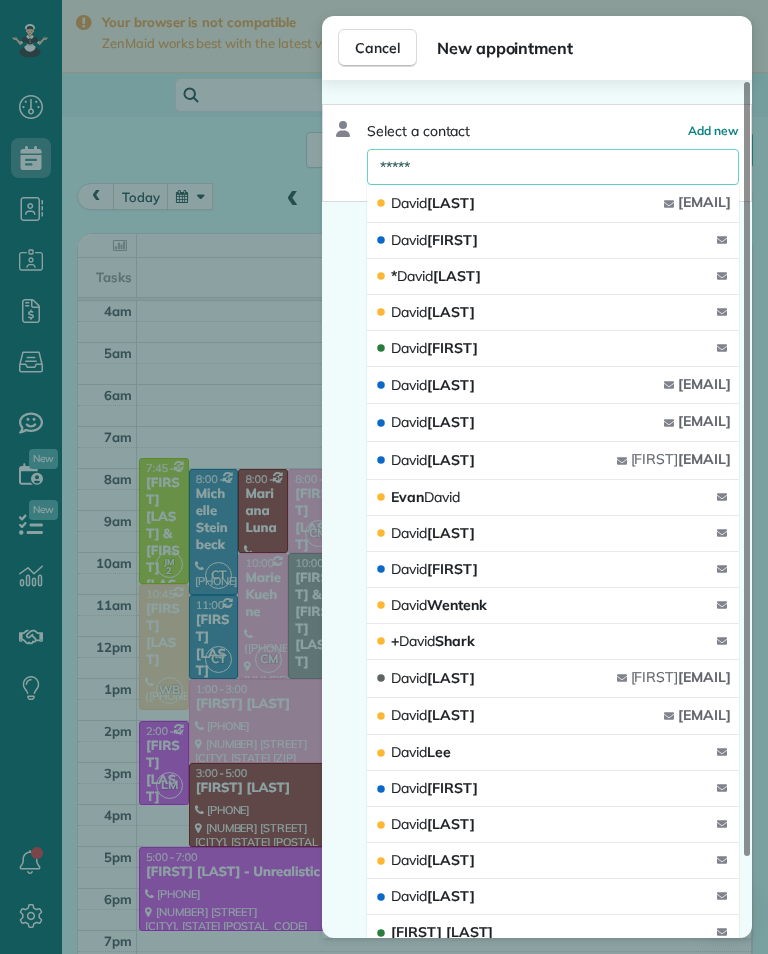 type on "*******" 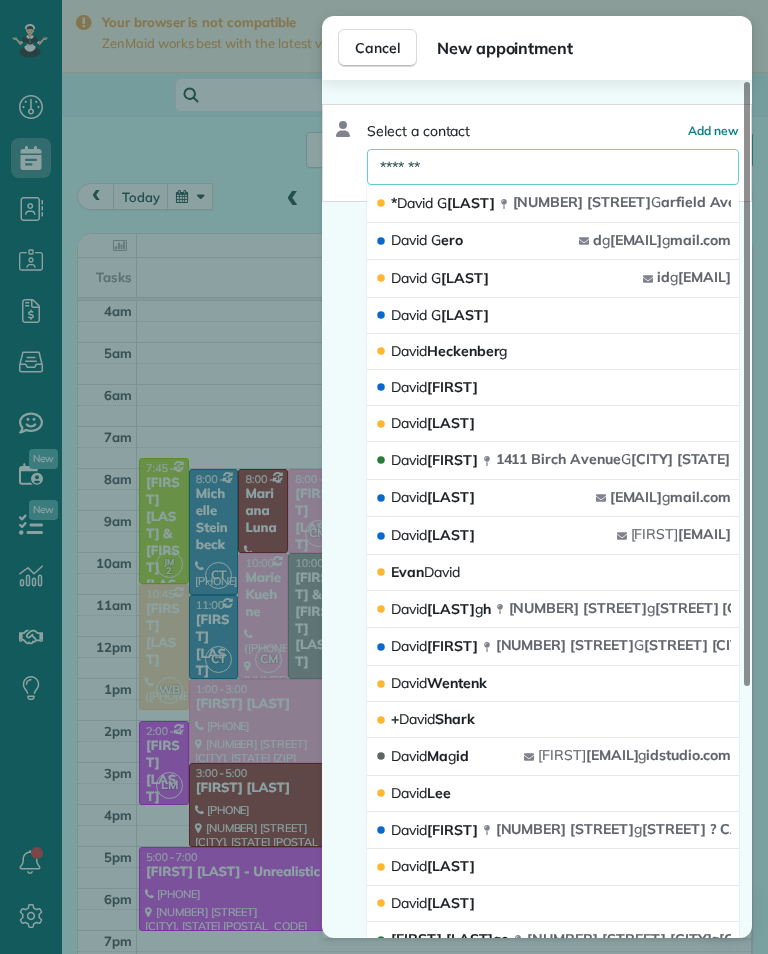 click on "David   G ervasi id g 22@earthlink.net" at bounding box center [553, 279] 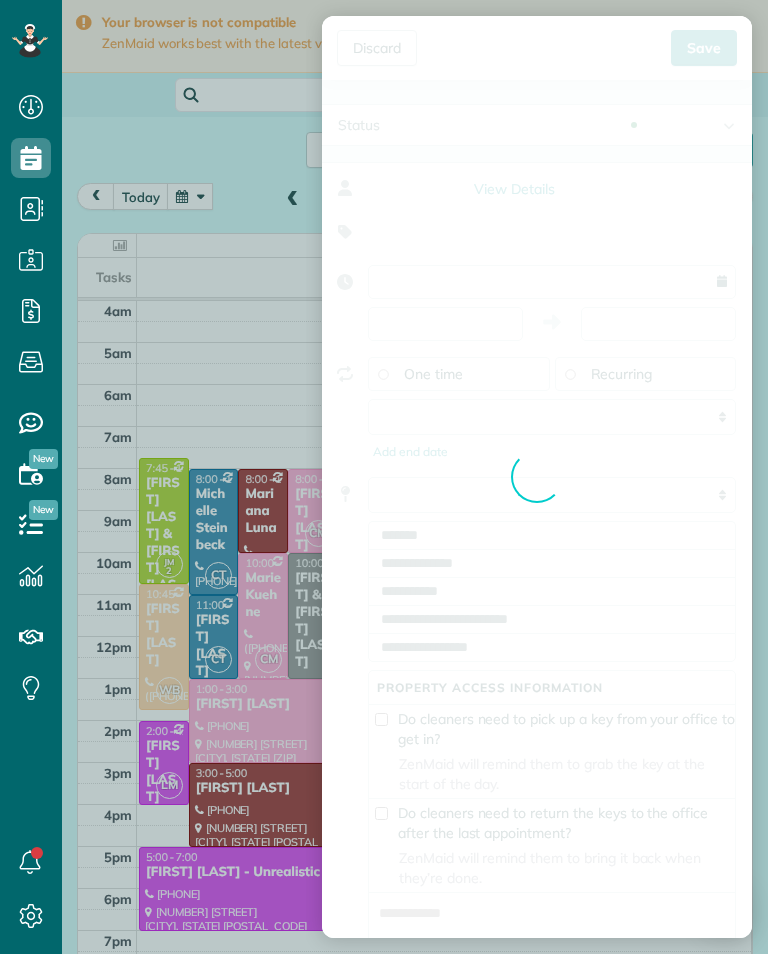 type on "**********" 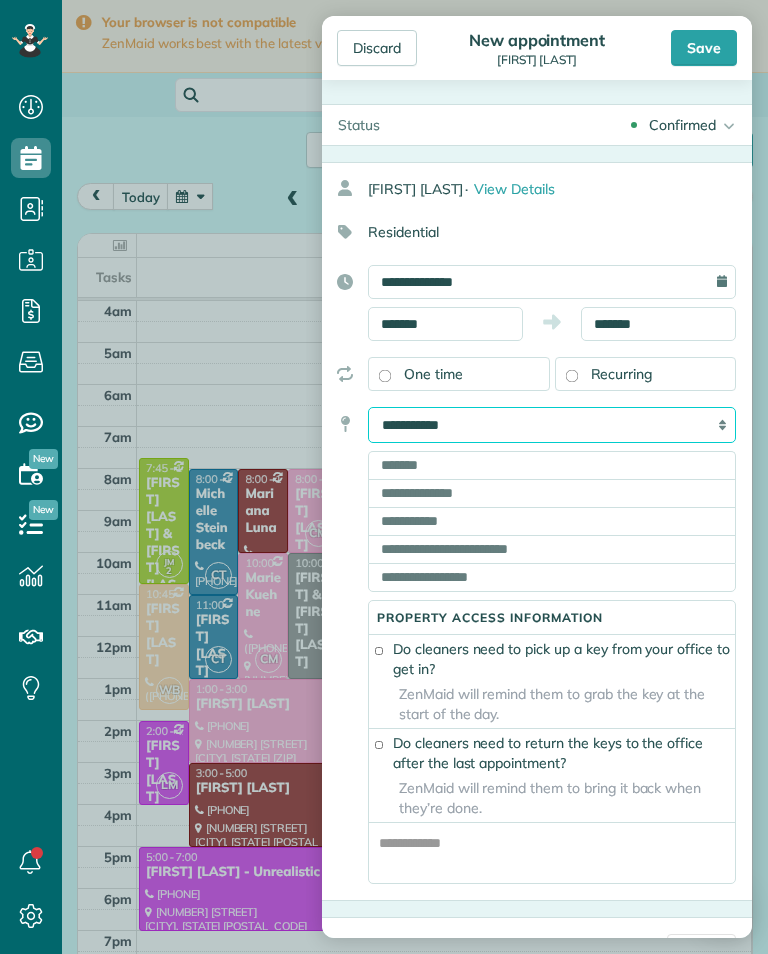 click on "**********" at bounding box center [552, 425] 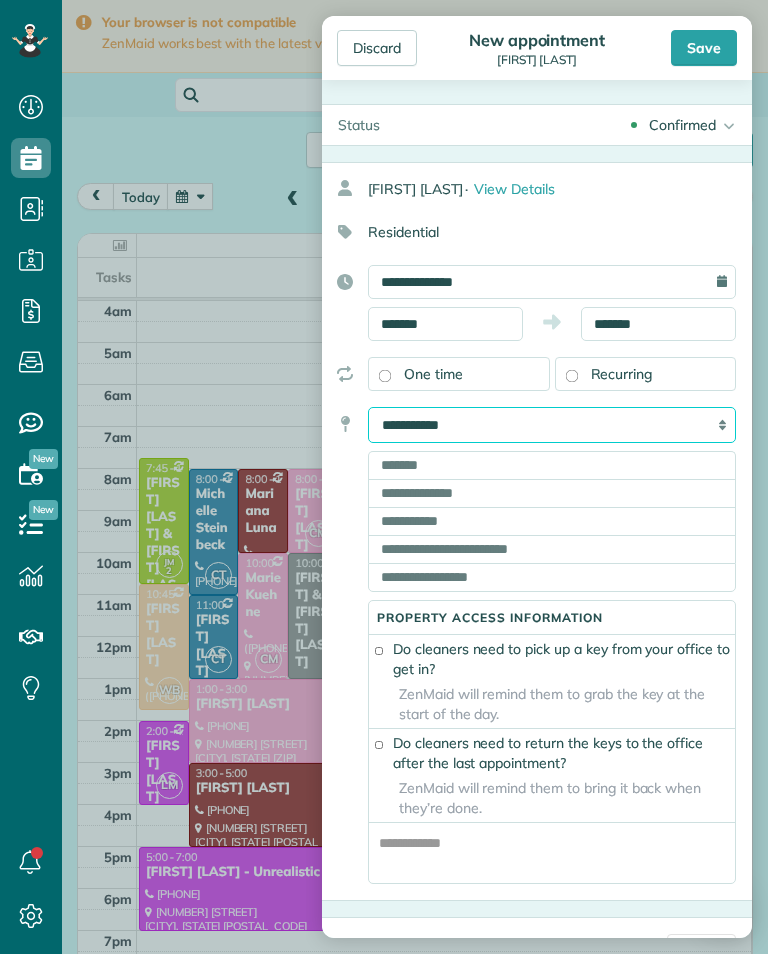 select on "*******" 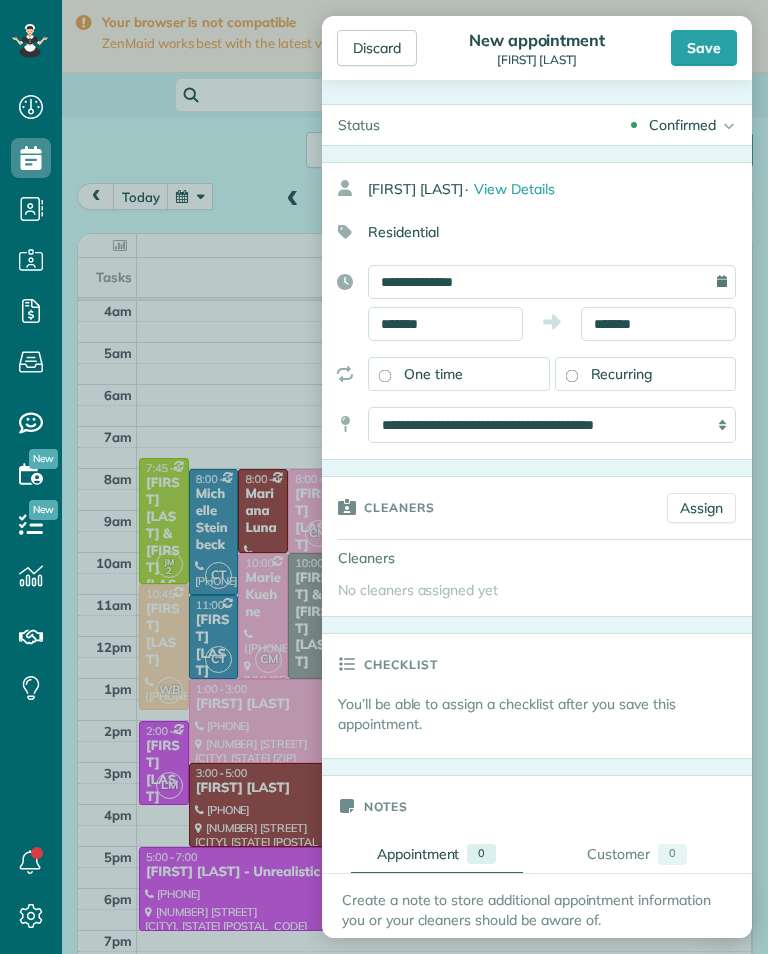click on "Assign" at bounding box center [701, 508] 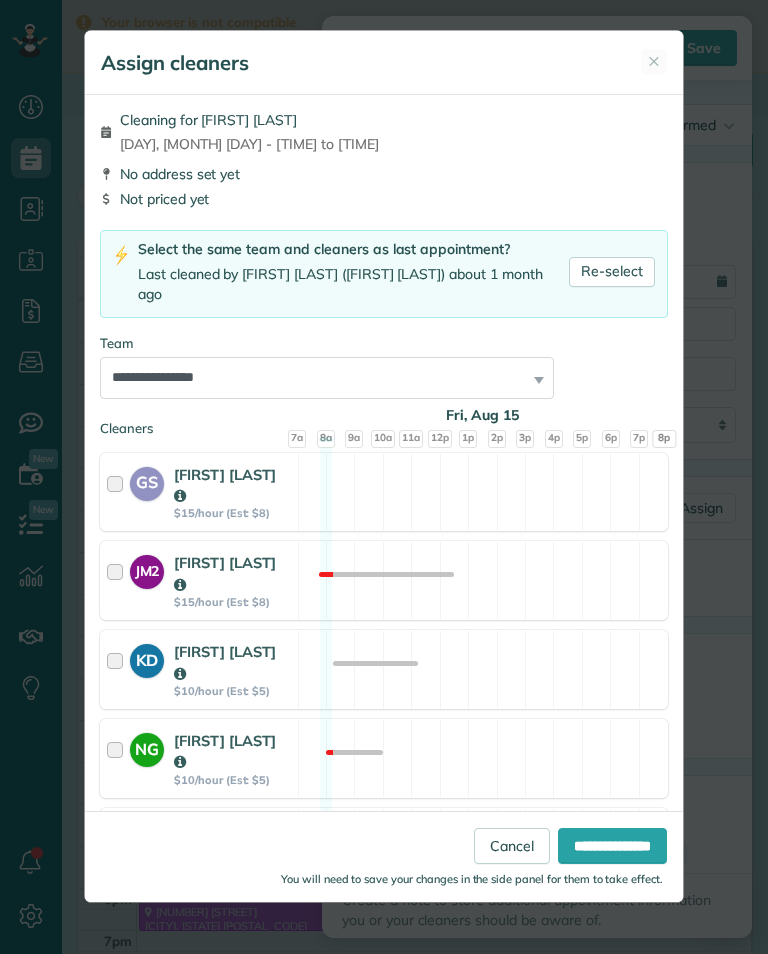 click on "Re-select" at bounding box center (612, 272) 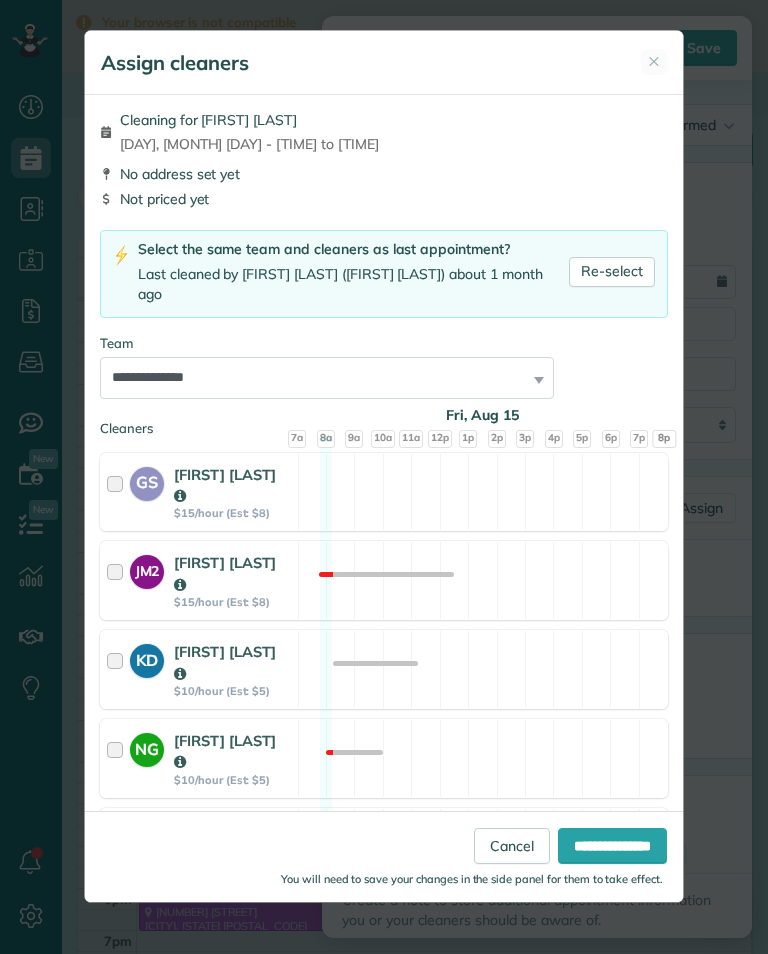 click on "**********" at bounding box center [612, 846] 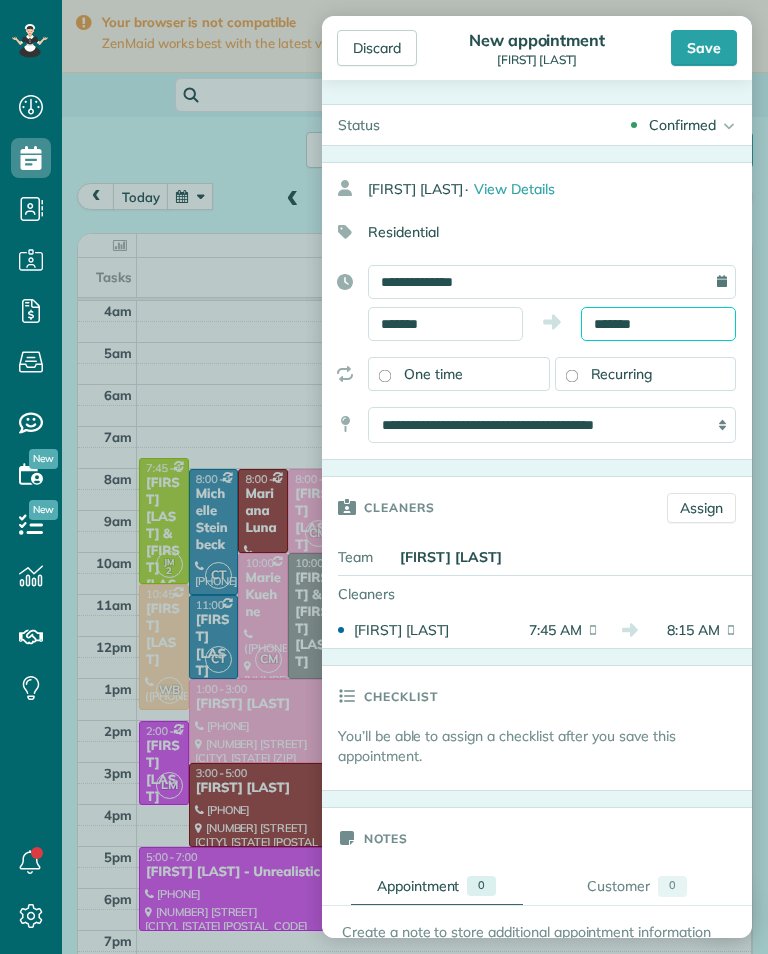 click on "Dashboard
Scheduling
Calendar View
List View
Dispatch View - Weekly scheduling (Beta)" at bounding box center [384, 477] 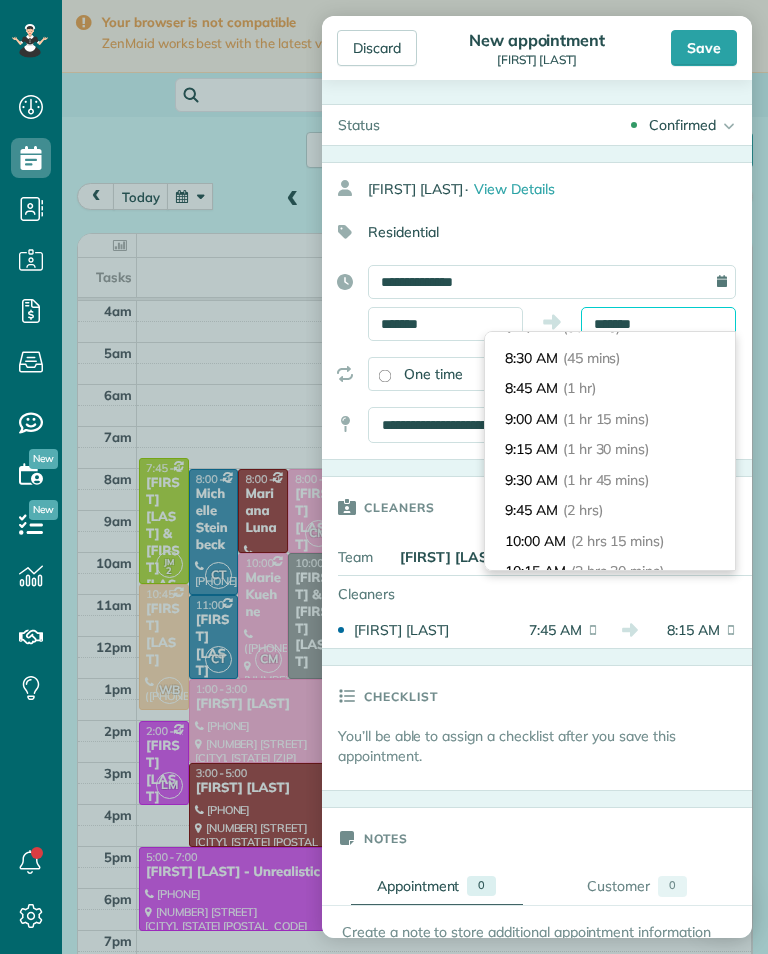 scroll, scrollTop: 90, scrollLeft: 0, axis: vertical 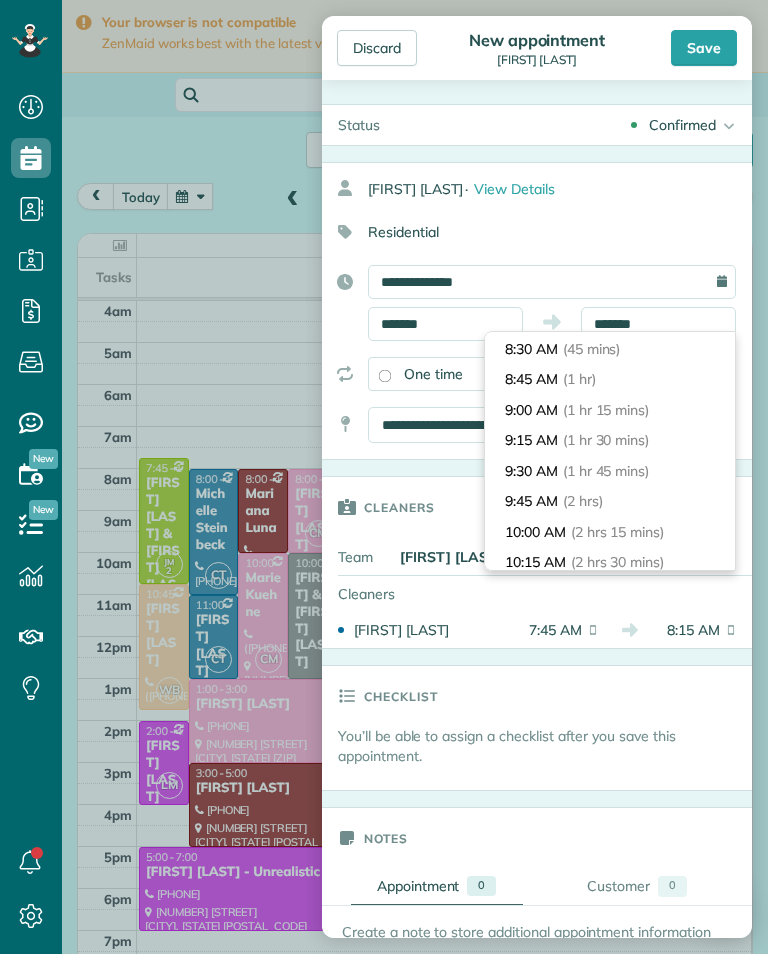 click on "9:45 AM  (2 hrs)" at bounding box center (610, 501) 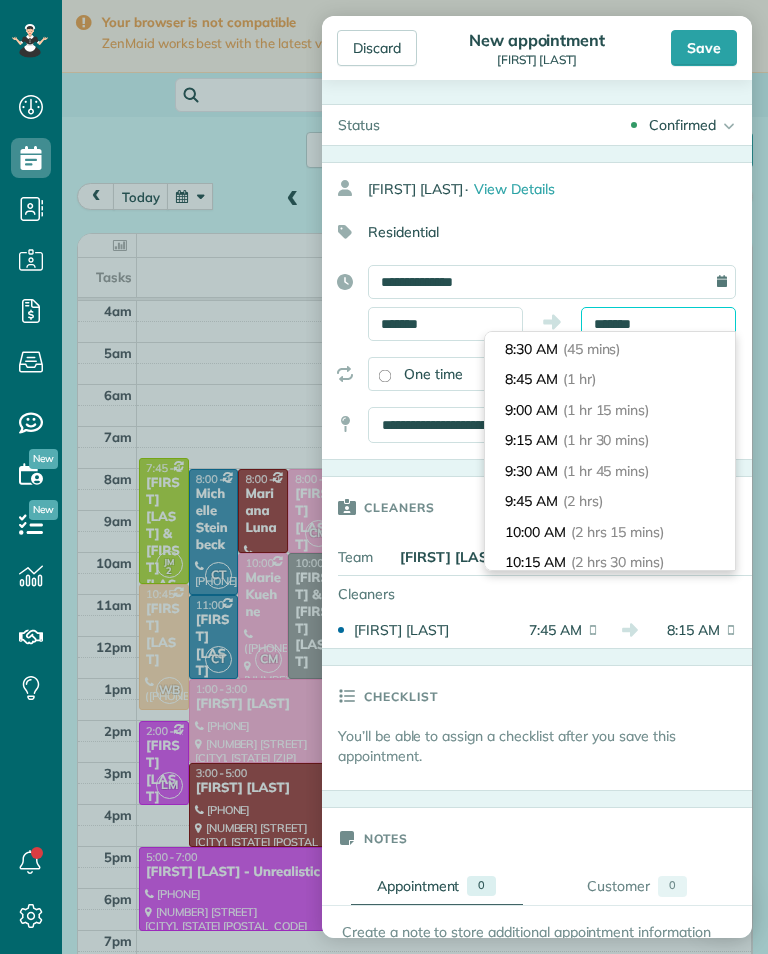 type on "*******" 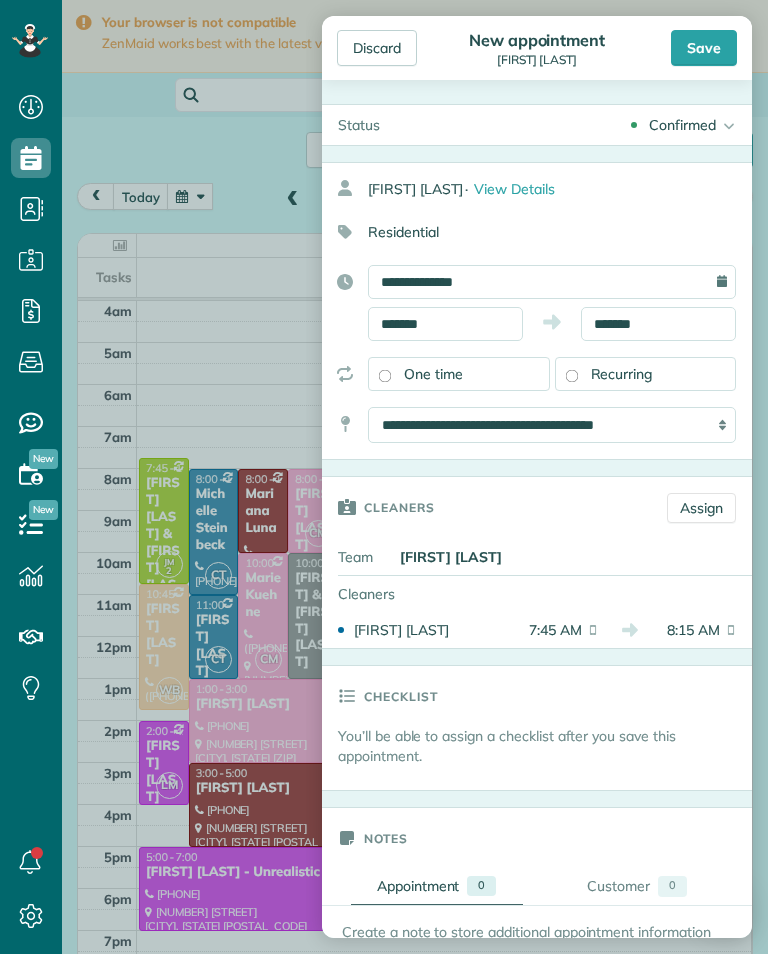click on "Save" at bounding box center (704, 48) 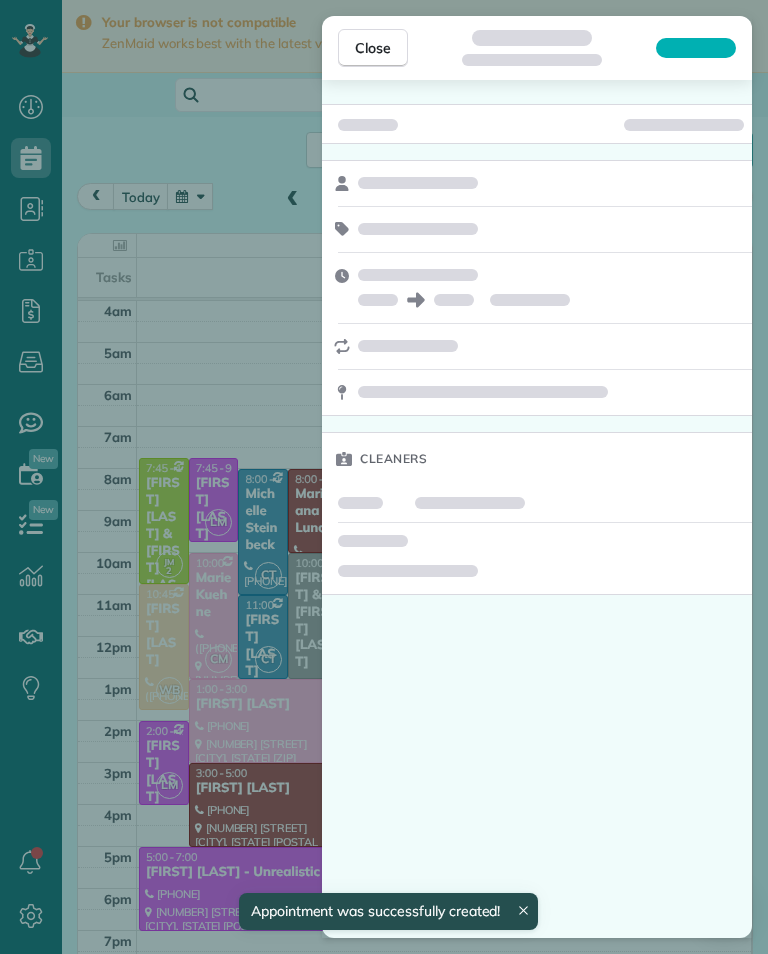 click on "Close   Cleaners" at bounding box center [384, 477] 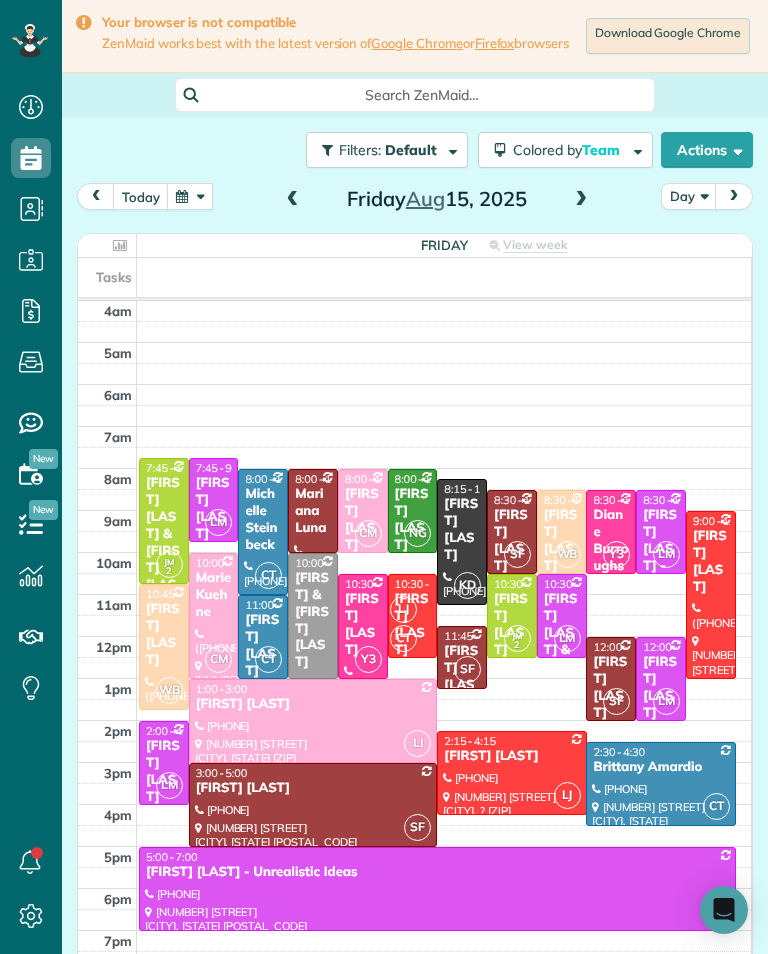 click at bounding box center (293, 200) 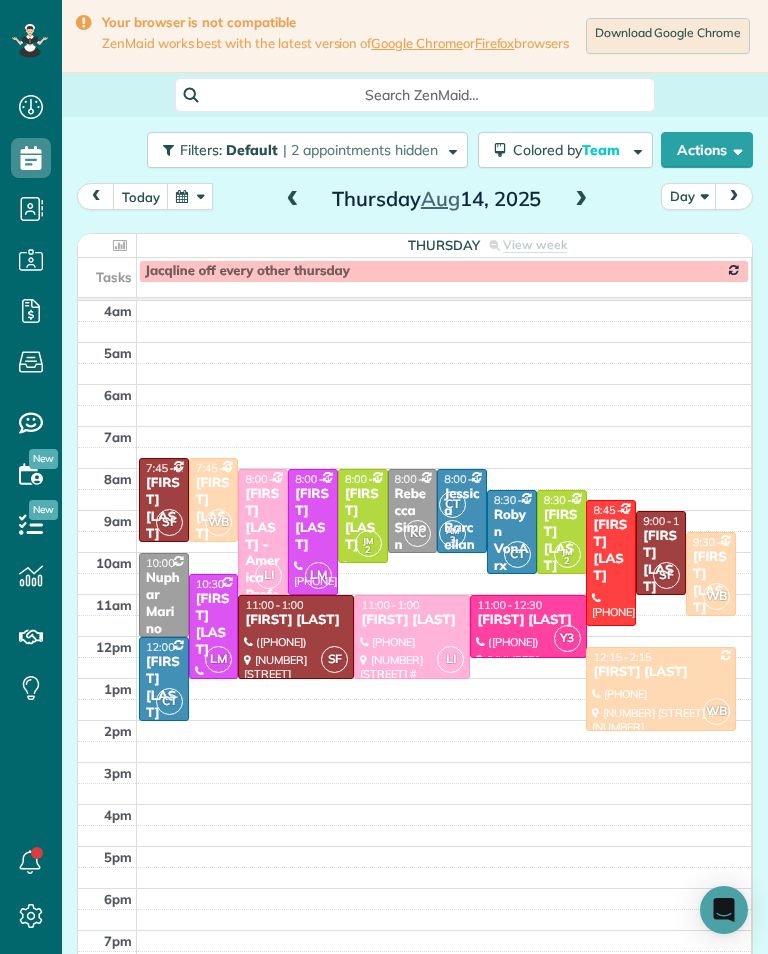 click at bounding box center (293, 200) 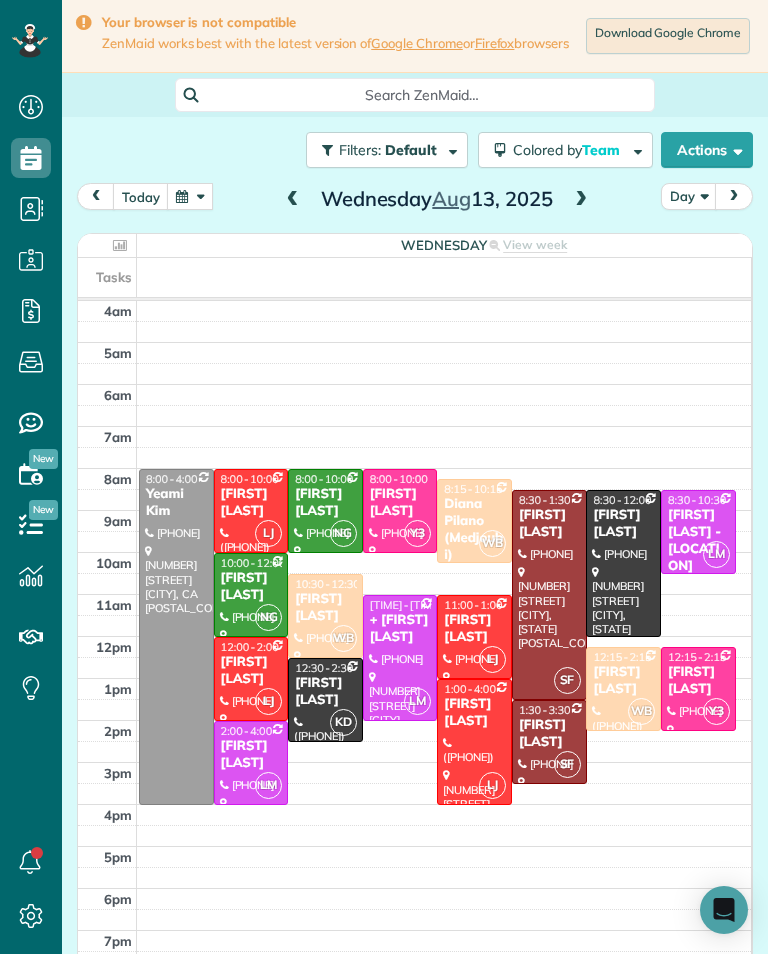 click at bounding box center [293, 200] 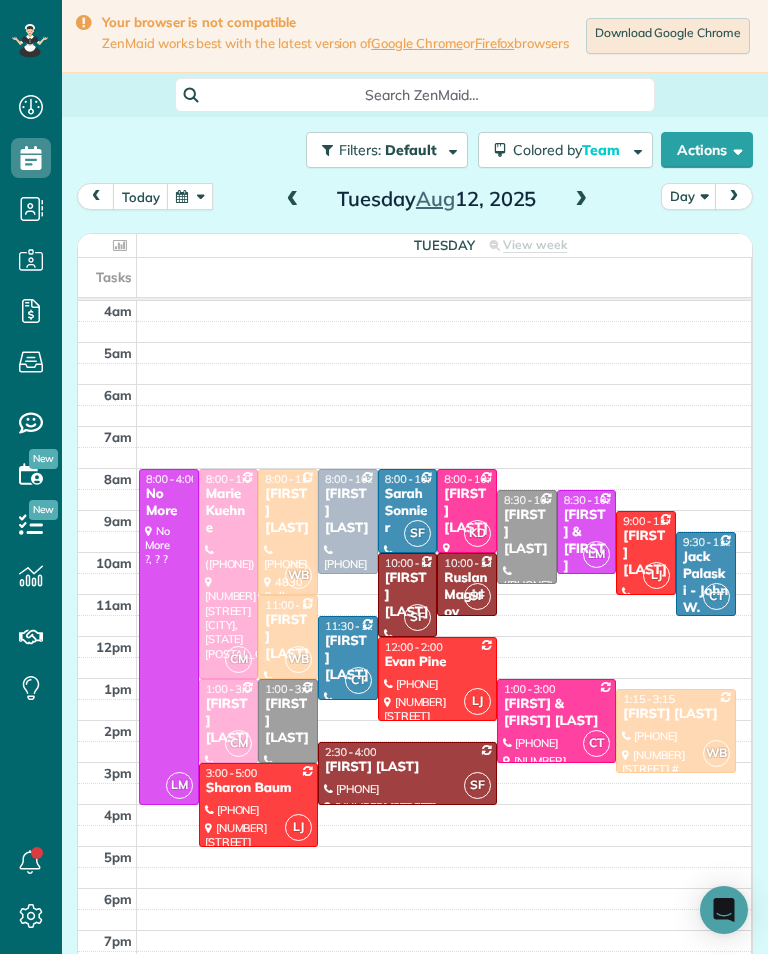click at bounding box center (293, 200) 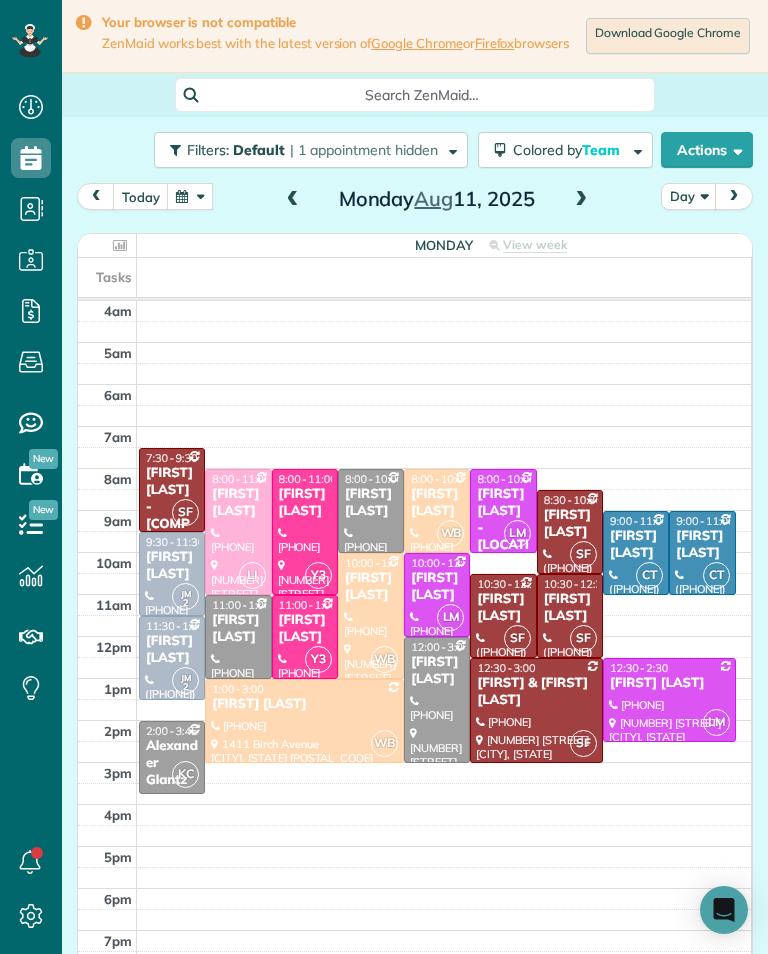 click at bounding box center (190, 196) 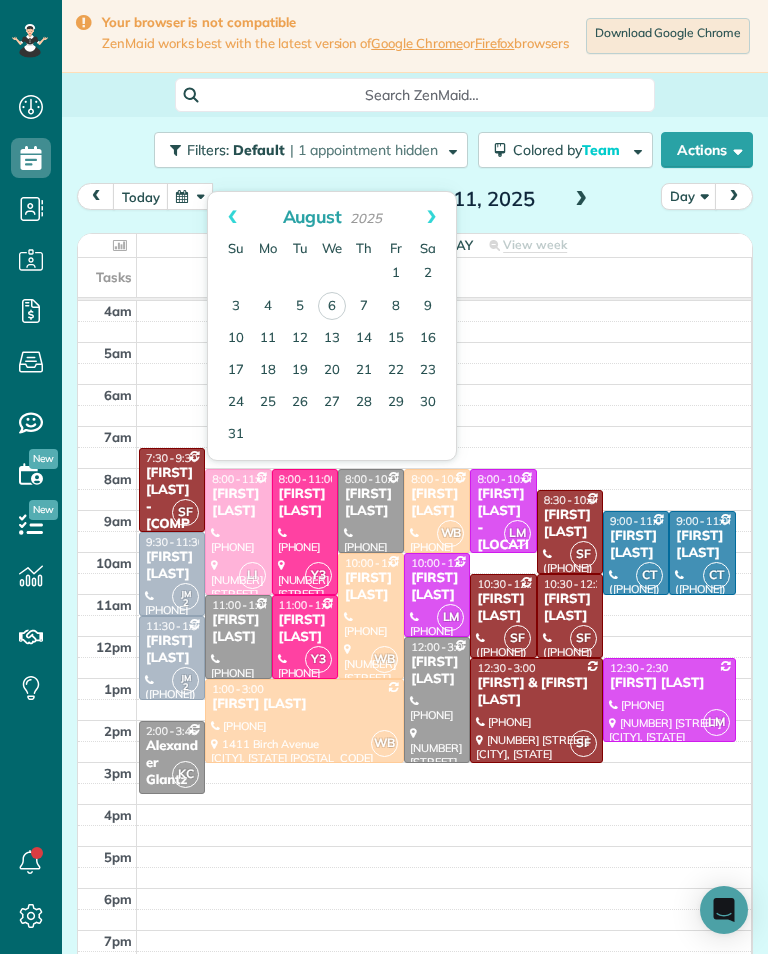 click on "8" at bounding box center [396, 307] 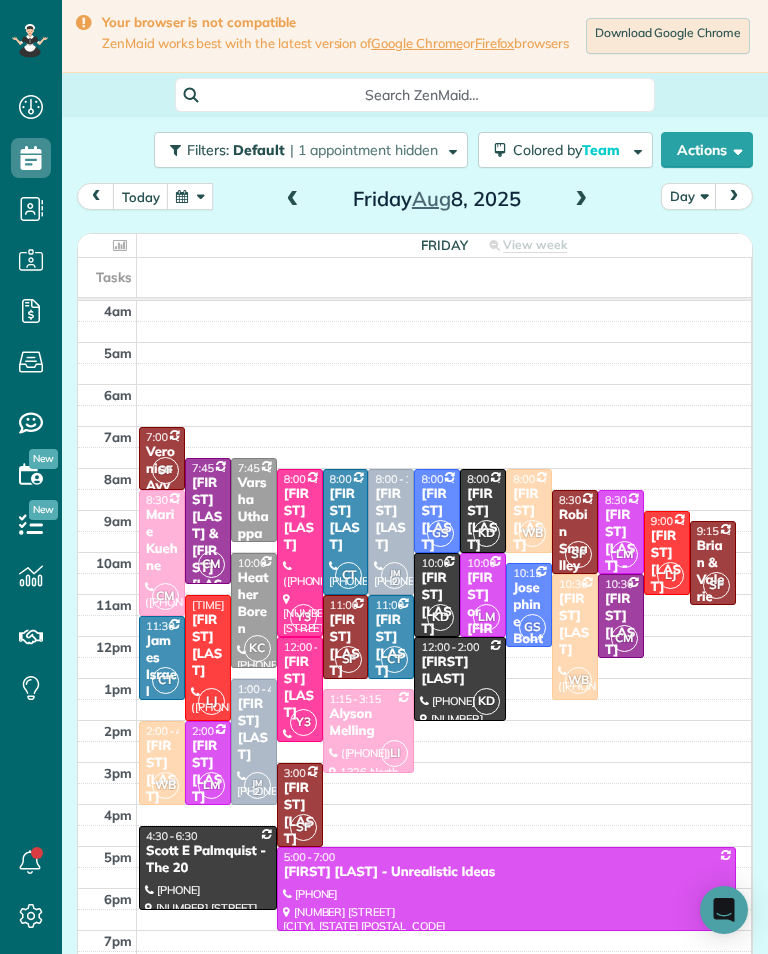 click at bounding box center (581, 200) 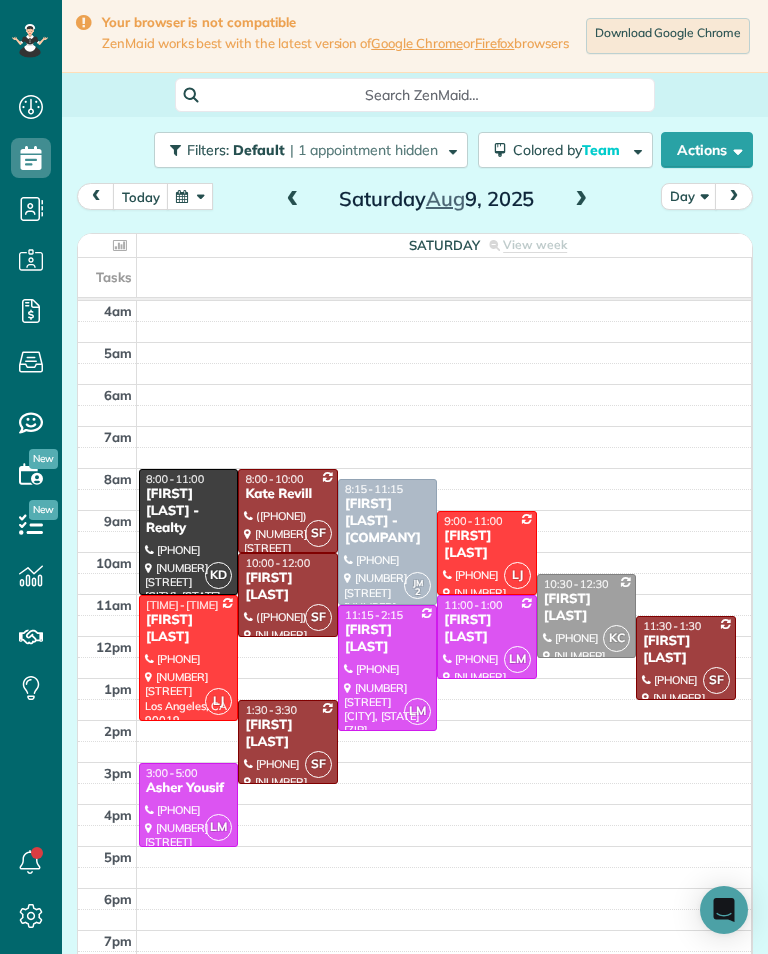 click at bounding box center (190, 196) 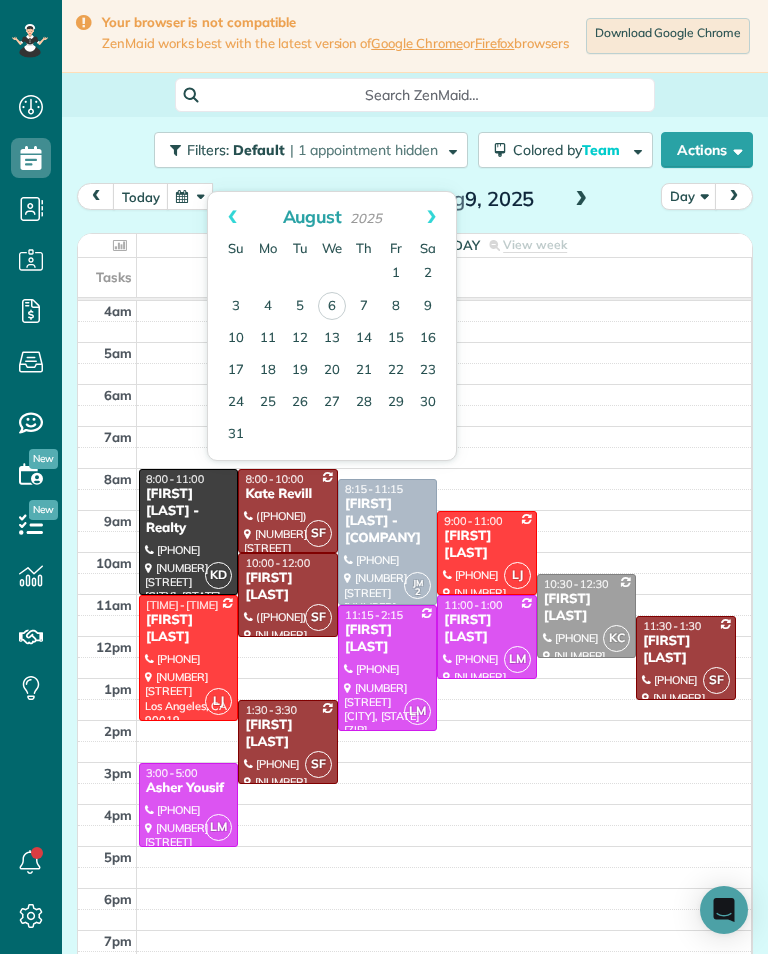 click on "11" at bounding box center [268, 339] 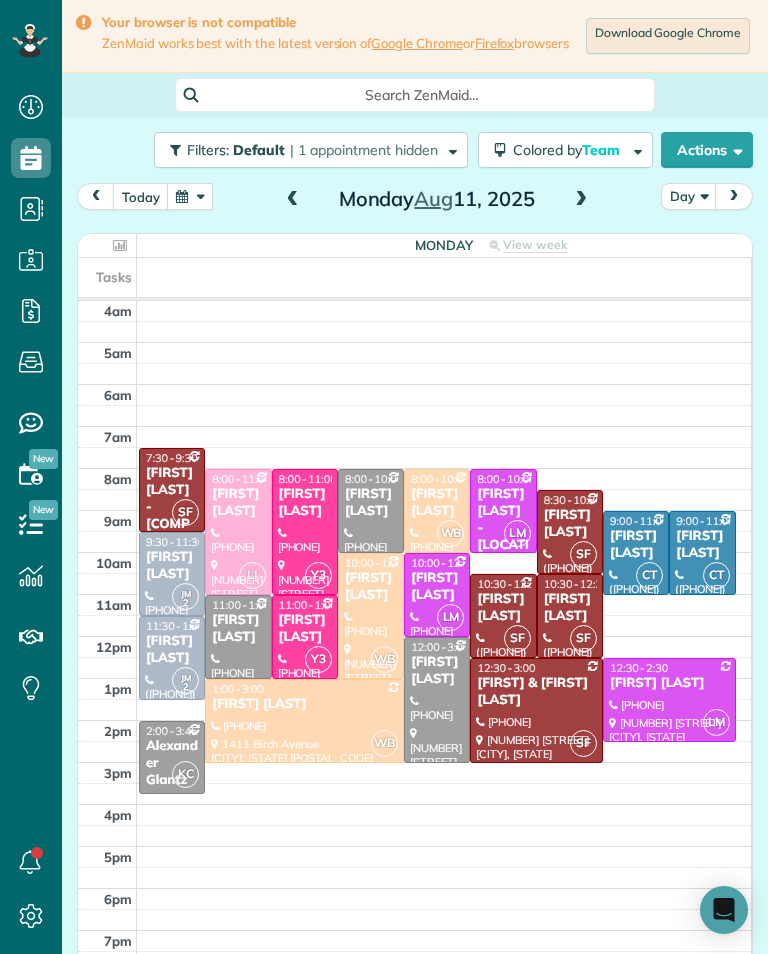 click at bounding box center (190, 196) 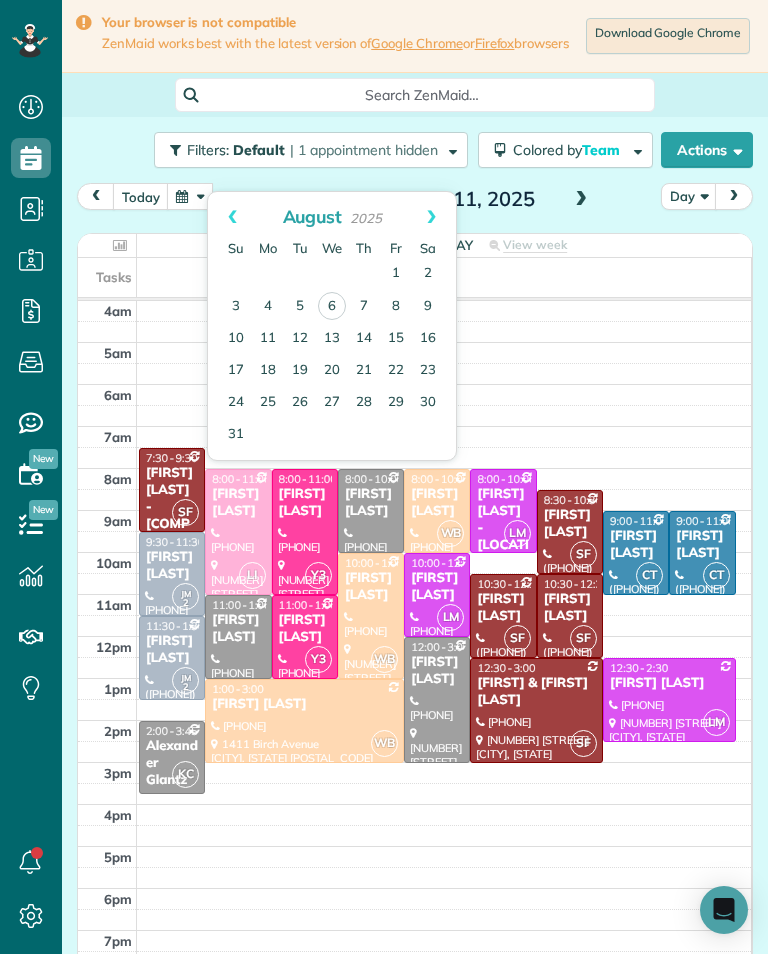 click on "16" at bounding box center (428, 339) 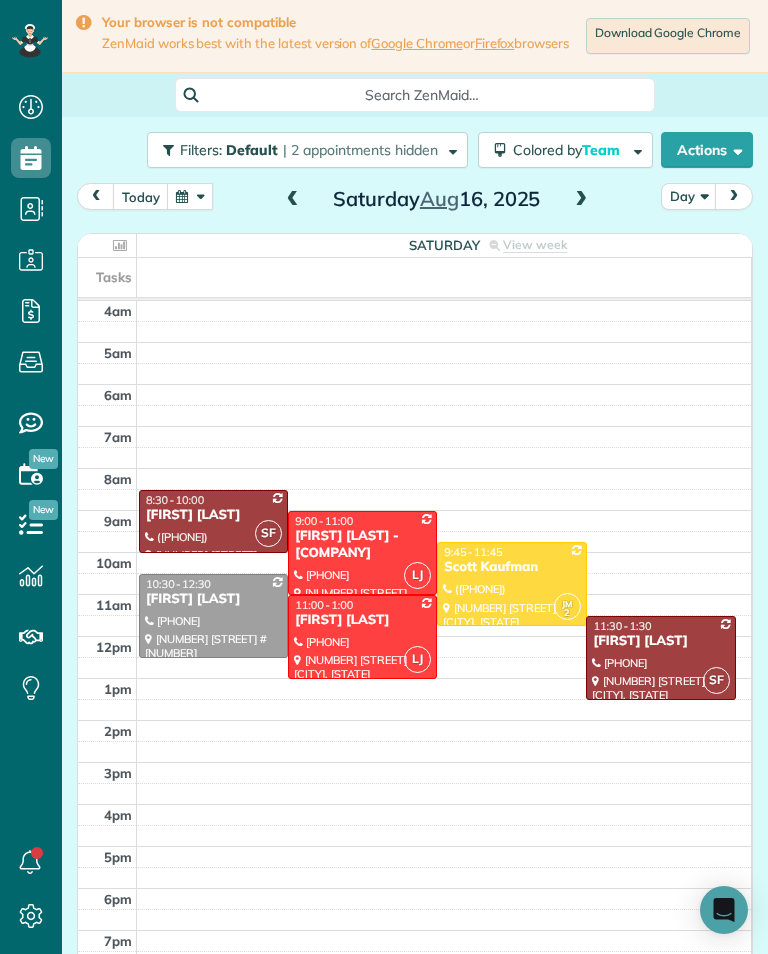 scroll, scrollTop: 985, scrollLeft: 62, axis: both 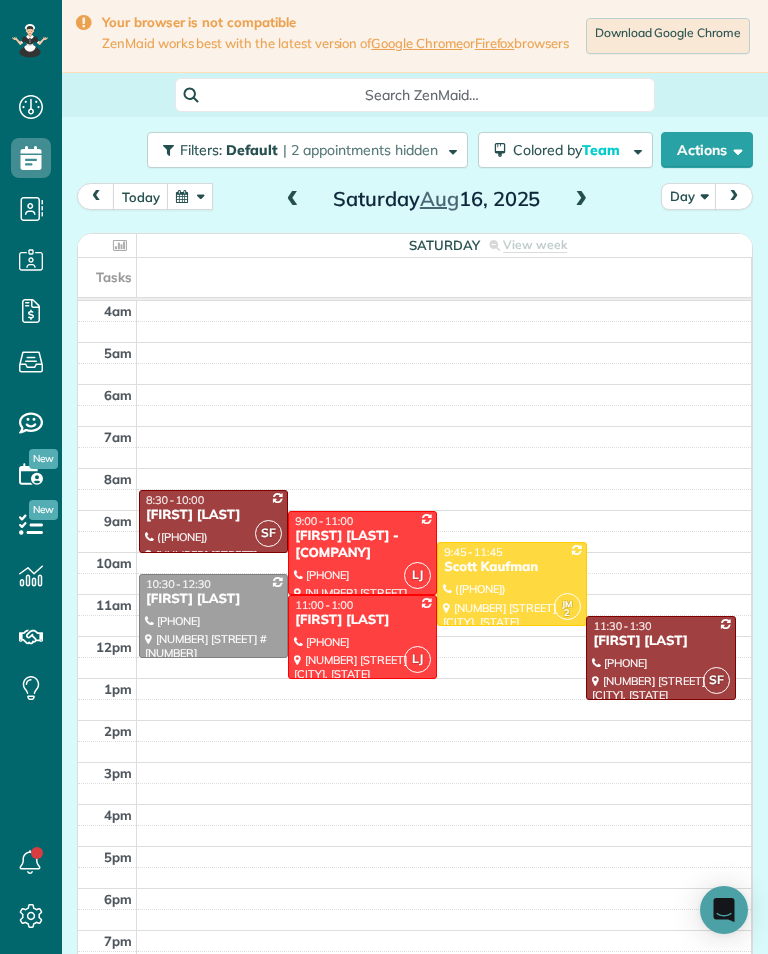 click at bounding box center [293, 200] 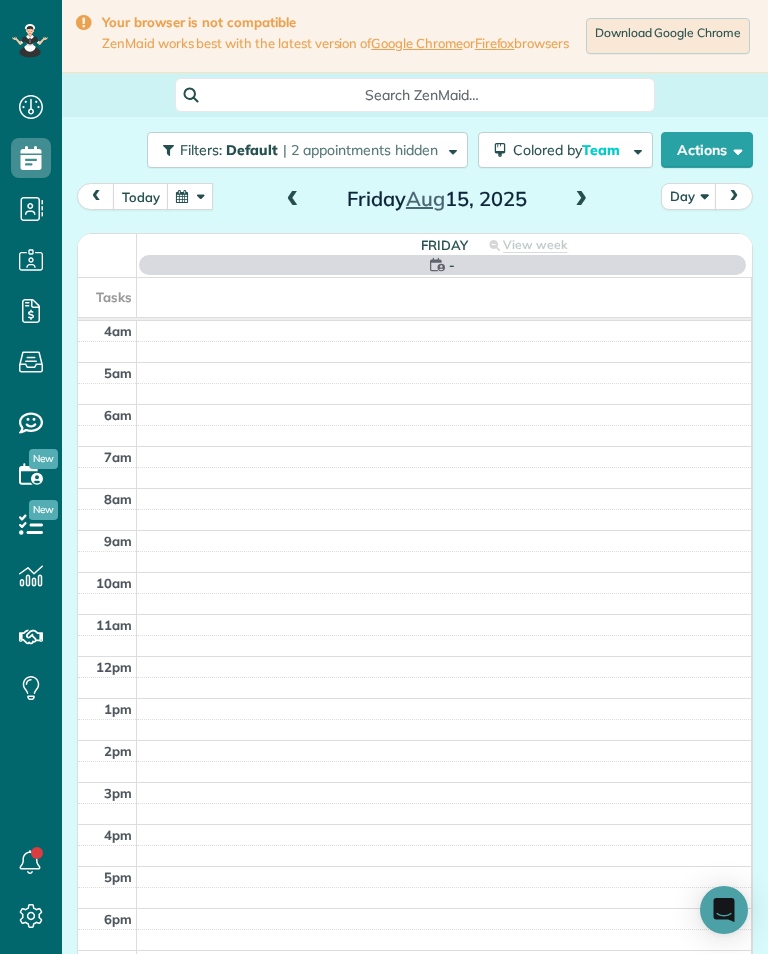 scroll, scrollTop: 985, scrollLeft: 62, axis: both 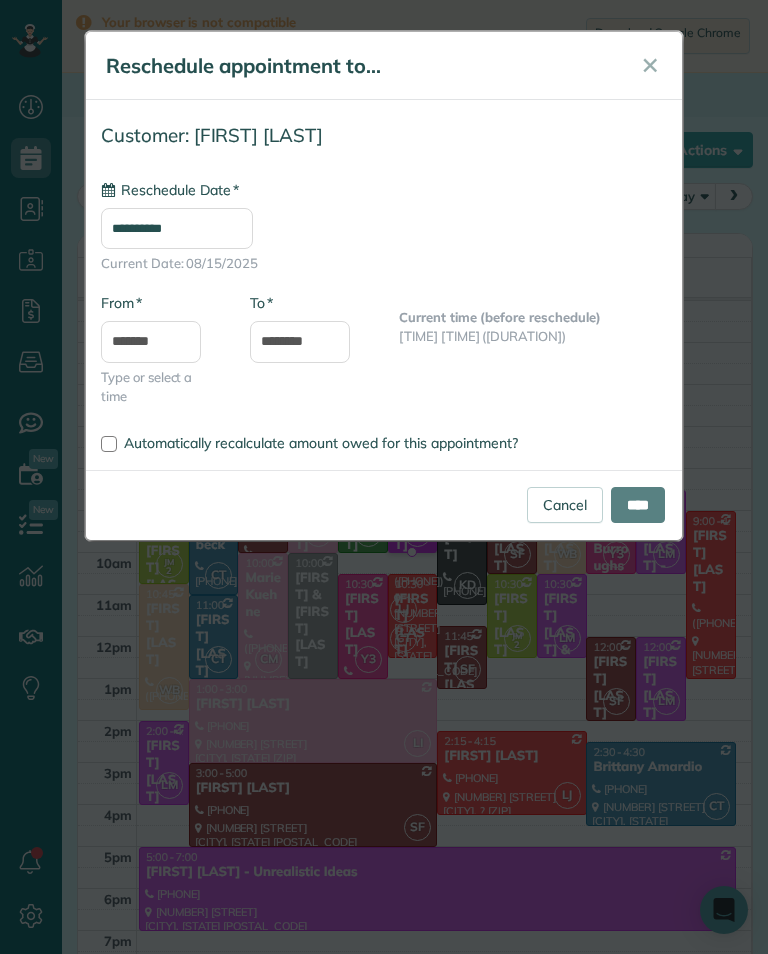 click on "**********" at bounding box center [177, 228] 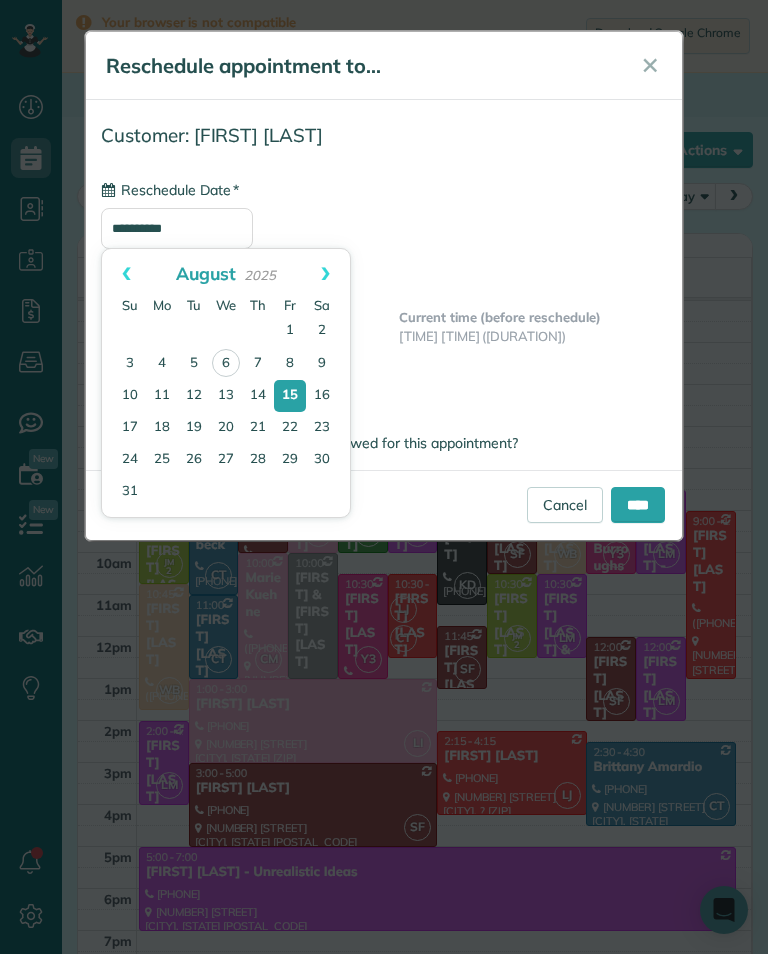 click on "16" at bounding box center [322, 396] 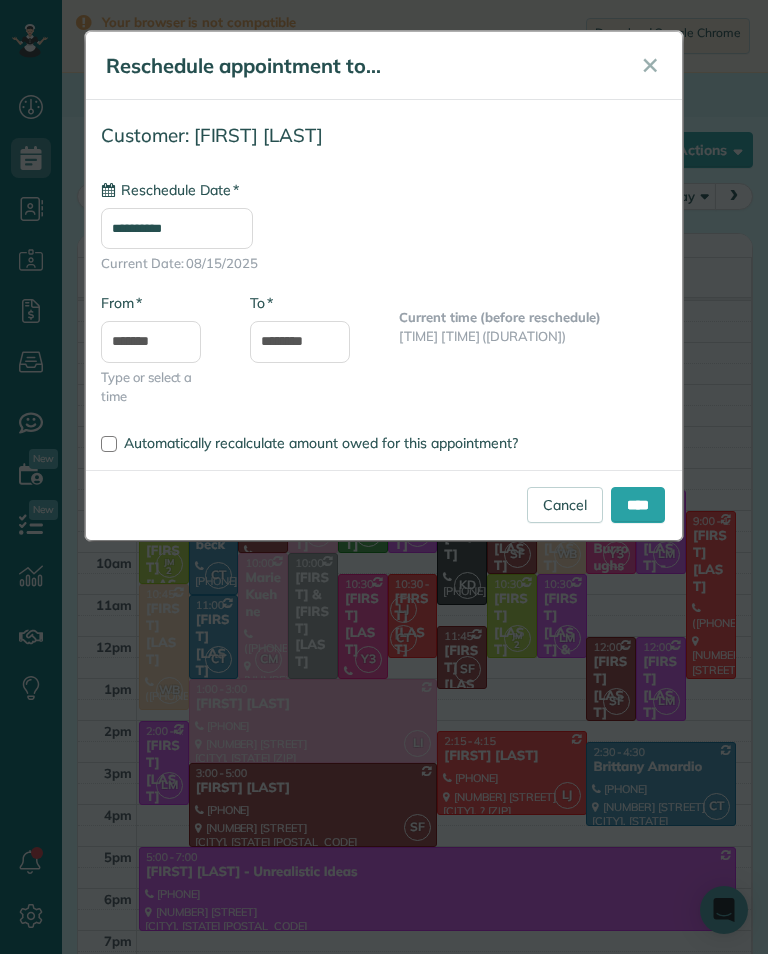 click on "****" at bounding box center [638, 505] 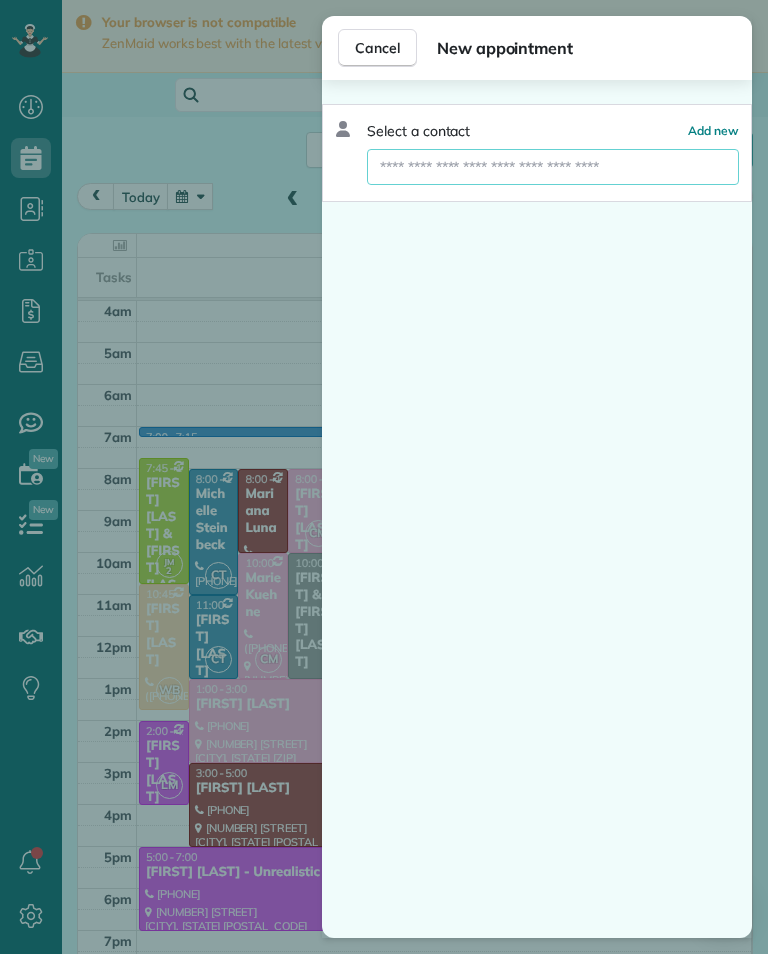 click at bounding box center (553, 167) 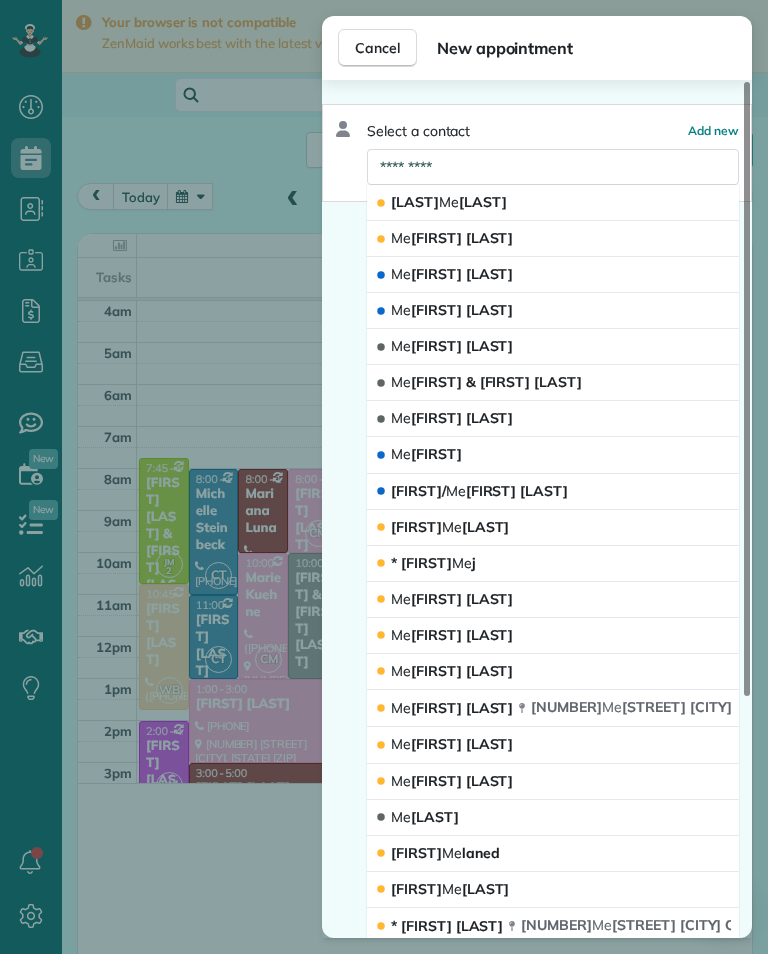 scroll, scrollTop: 985, scrollLeft: 62, axis: both 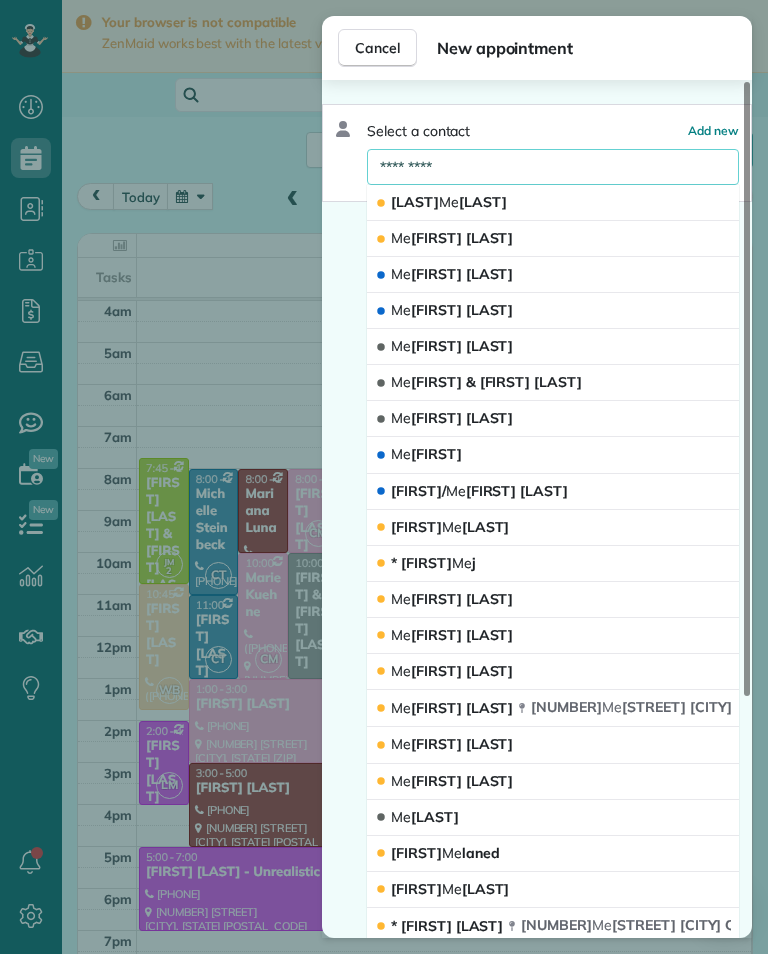 click on "*********" at bounding box center (553, 167) 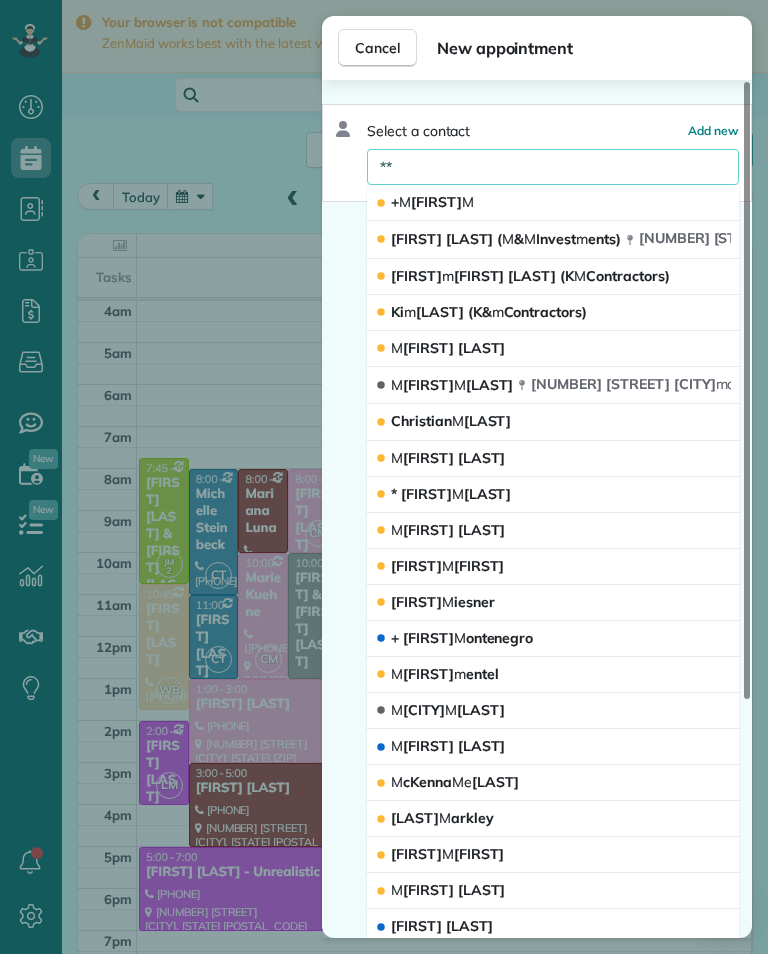 type on "*" 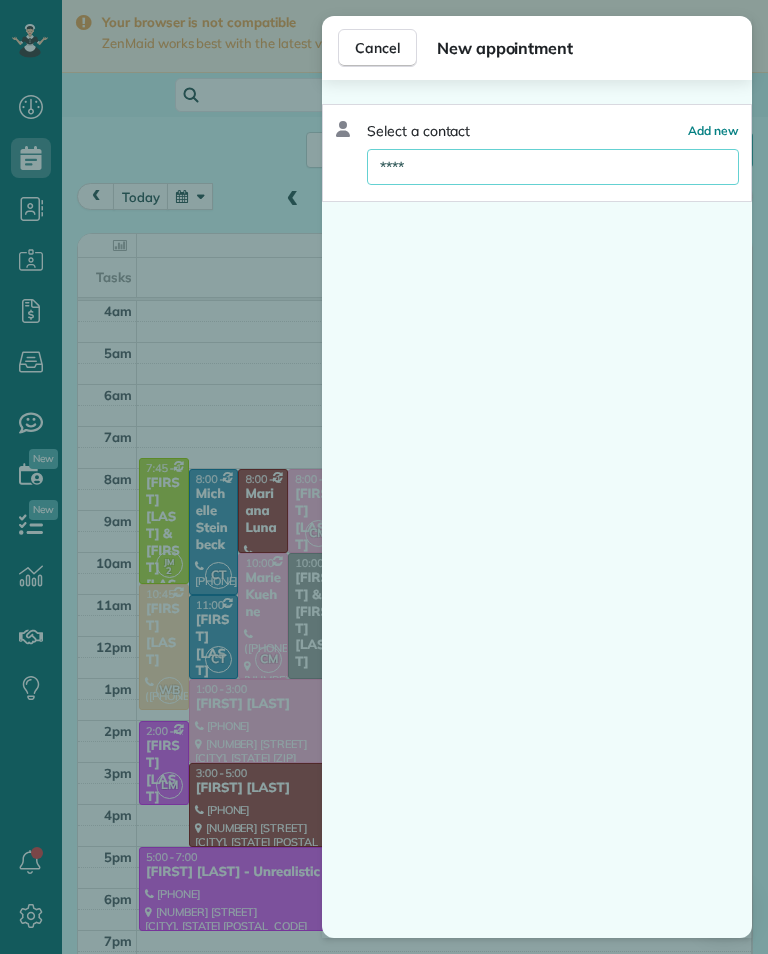 type on "*****" 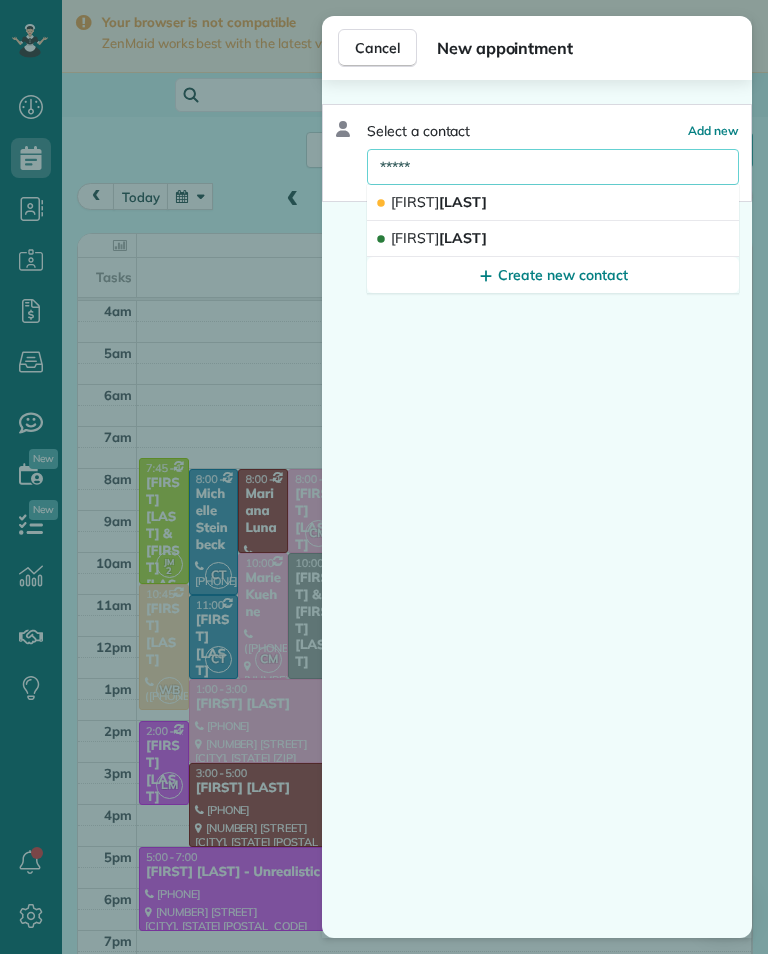 click on "Ethan  Mendelson" at bounding box center (553, 239) 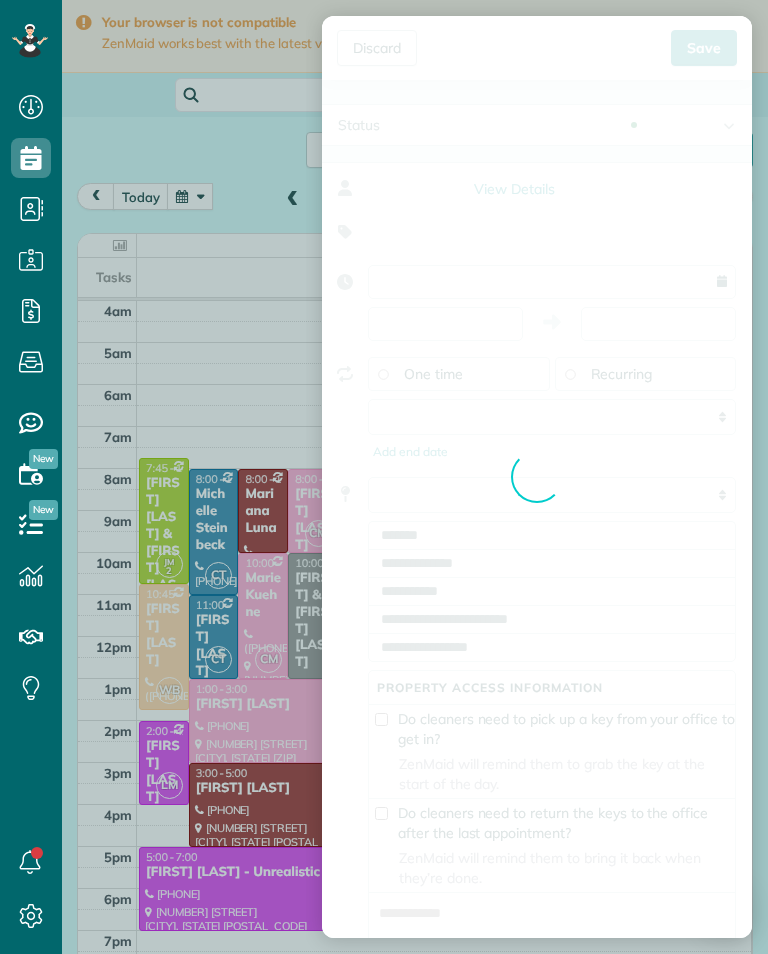 type on "**********" 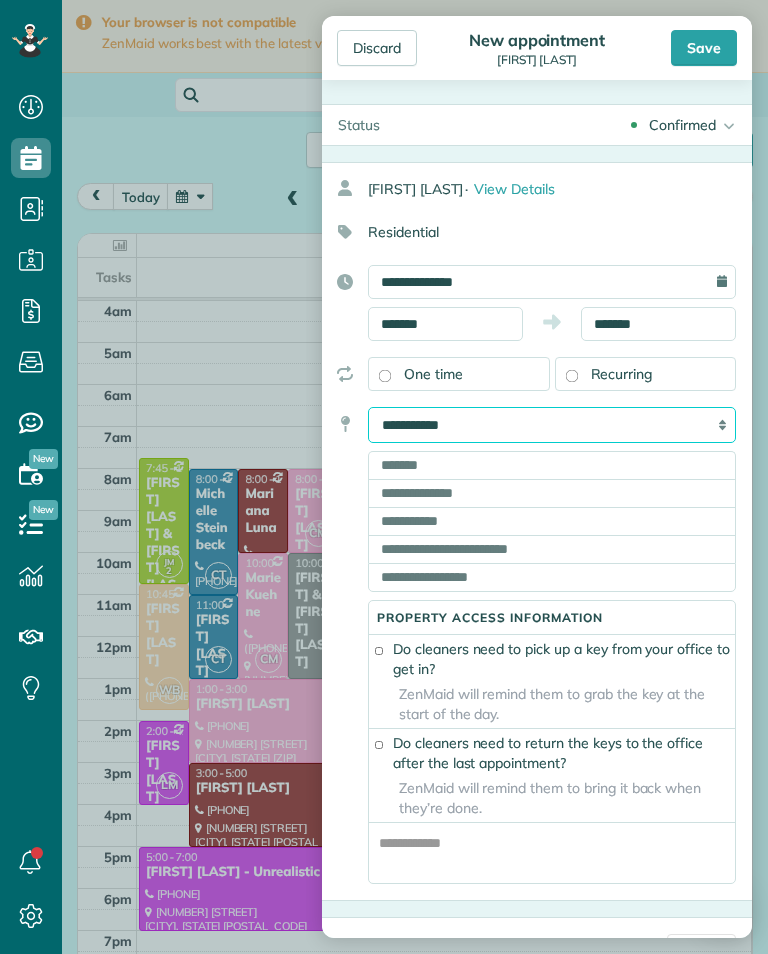 click on "**********" at bounding box center [552, 425] 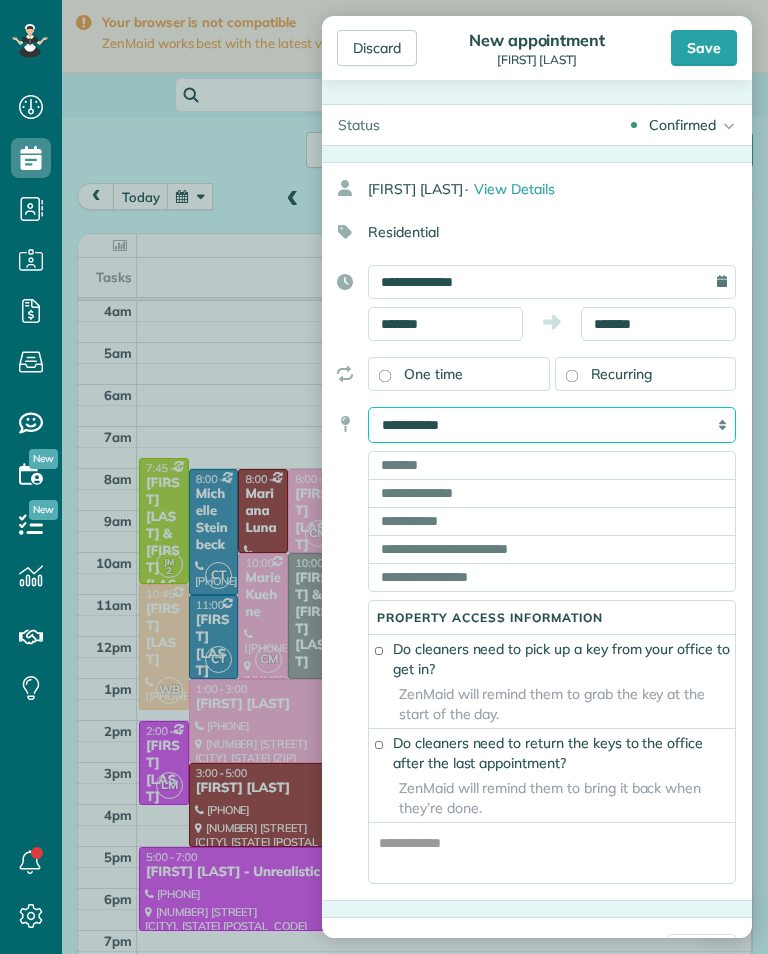 select on "*******" 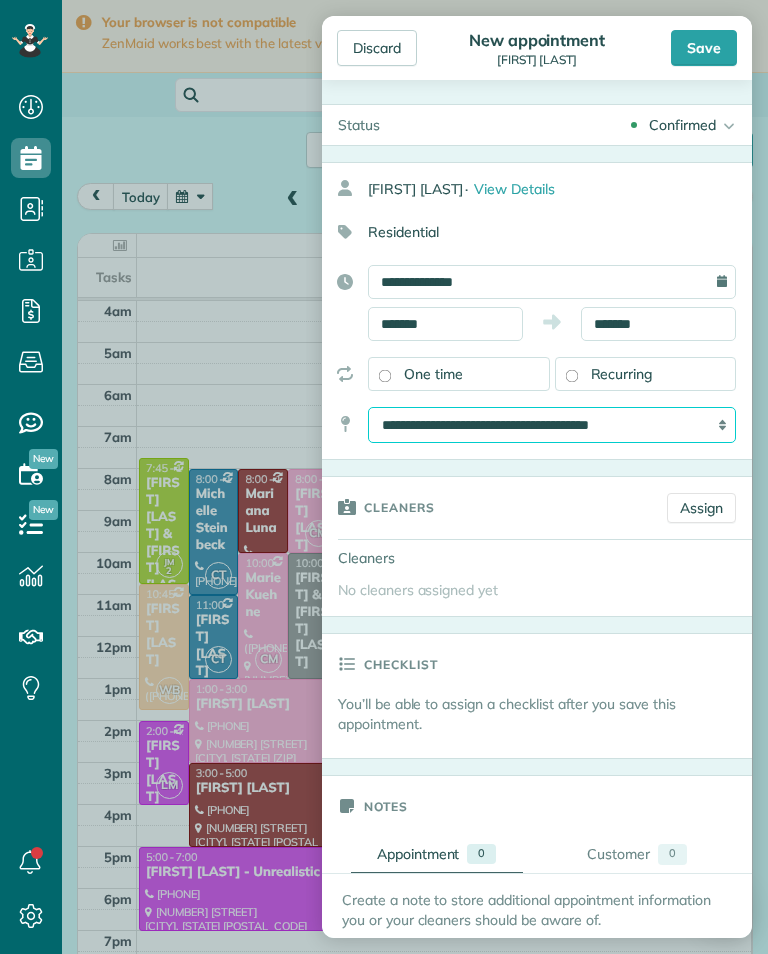 click on "**********" at bounding box center [552, 425] 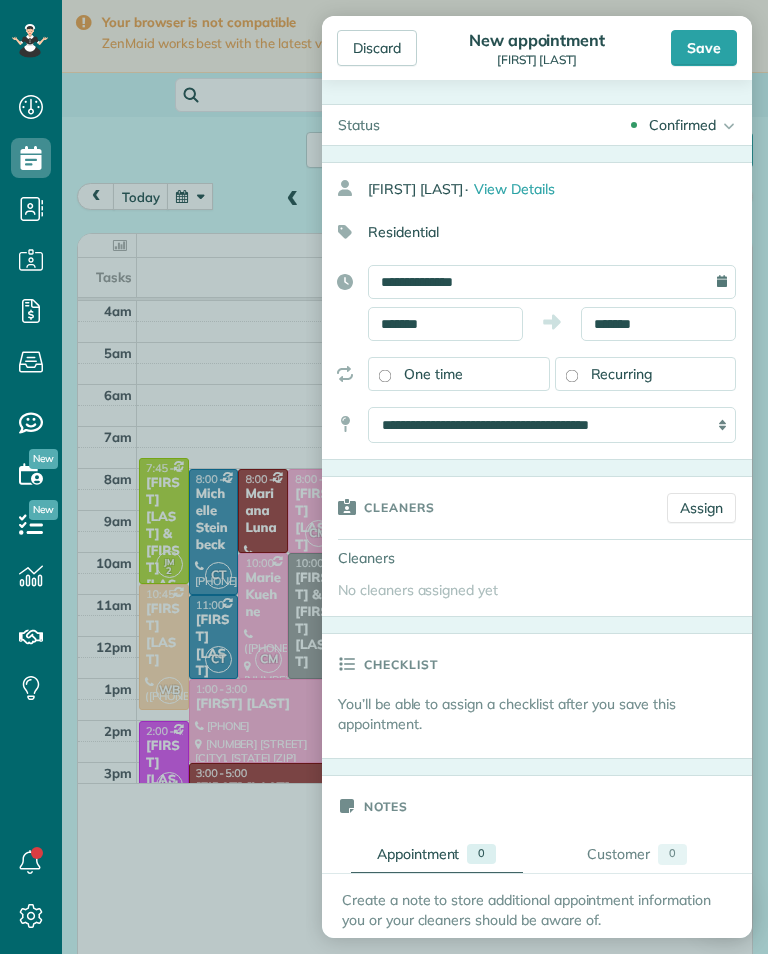 scroll, scrollTop: 985, scrollLeft: 62, axis: both 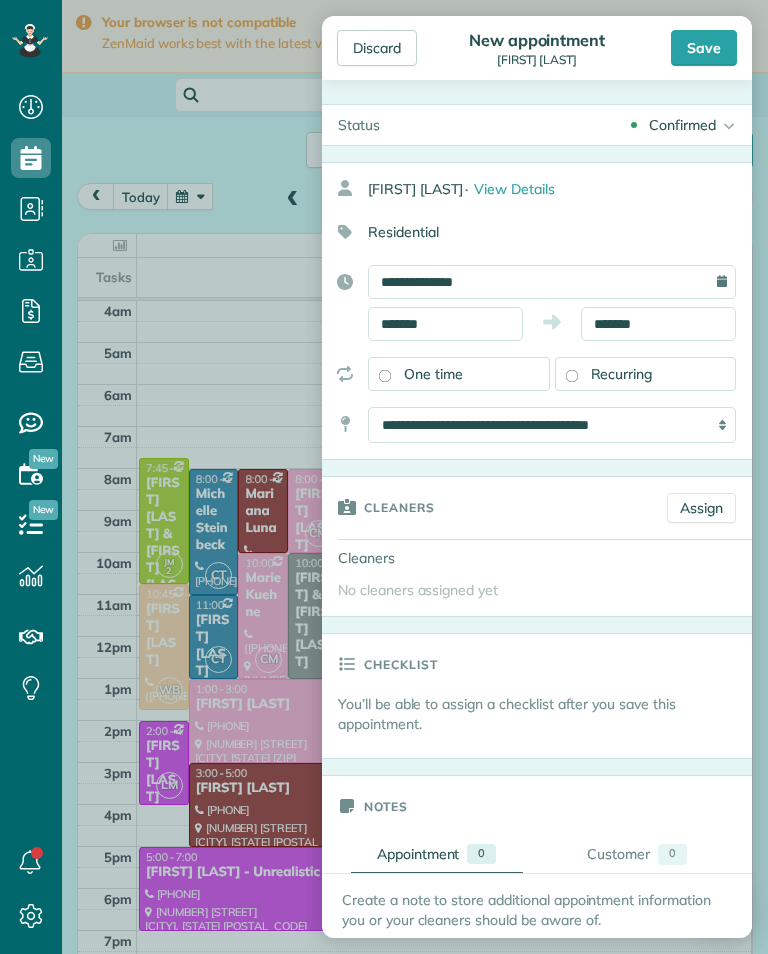 click on "Assign" at bounding box center [701, 508] 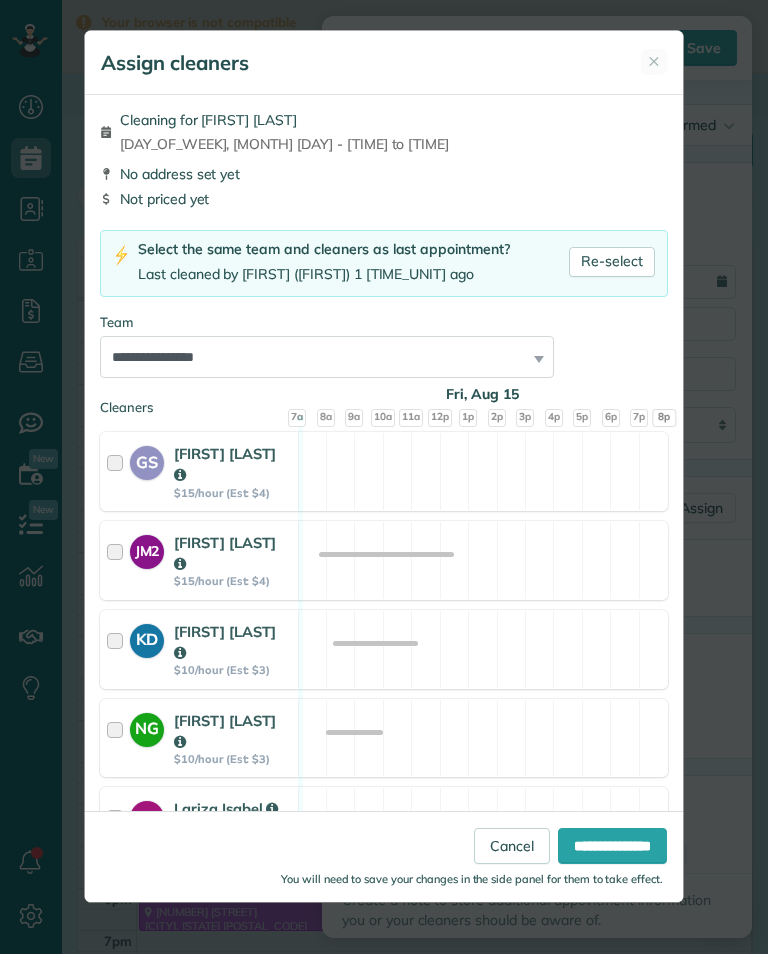 click on "Re-select" at bounding box center [612, 262] 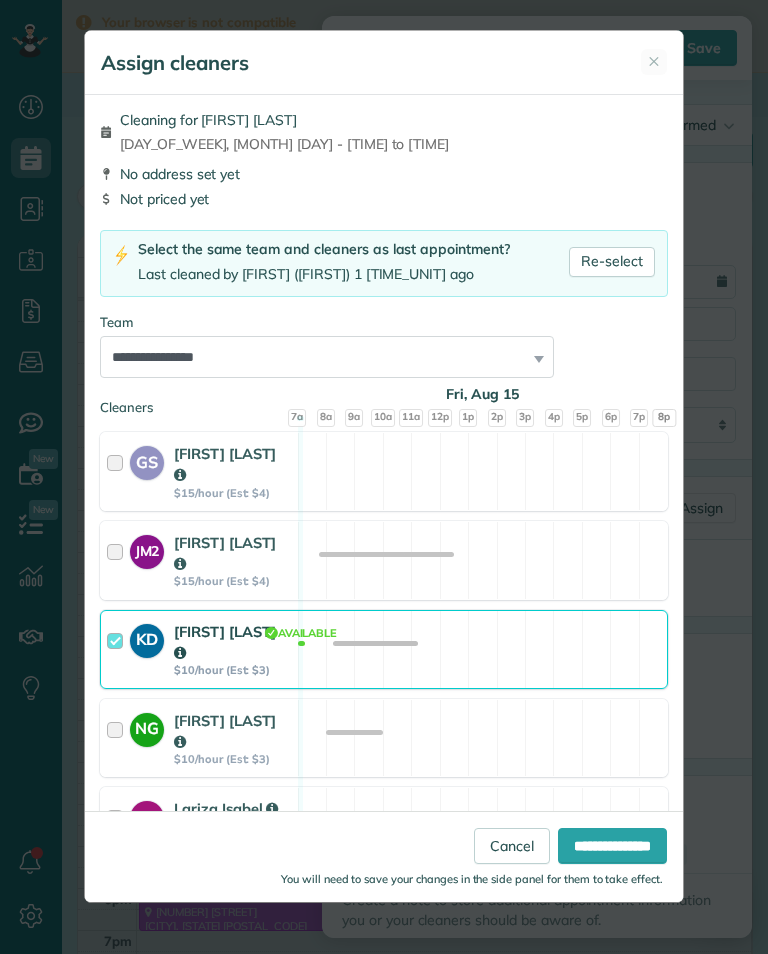 select on "***" 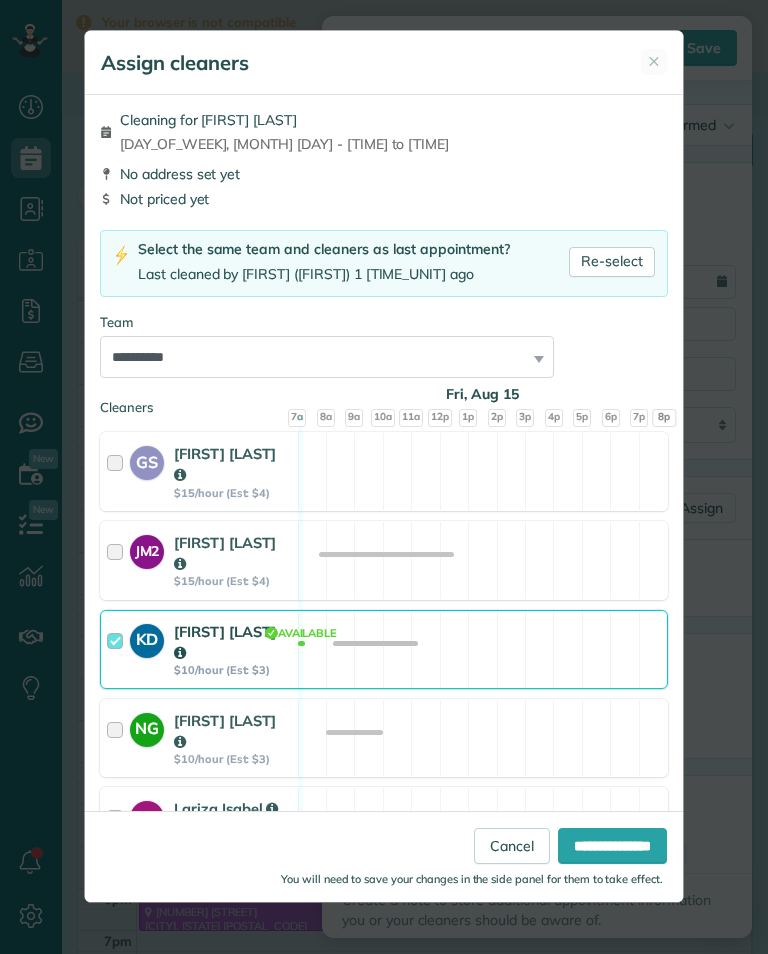 click on "**********" at bounding box center (612, 846) 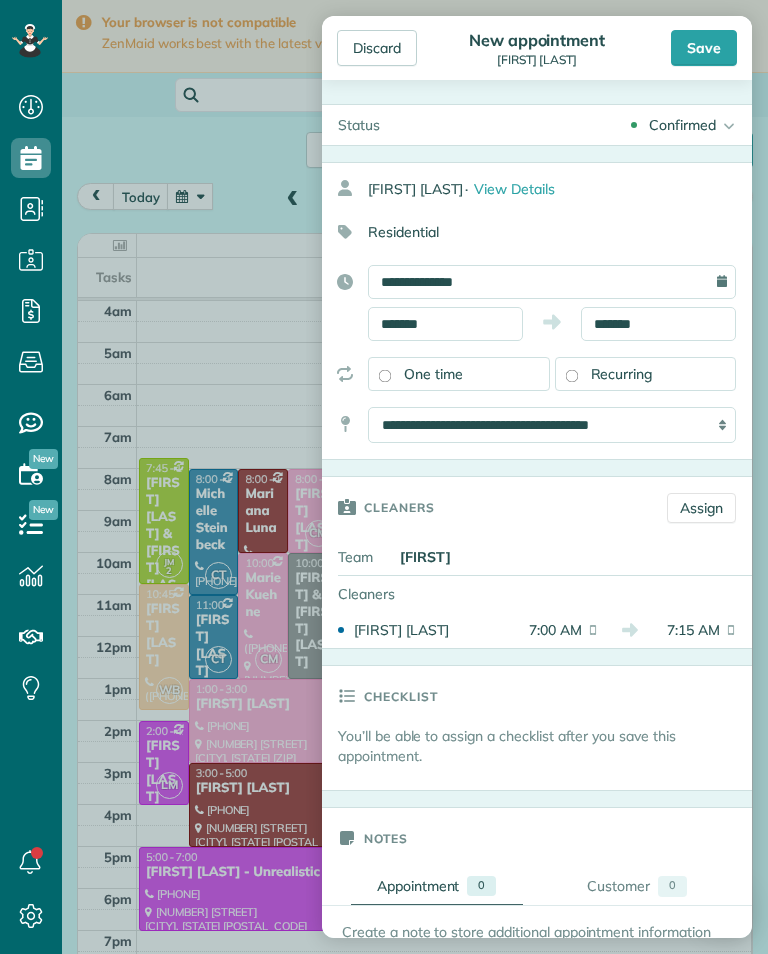 click on "Recurring" at bounding box center (646, 374) 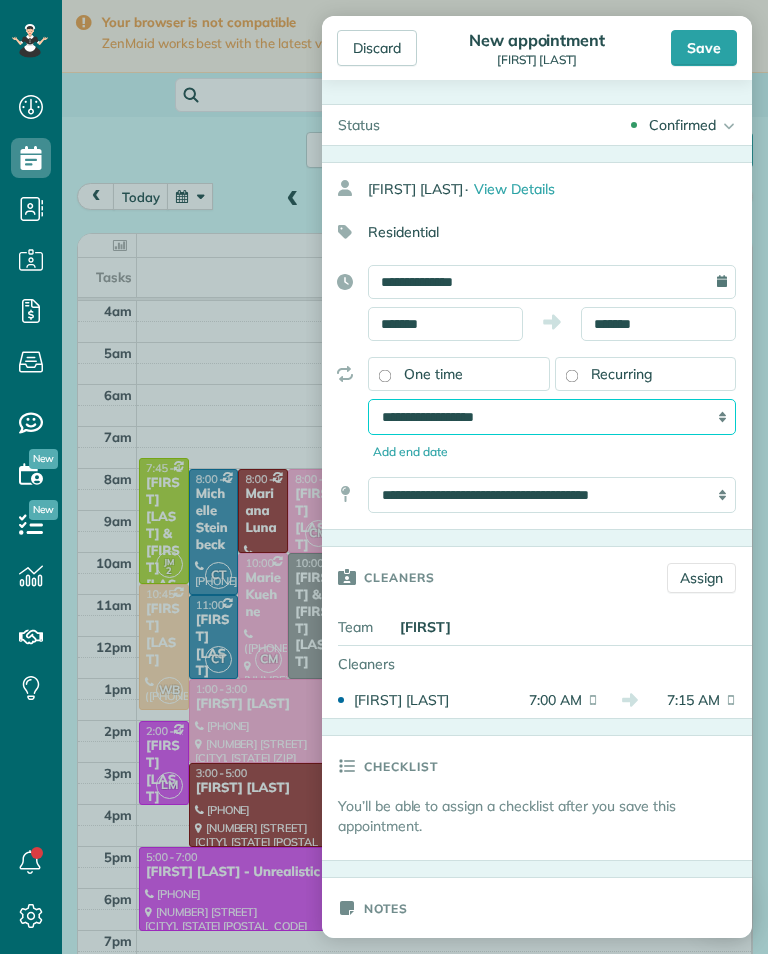 click on "**********" at bounding box center (552, 417) 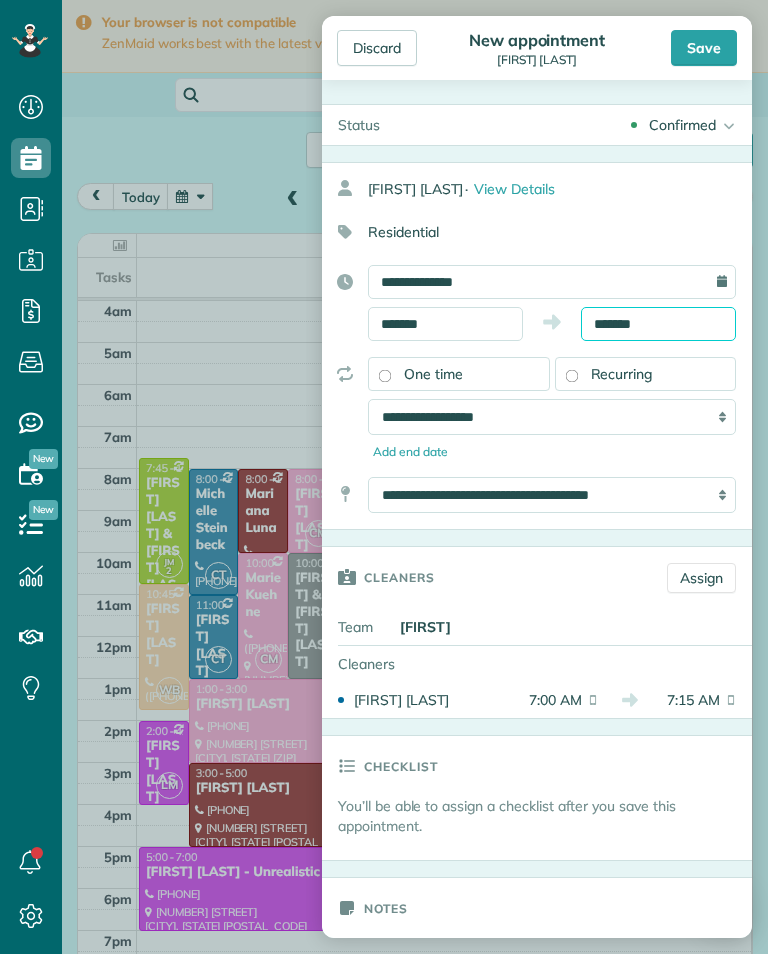 click on "Dashboard
Scheduling
Calendar View
List View
Dispatch View - Weekly scheduling (Beta)" at bounding box center (384, 477) 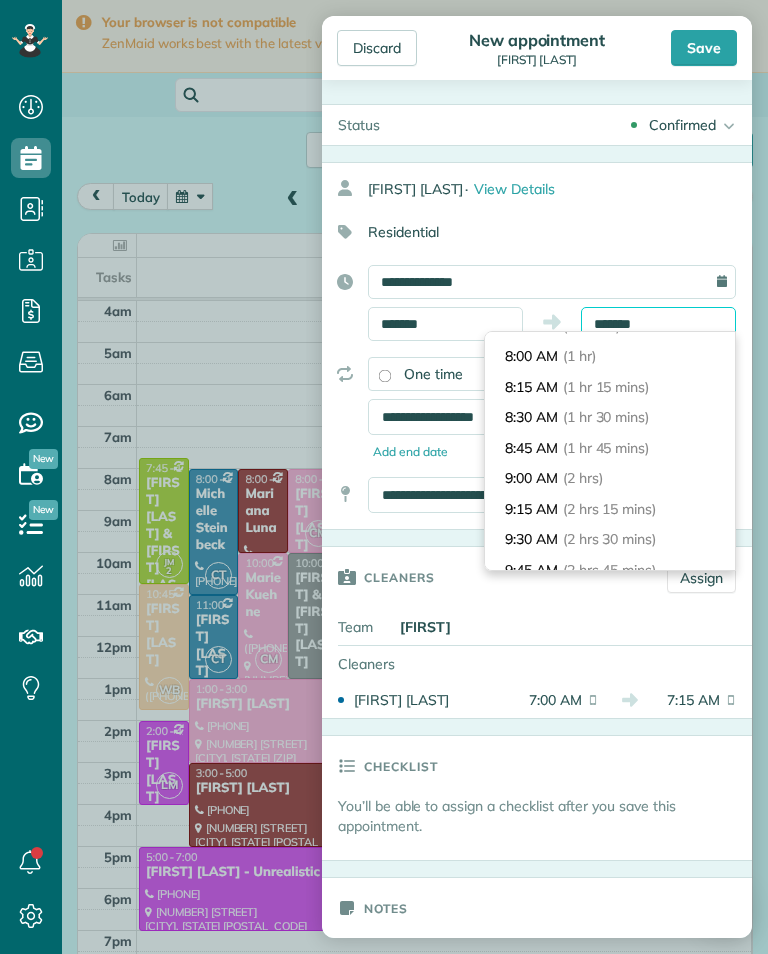 scroll, scrollTop: 129, scrollLeft: 0, axis: vertical 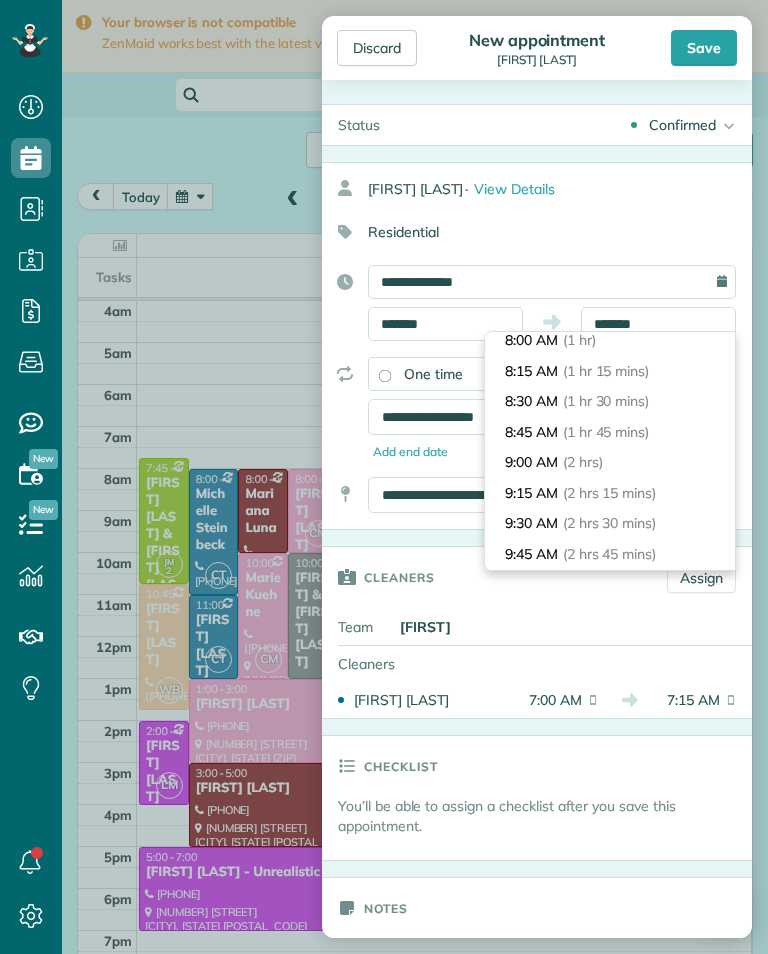 click on "9:00 AM  (2 hrs)" at bounding box center [610, 462] 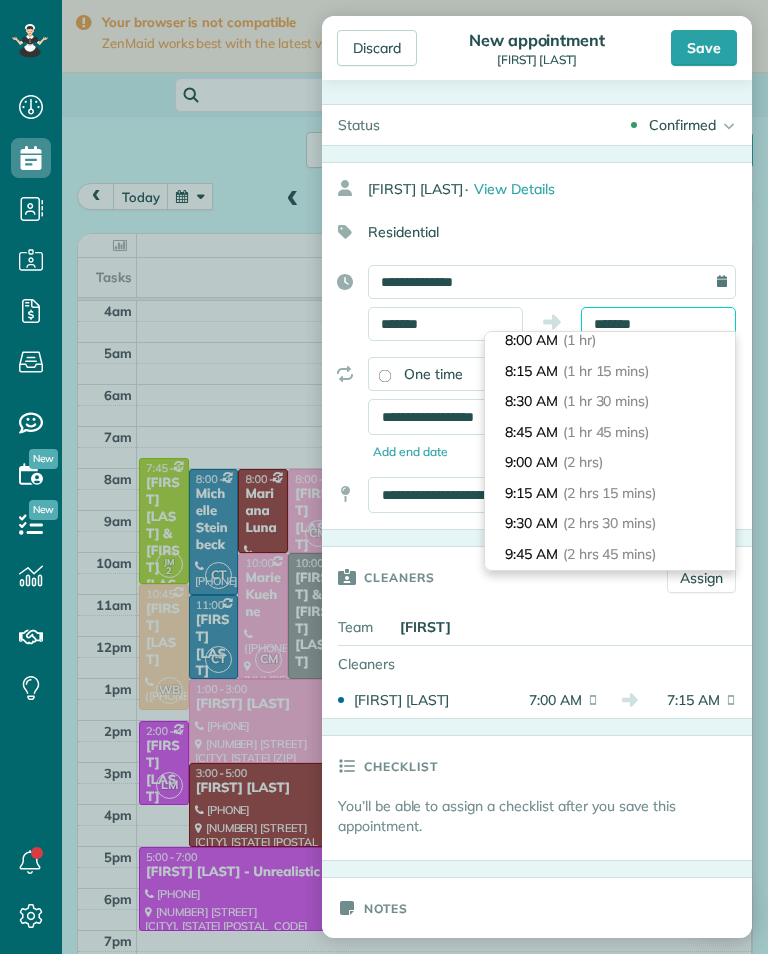 type on "*******" 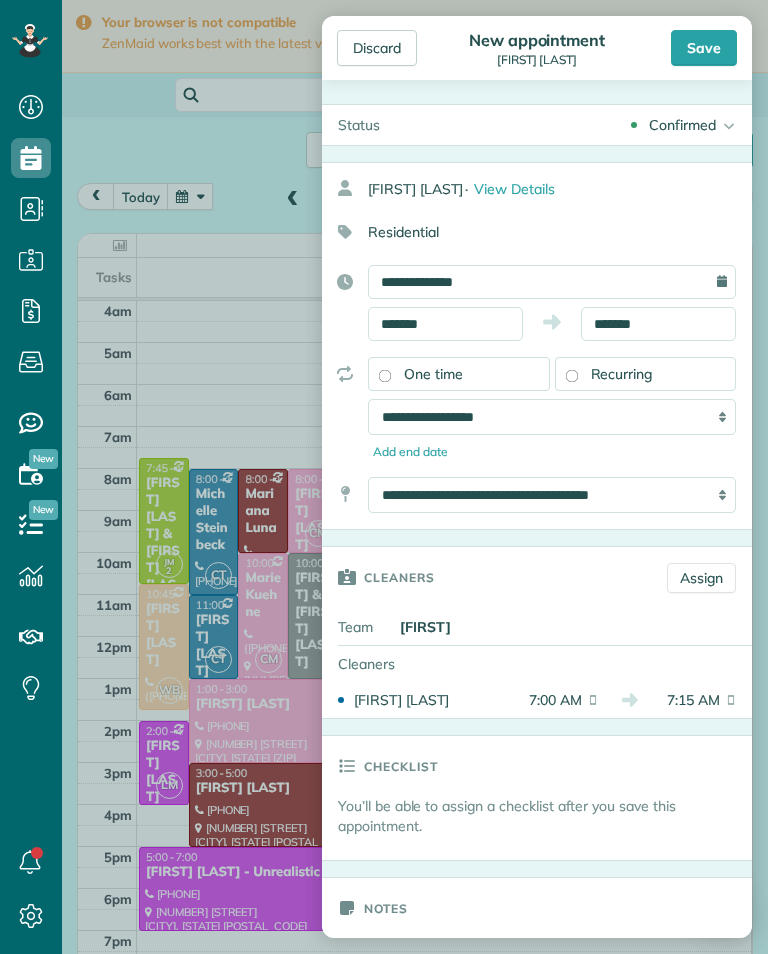scroll, scrollTop: 0, scrollLeft: 0, axis: both 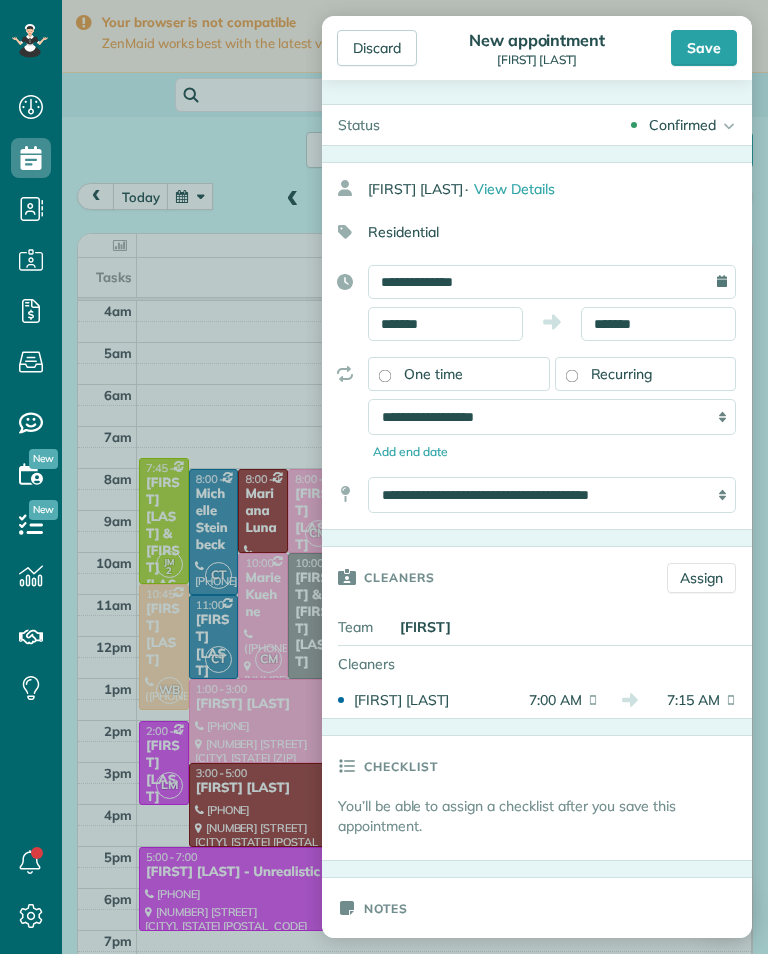 click on "Save" at bounding box center [704, 48] 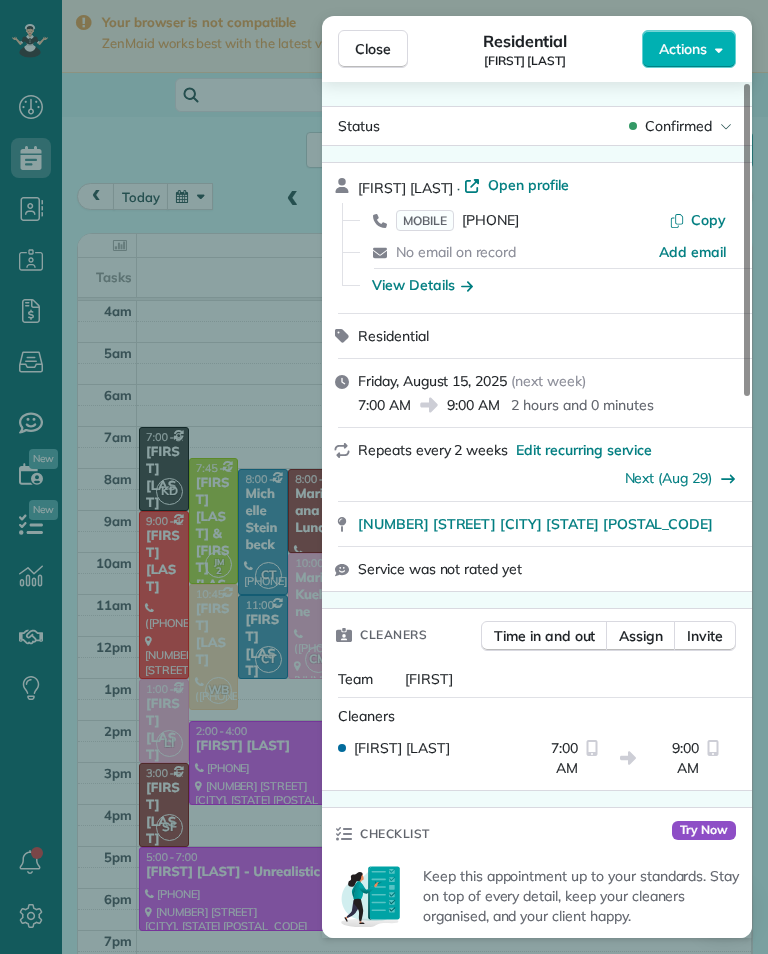click on "Close Residential Ethan Mendelson Actions Status Confirmed Ethan Mendelson · Open profile MOBILE (503) 807-0901 Copy No email on record Add email View Details Residential Friday, August 15, 2025 ( next week ) 7:00 AM 9:00 AM 2 hours and 0 minutes Repeats every 2 weeks Edit recurring service Next (Aug 29) 13614 Emelita Street Los Angeles CA 91401 Service was not rated yet Cleaners Time in and out Assign Invite Team Karina Cleaners Karina   Duenas 7:00 AM 9:00 AM Checklist Try Now Keep this appointment up to your standards. Stay on top of every detail, keep your cleaners organised, and your client happy. Assign a checklist Watch a 5 min demo Billing Billing actions Service Service Price (1x $0.00) $0.00 Add an item Overcharge $0.00 Discount $0.00 Coupon discount - Primary tax - Secondary tax - Total appointment price $0.00 Tips collected $0.00 Mark as paid Total including tip $0.00 Get paid online in no-time! Send an invoice and reward your cleaners with tips Charge customer credit card Key # - Work items 0 0" at bounding box center (384, 477) 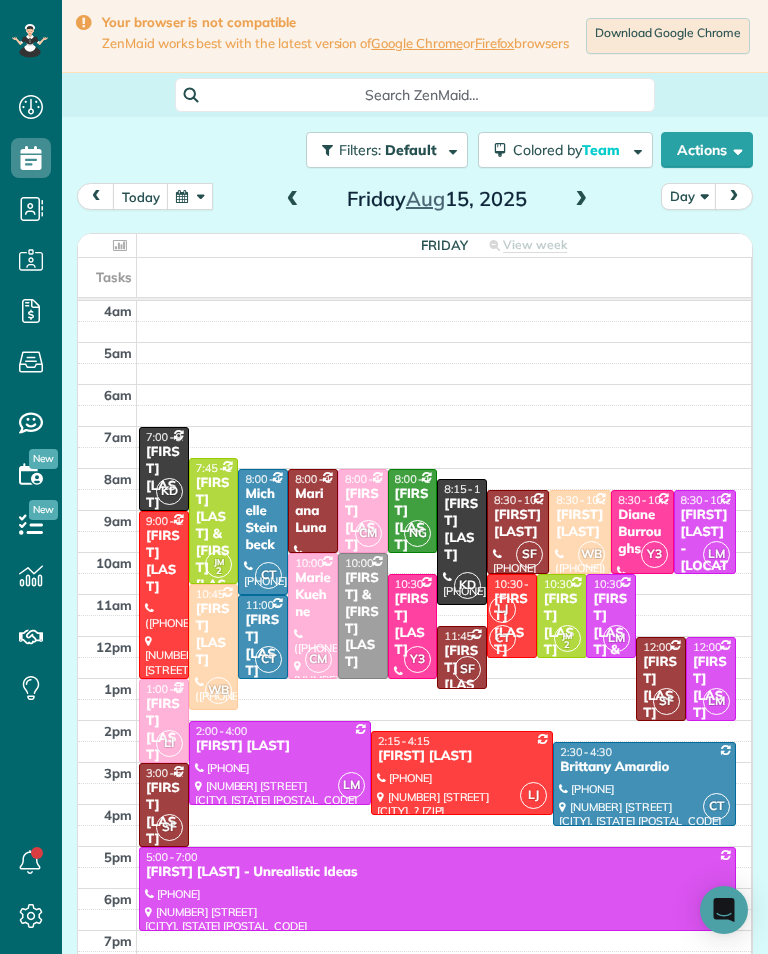 click at bounding box center [190, 196] 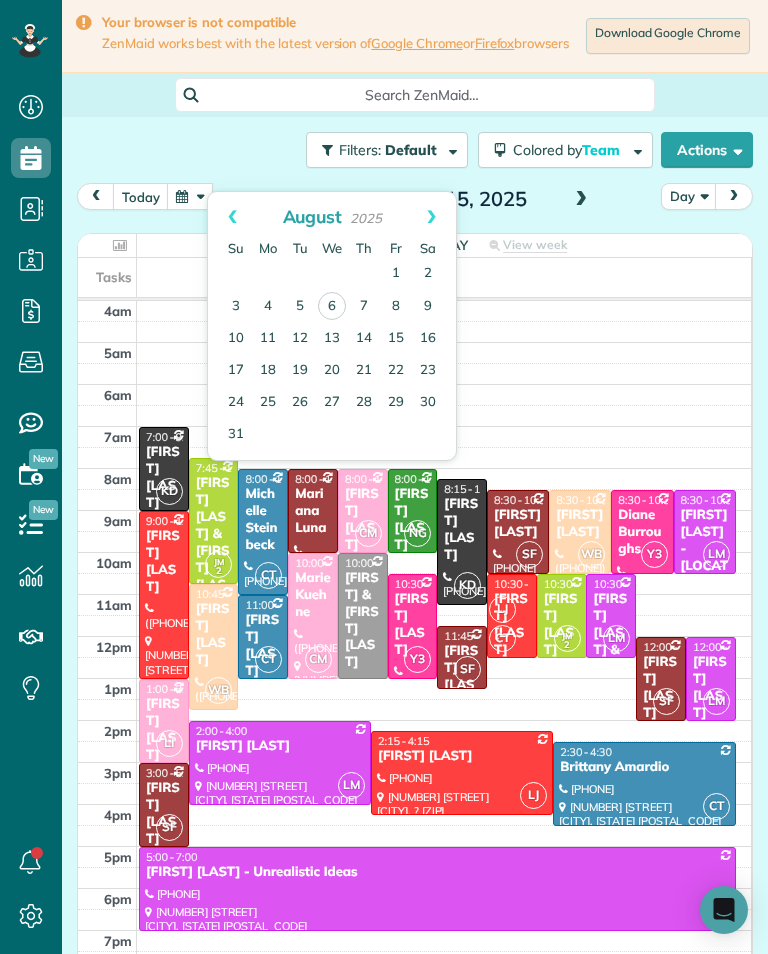 click at bounding box center (444, 353) 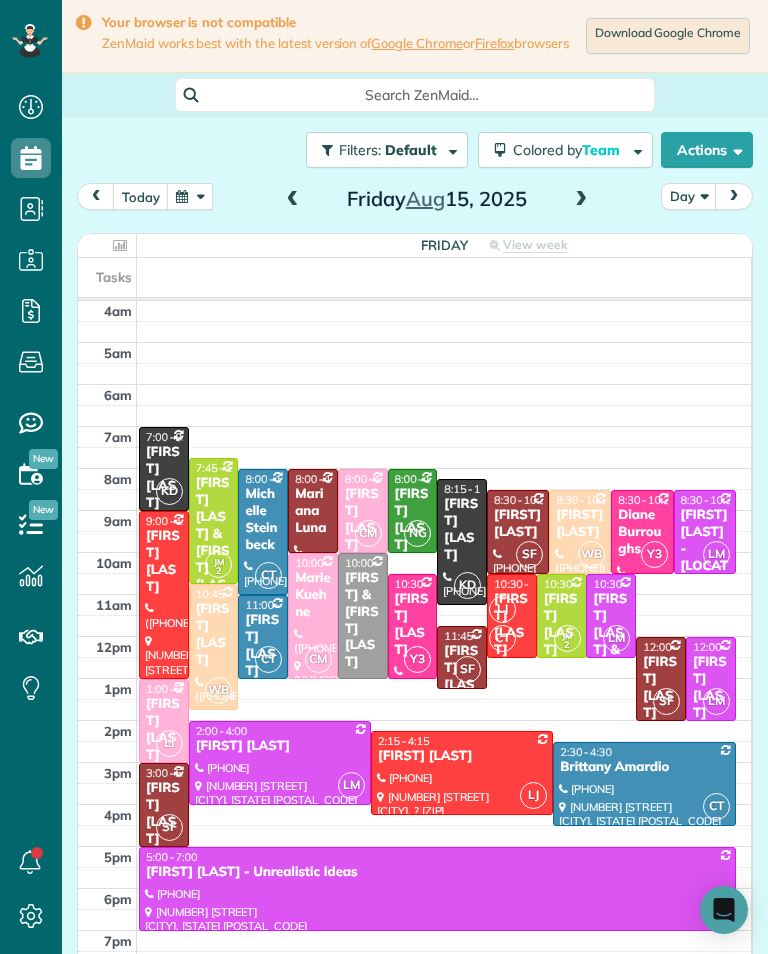click at bounding box center [462, 542] 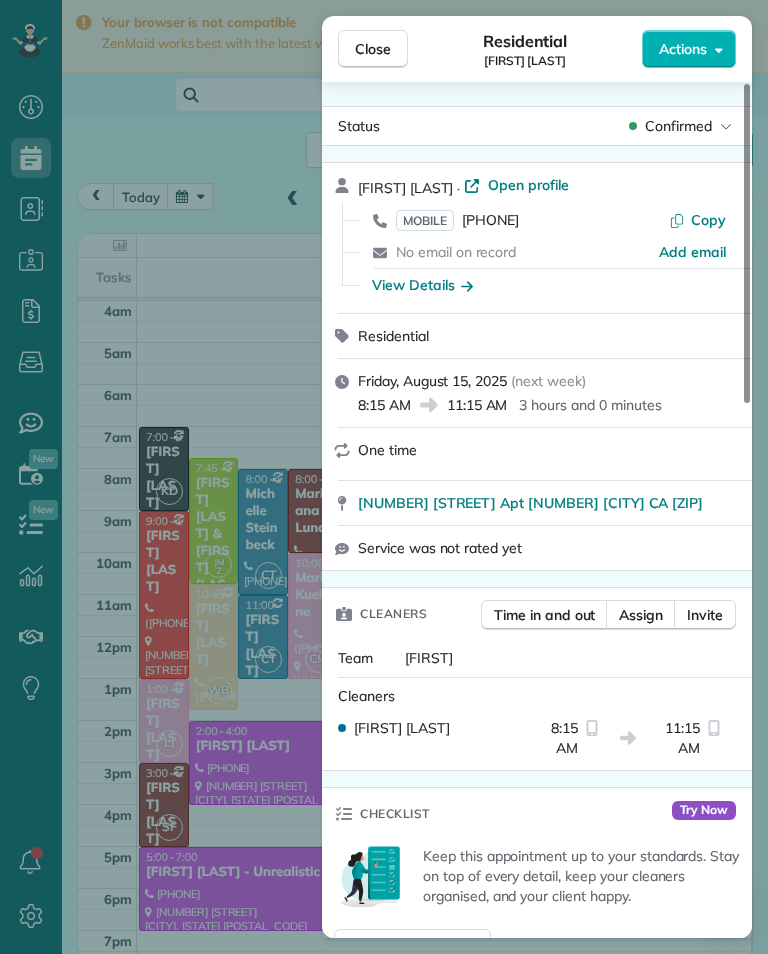 click on "Close Residential Brett Levine Actions Status Confirmed Brett Levine · Open profile MOBILE (516) 761-9746 Copy No email on record Add email View Details Residential Friday, August 15, 2025 ( next week ) 8:15 AM 11:15 AM 3 hours and 0 minutes One time 1865 North Fuller Avenue Apt 312 Los Angeles CA 90046 Service was not rated yet Cleaners Time in and out Assign Invite Team Karina Cleaners Karina   Duenas 8:15 AM 11:15 AM Checklist Try Now Keep this appointment up to your standards. Stay on top of every detail, keep your cleaners organised, and your client happy. Assign a checklist Watch a 5 min demo Billing Billing actions Service Add an item Overcharge $0.00 Discount $0.00 Coupon discount - Primary tax - Secondary tax - Total appointment price $0.00 Tips collected $0.00 Mark as paid Total including tip $0.00 Get paid online in no-time! Send an invoice and reward your cleaners with tips Charge customer credit card Appointment custom fields Key # - Work items No work items to display Notes Appointment 0 0" at bounding box center (384, 477) 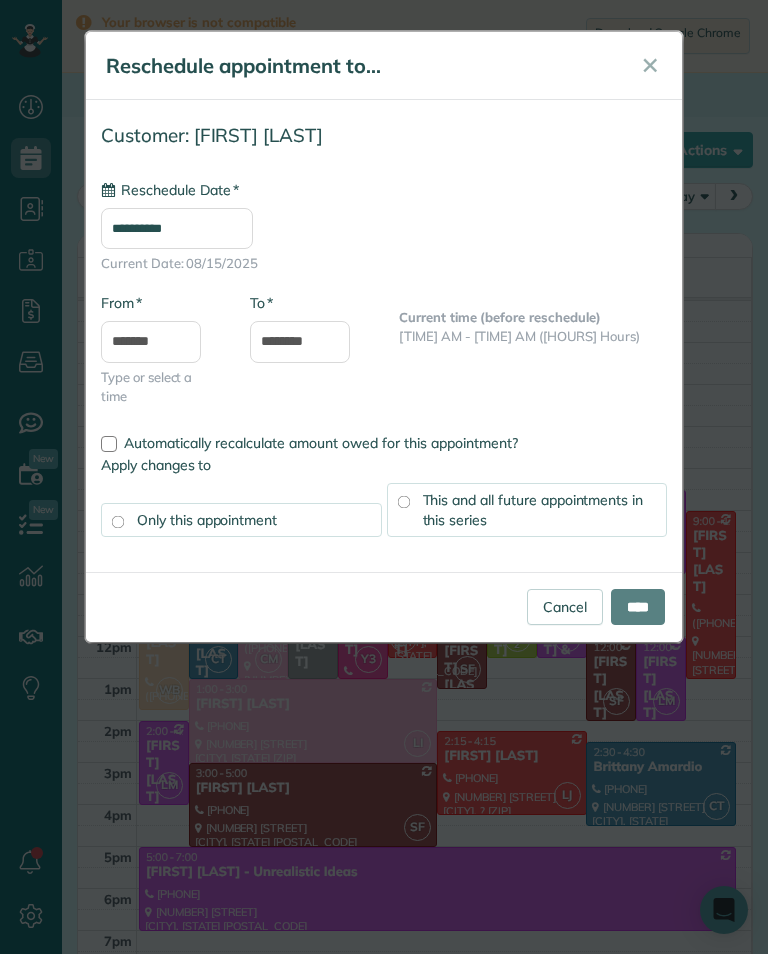 type on "**********" 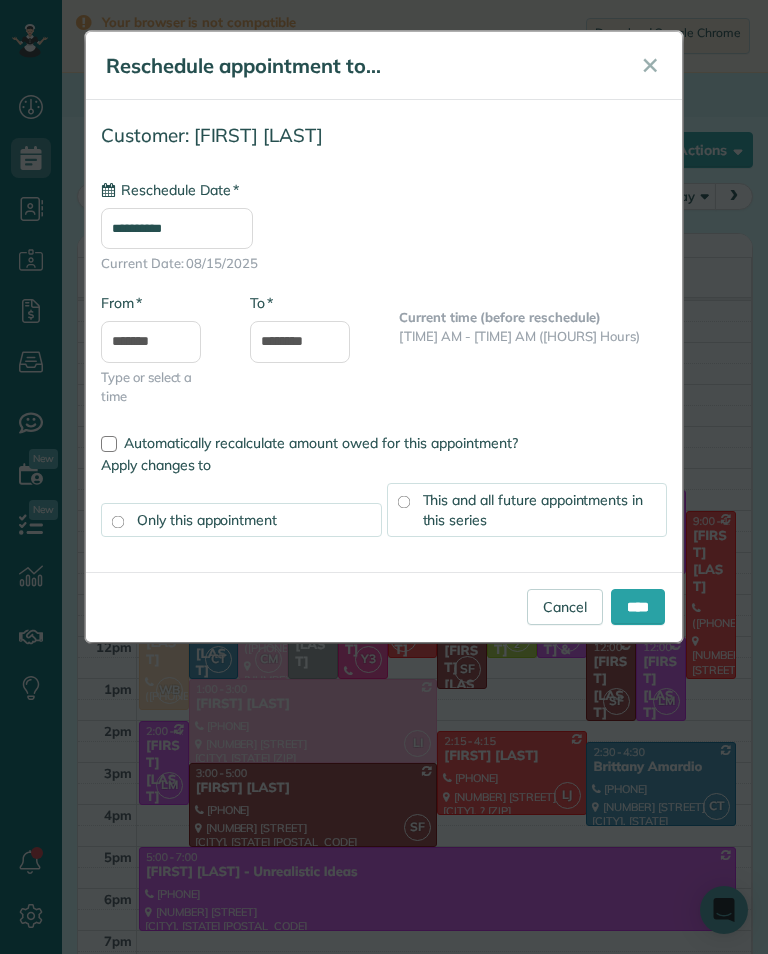 click on "****" at bounding box center [638, 607] 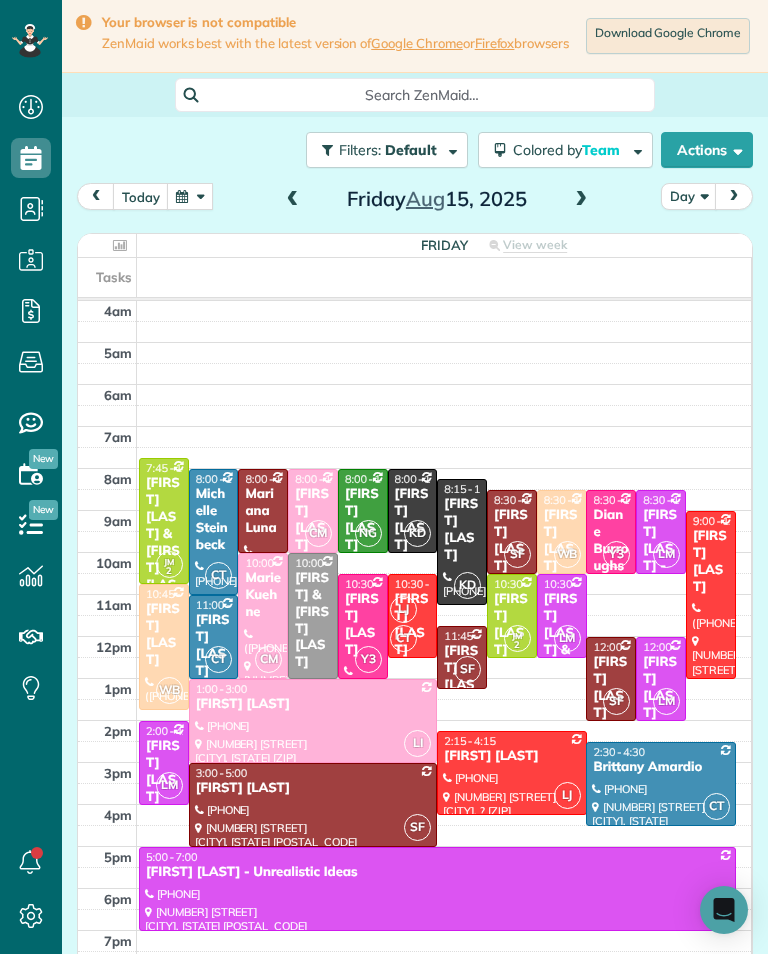 scroll, scrollTop: 985, scrollLeft: 62, axis: both 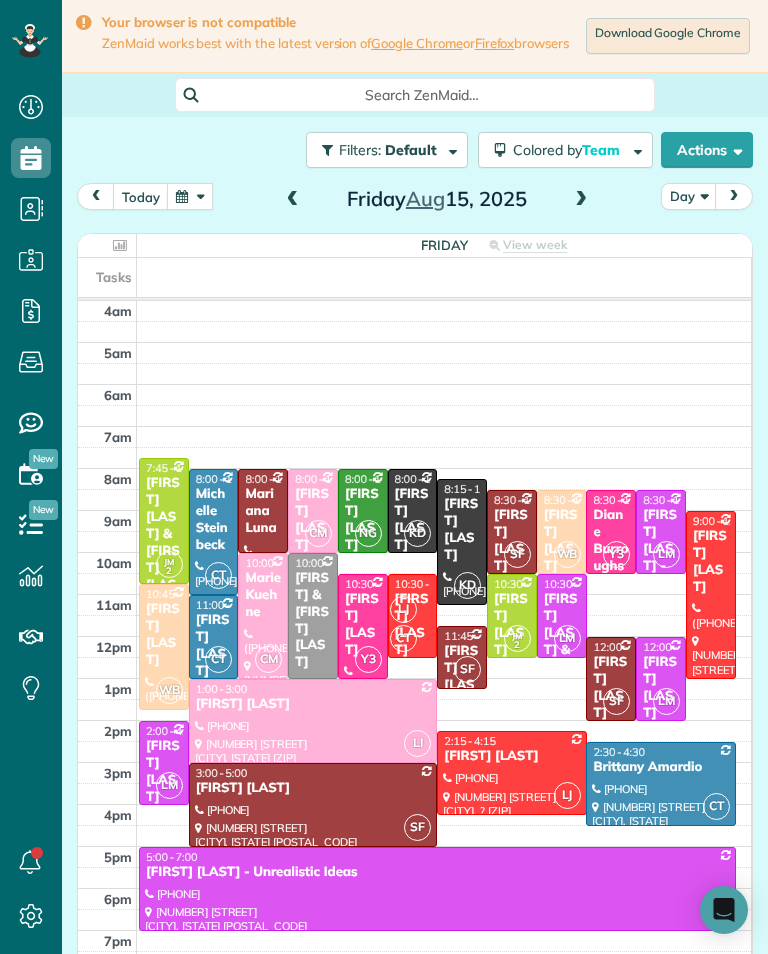 click on "Ethan Mendelson" at bounding box center (413, 520) 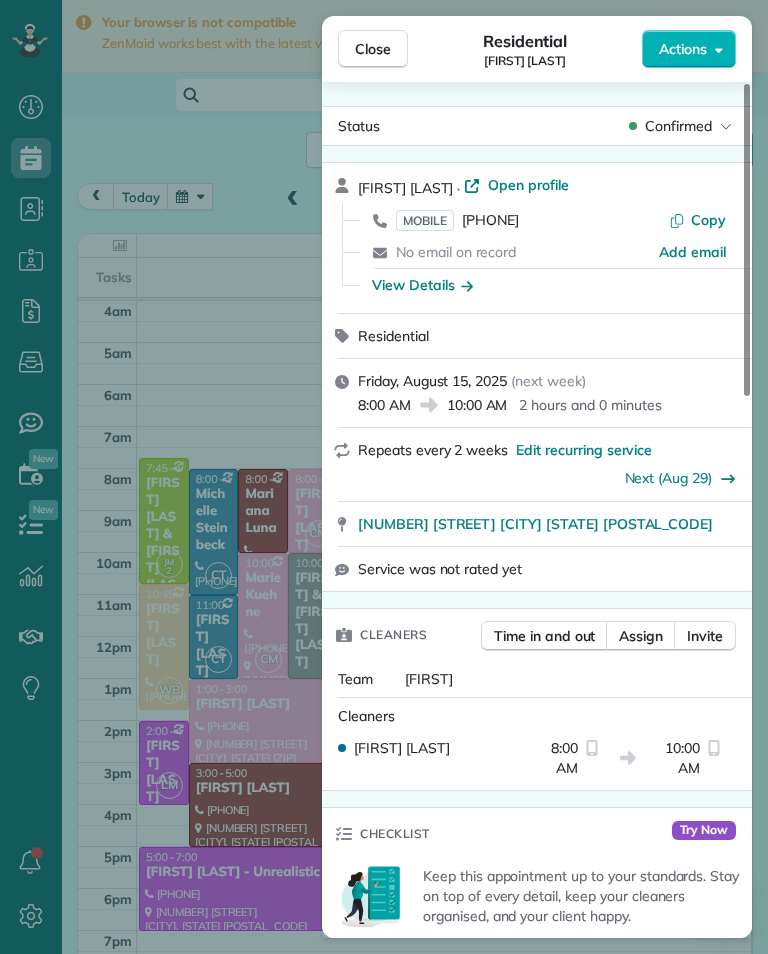 click on "Close Residential Ethan Mendelson Actions" at bounding box center [537, 49] 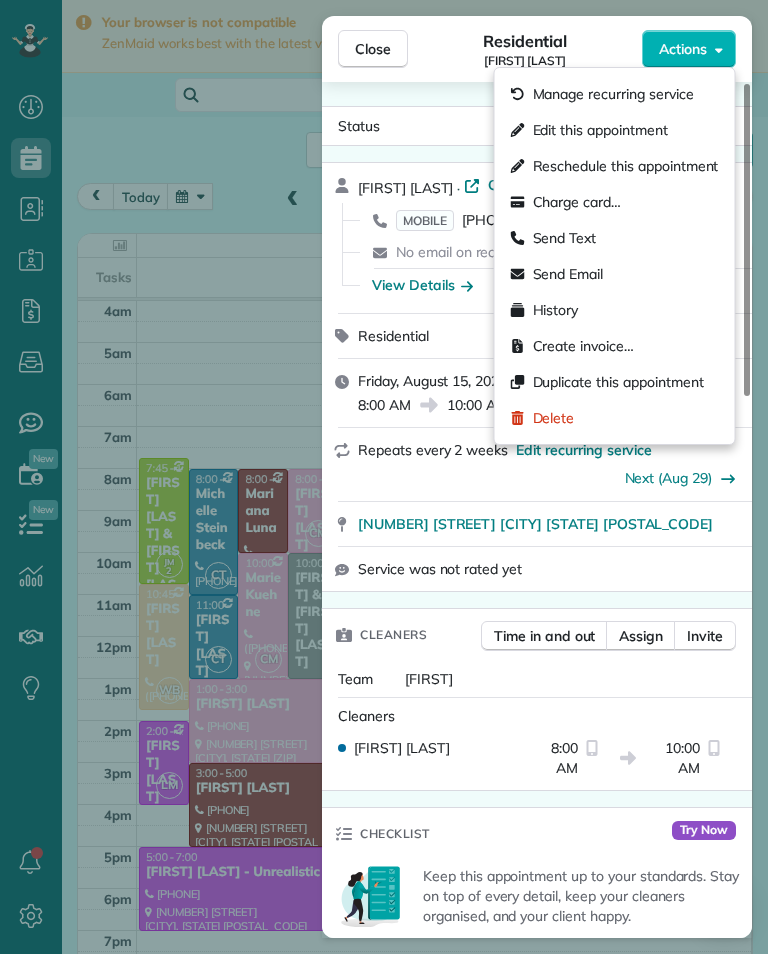 click on "Status Confirmed" at bounding box center [537, 126] 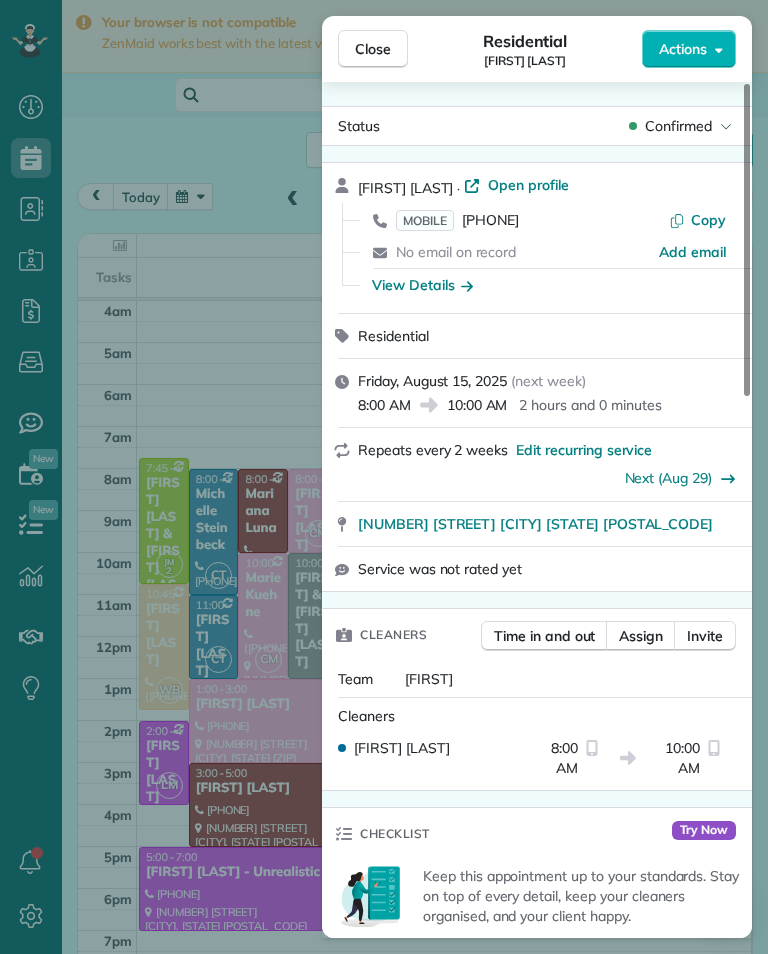 click on "Status Confirmed" at bounding box center [537, 126] 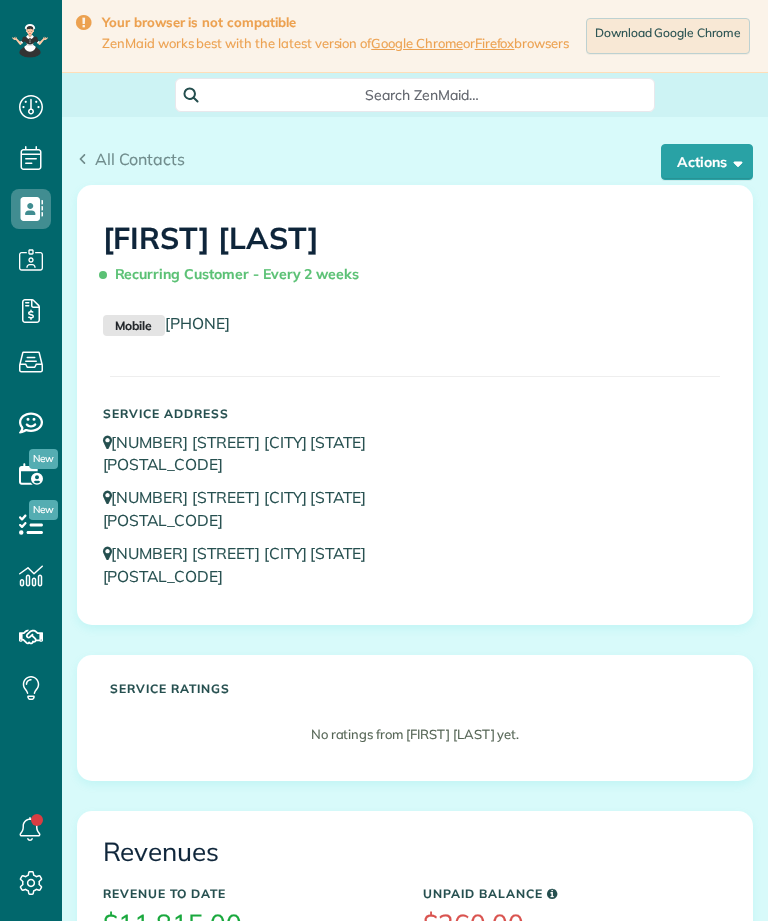 scroll, scrollTop: 0, scrollLeft: 0, axis: both 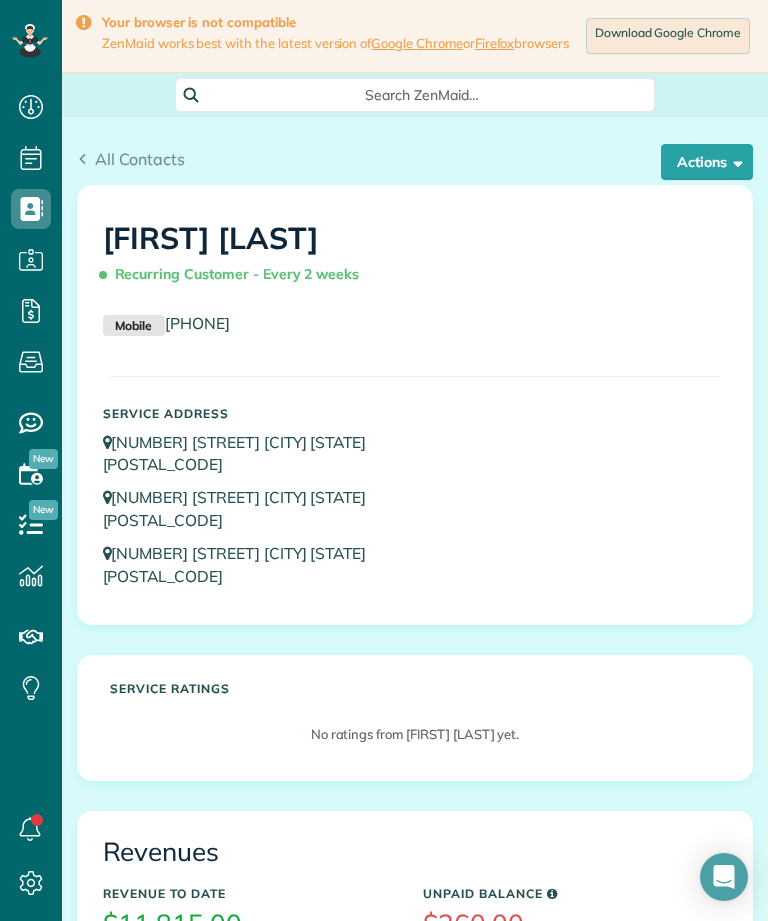 click on "Actions" at bounding box center (707, 162) 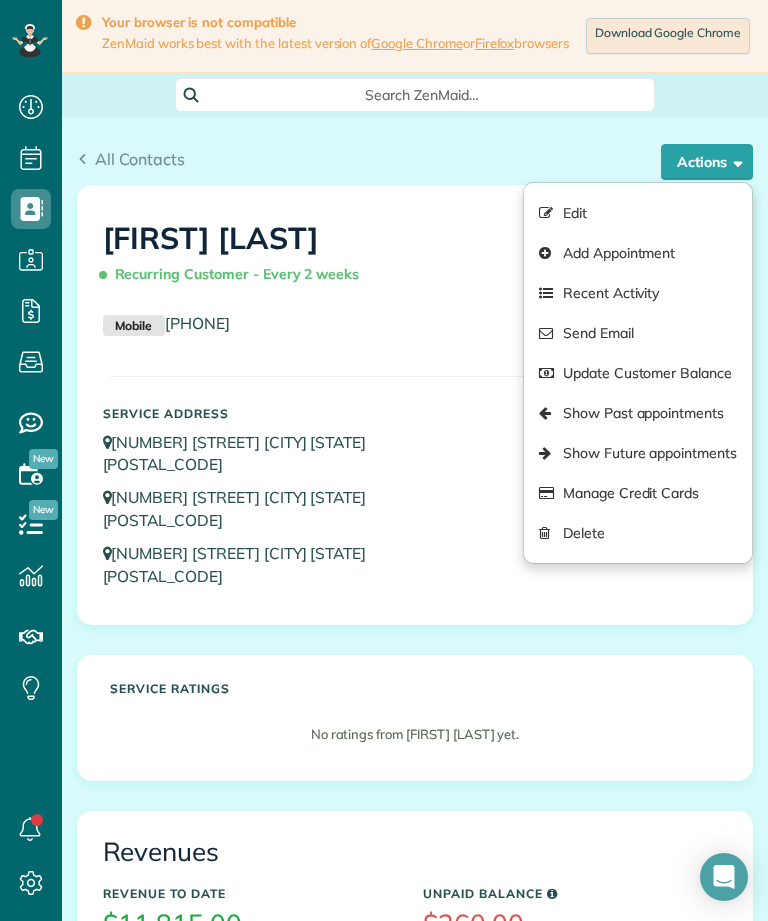 click on "Edit" at bounding box center (638, 213) 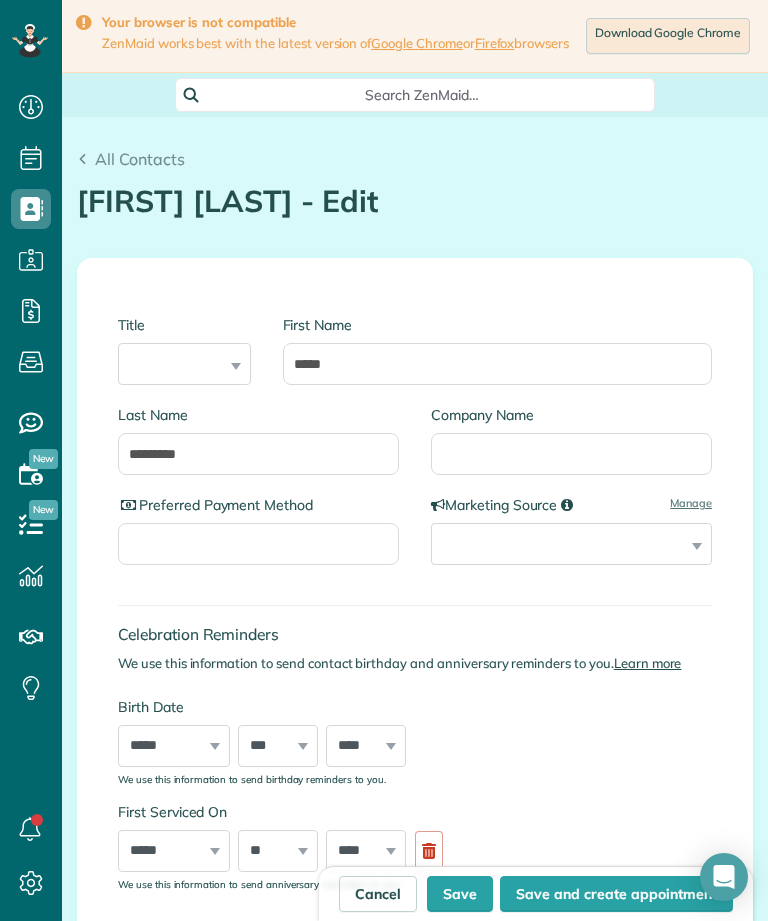 scroll, scrollTop: 0, scrollLeft: 0, axis: both 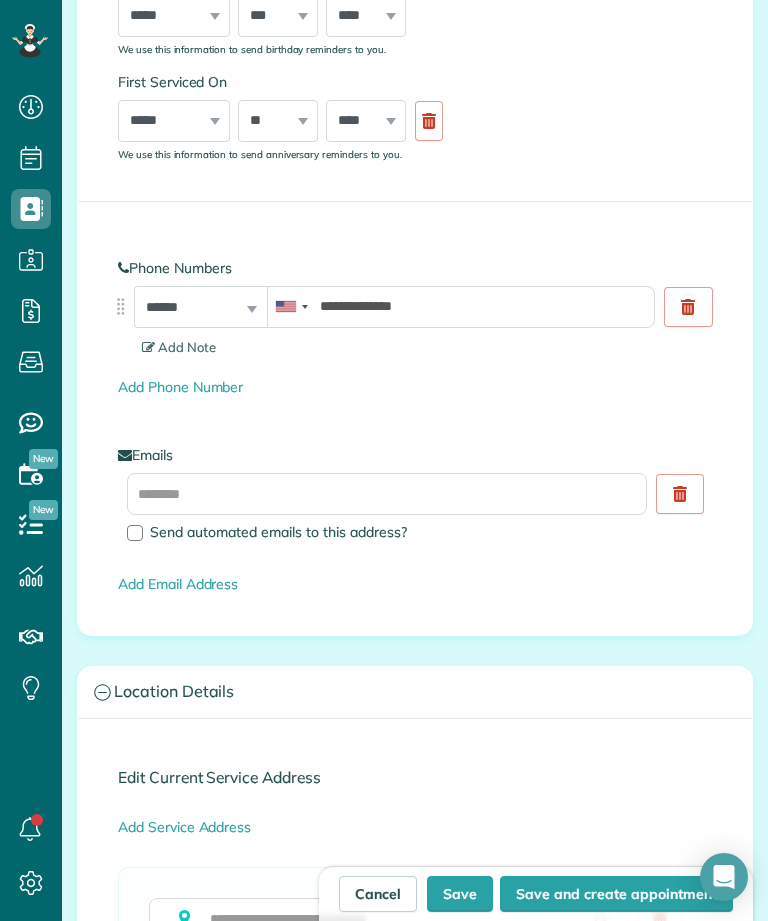 click on "Add Note" at bounding box center [179, 347] 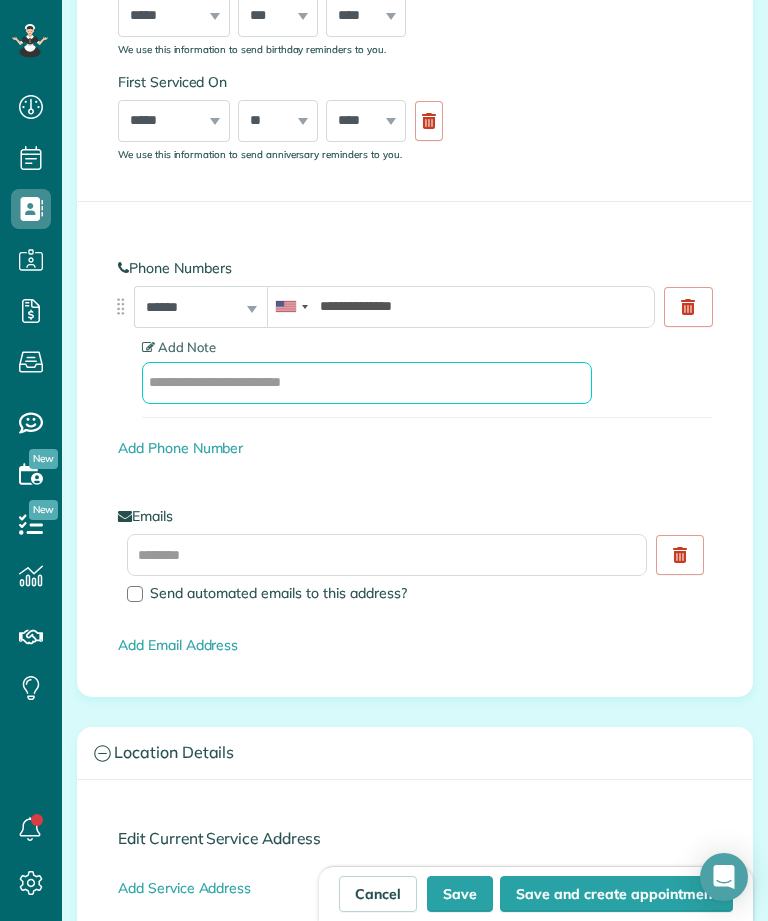 click at bounding box center (367, 383) 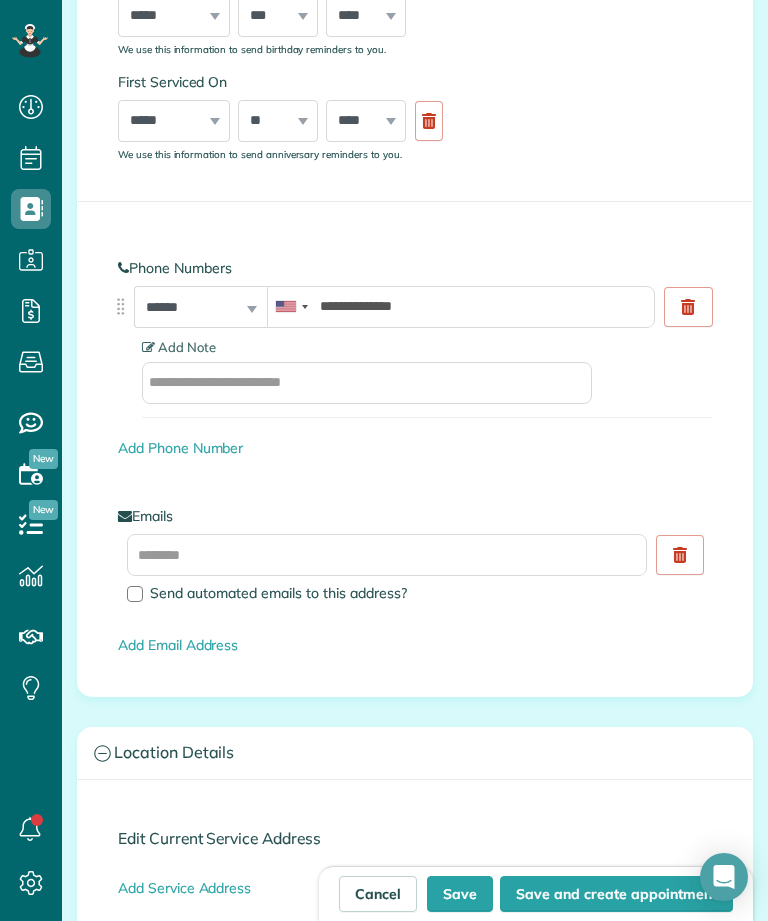 click on "Add Note" at bounding box center [179, 347] 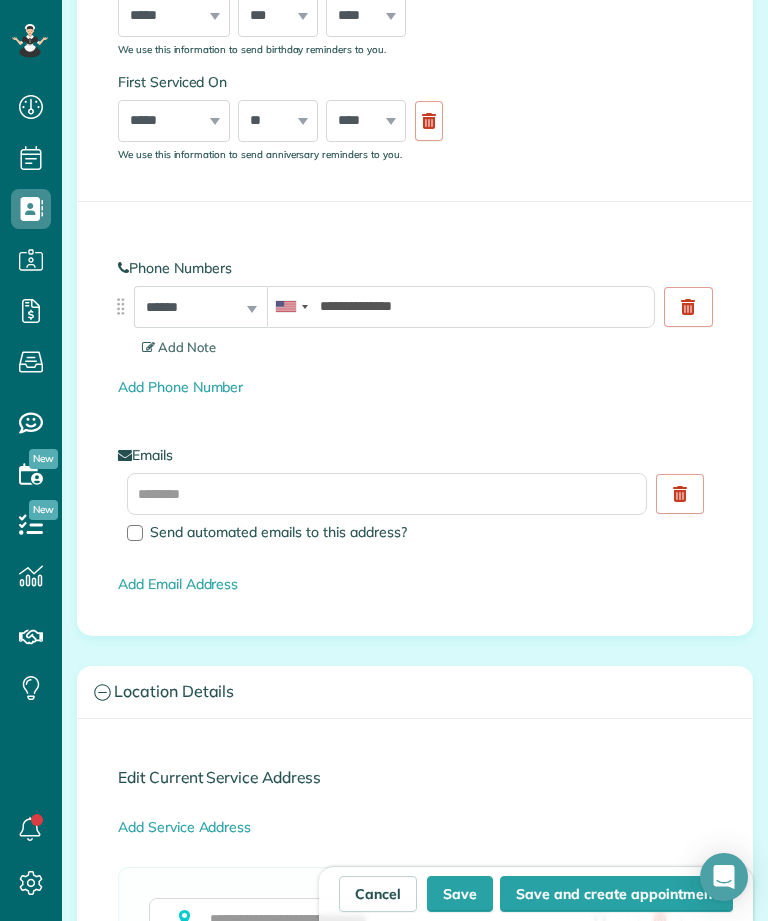 click on "Add Phone Number" at bounding box center (180, 387) 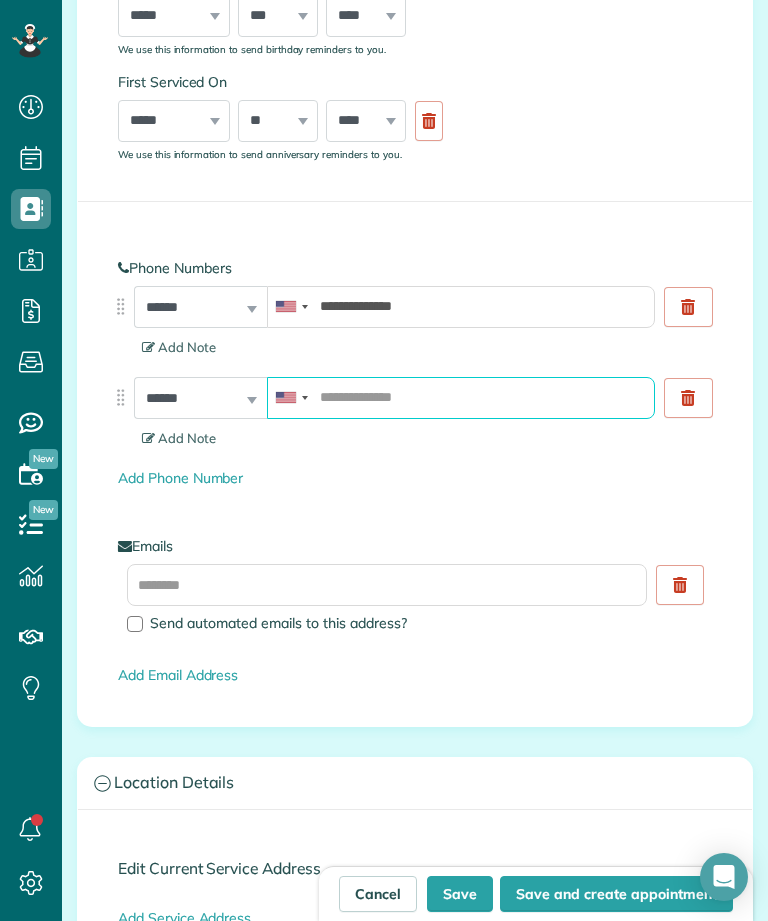click at bounding box center (461, 398) 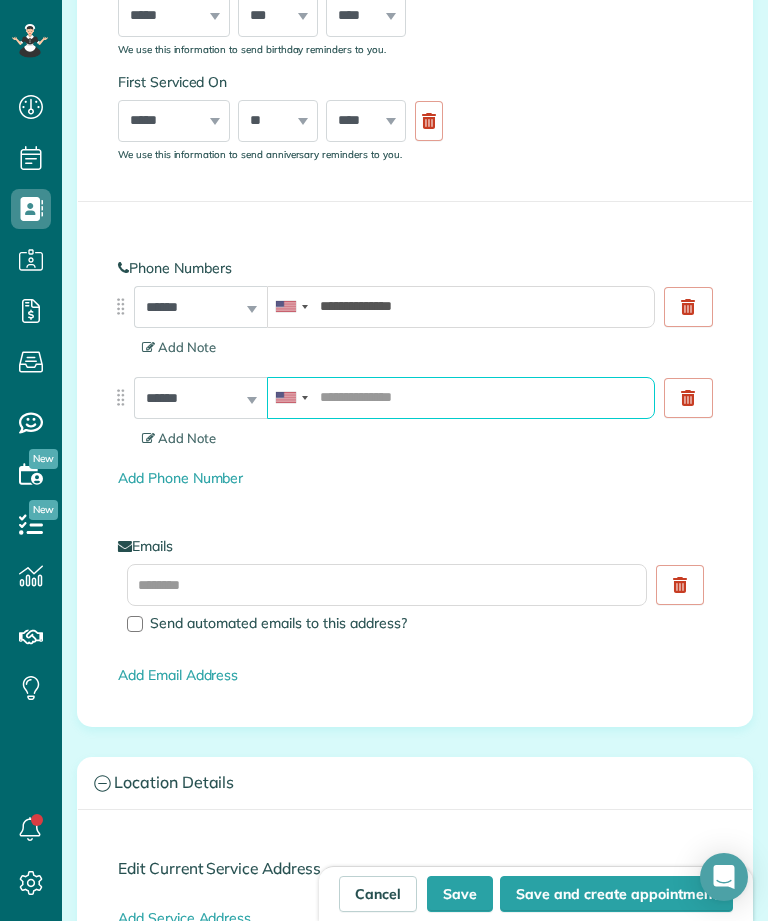 paste on "**********" 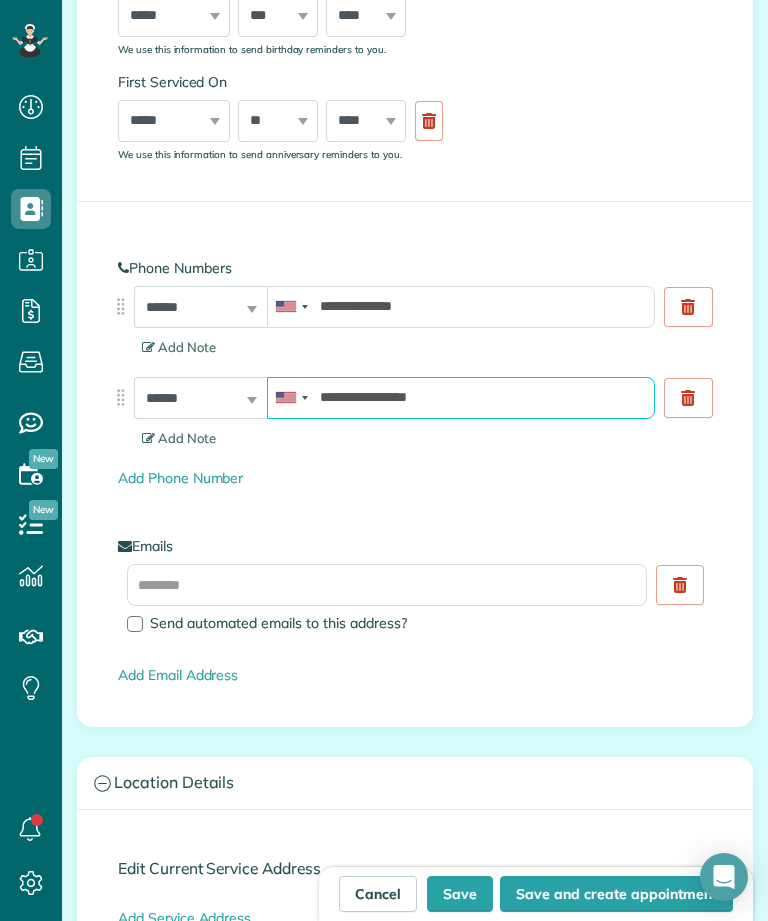 click on "**********" at bounding box center (461, 398) 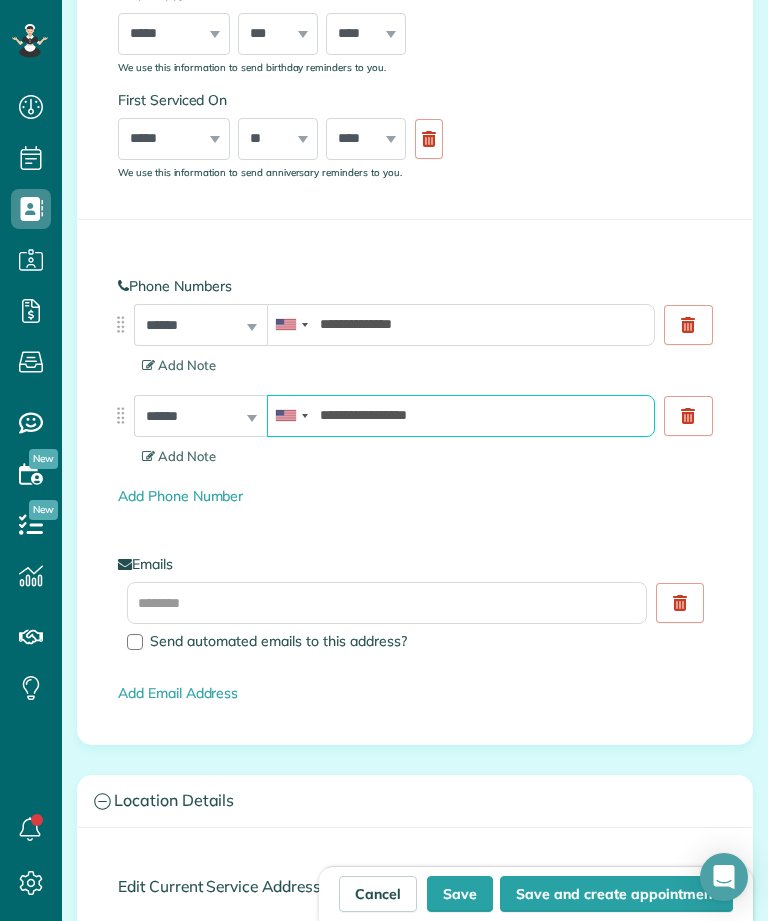 scroll, scrollTop: 706, scrollLeft: 0, axis: vertical 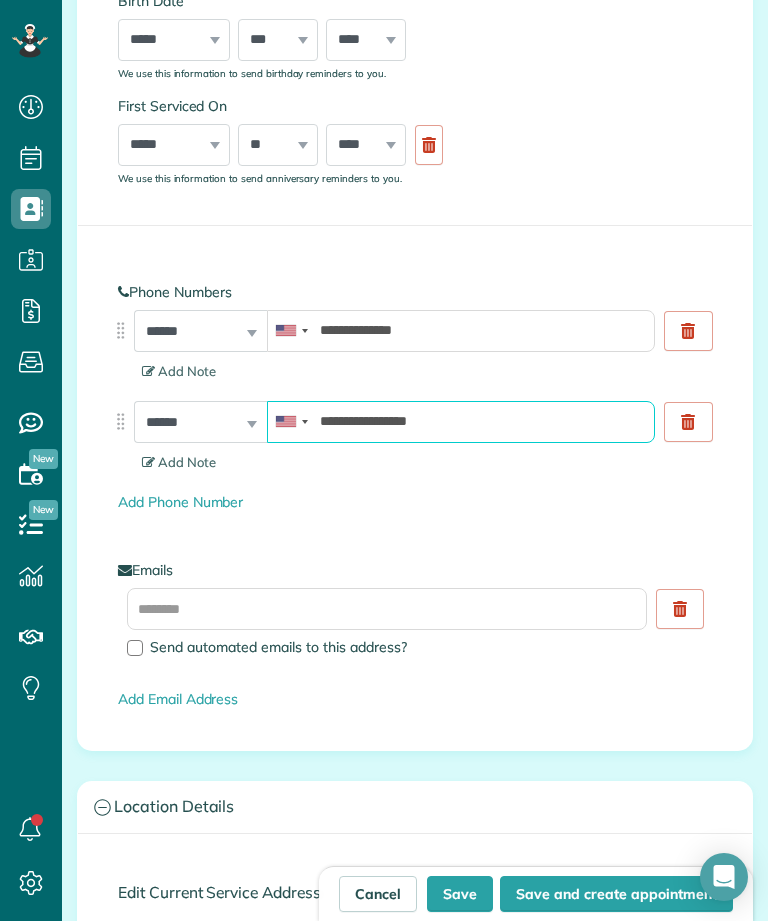 click on "**********" at bounding box center (461, 422) 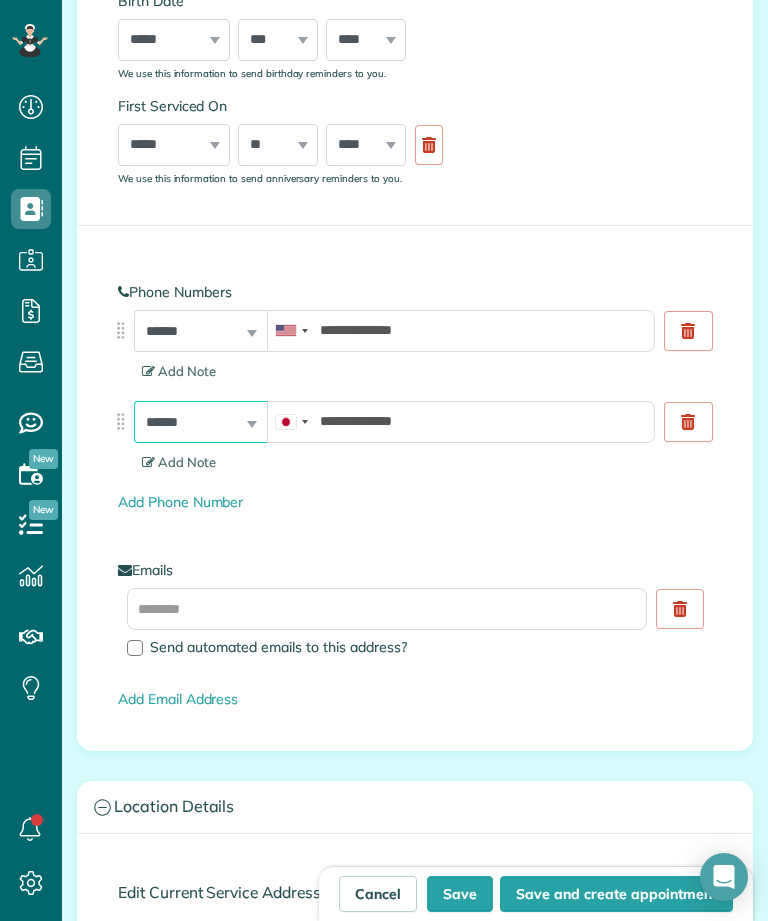click on "**********" at bounding box center [200, 422] 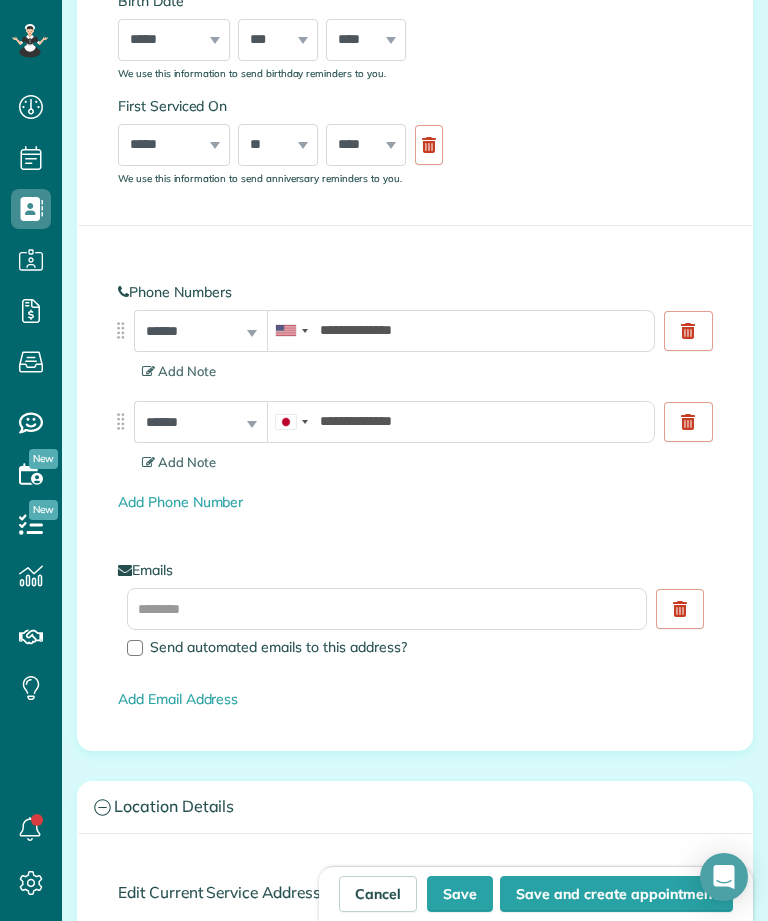 click at bounding box center (291, 422) 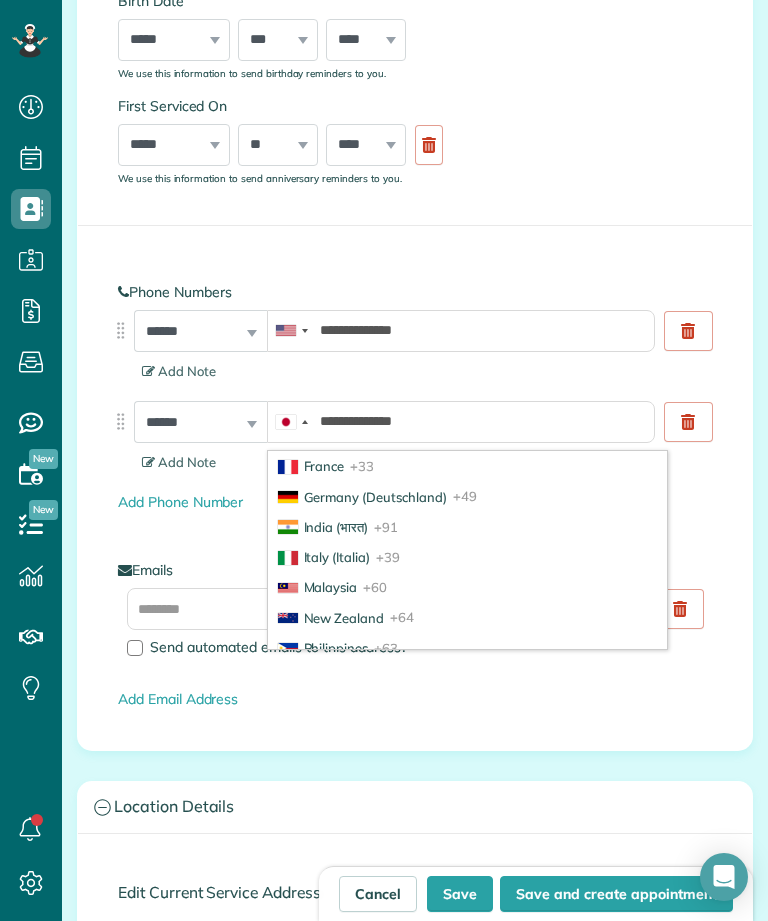scroll, scrollTop: 3616, scrollLeft: 0, axis: vertical 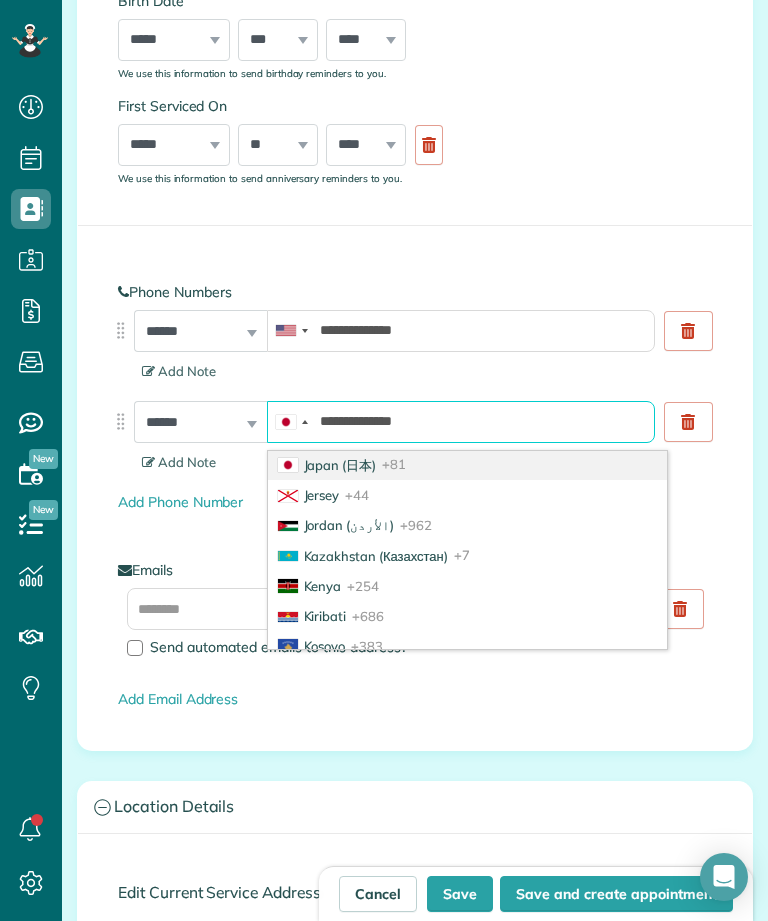 click on "**********" at bounding box center [461, 422] 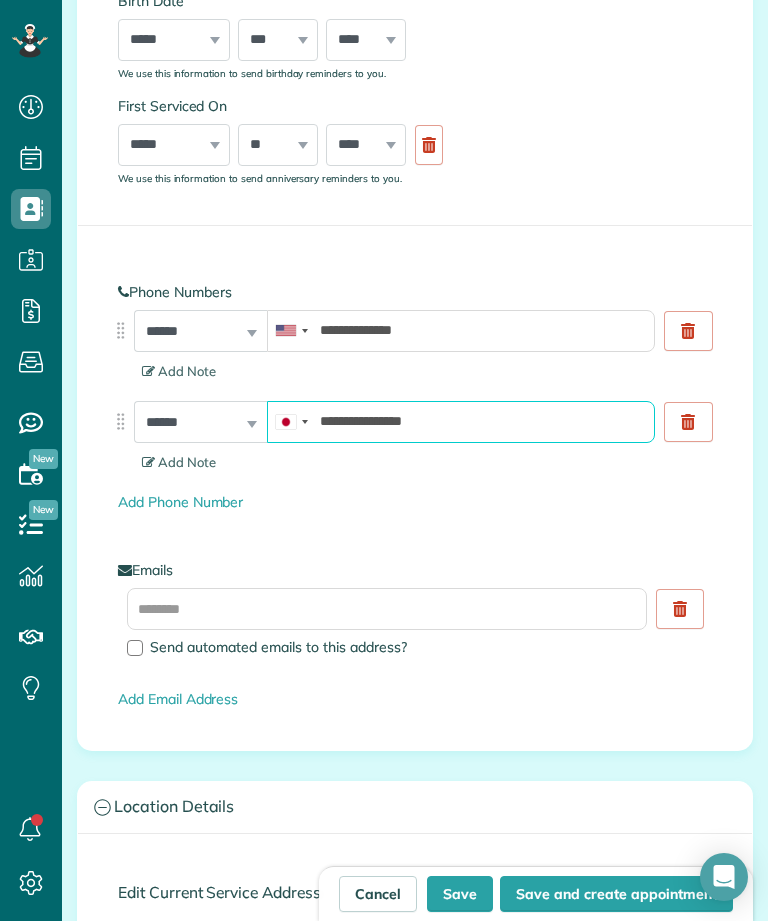 click on "**********" at bounding box center (461, 422) 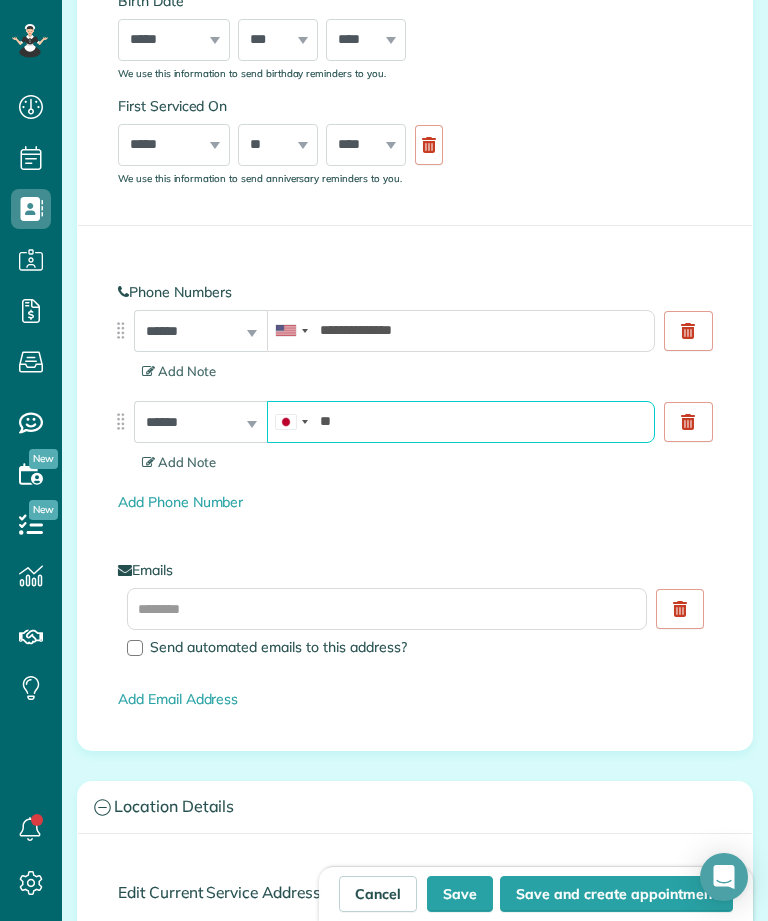 type on "*" 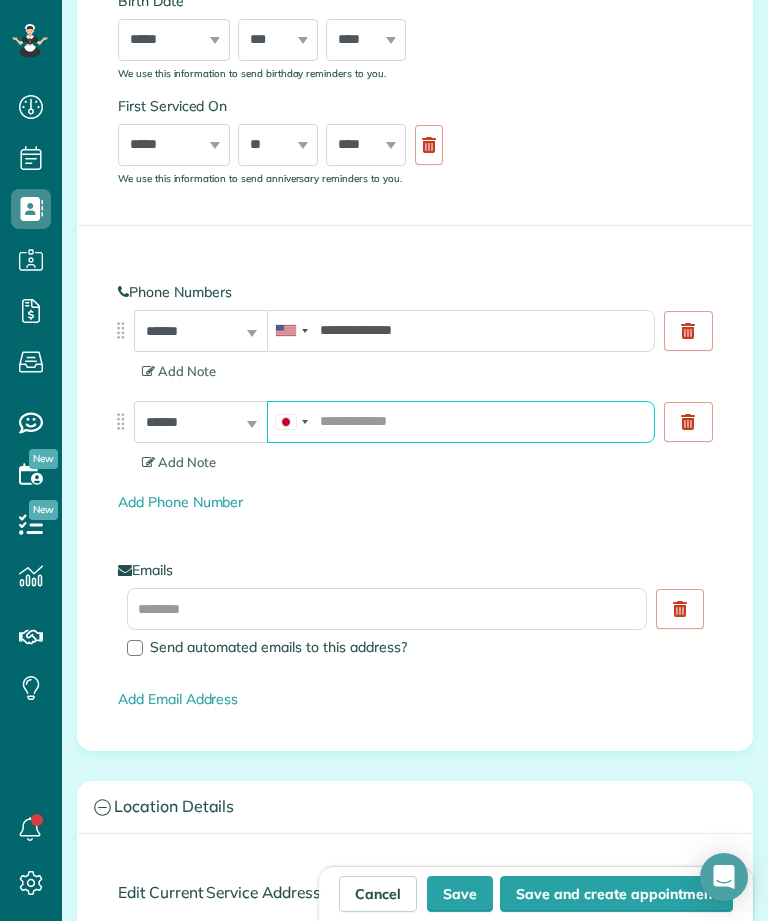 paste on "**********" 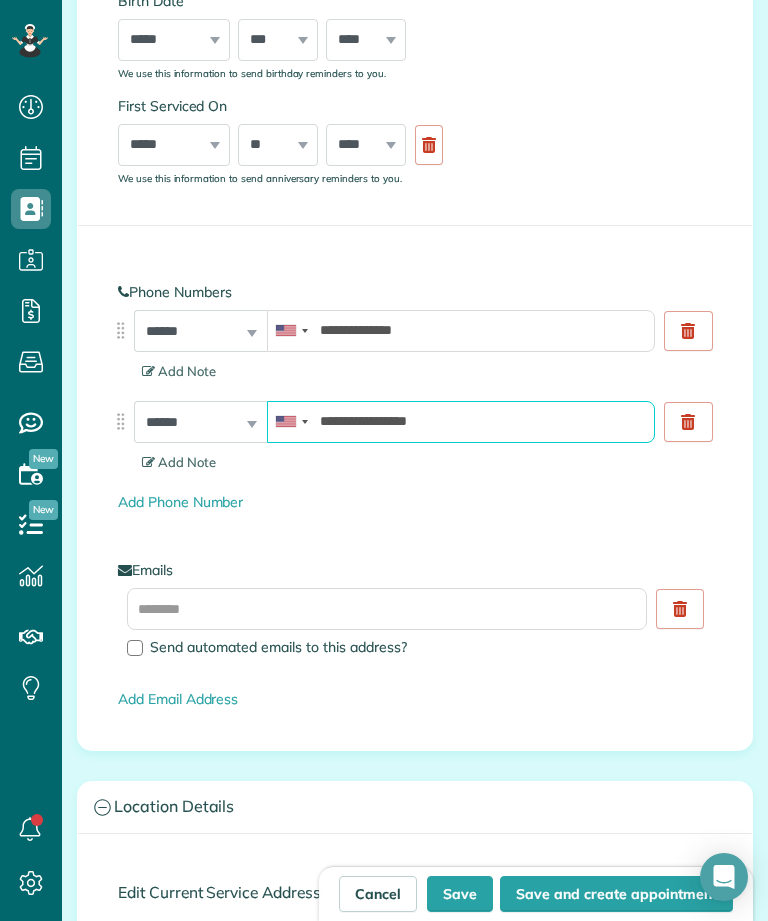 click at bounding box center [120, 421] 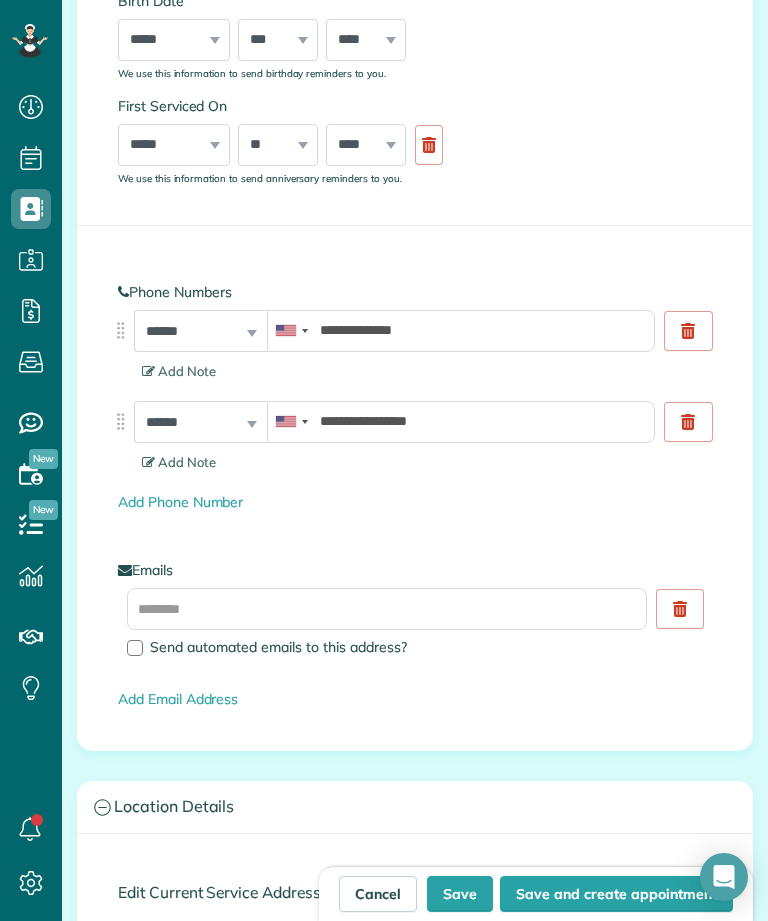 click on "**********" at bounding box center (415, 397) 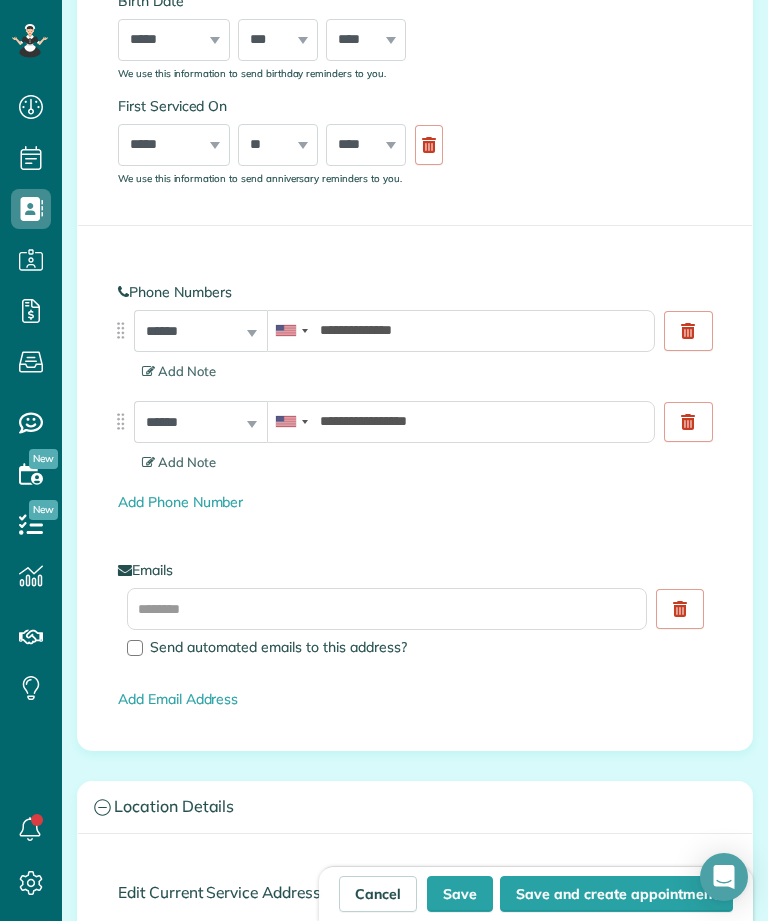 click on "Add Note" at bounding box center [179, 462] 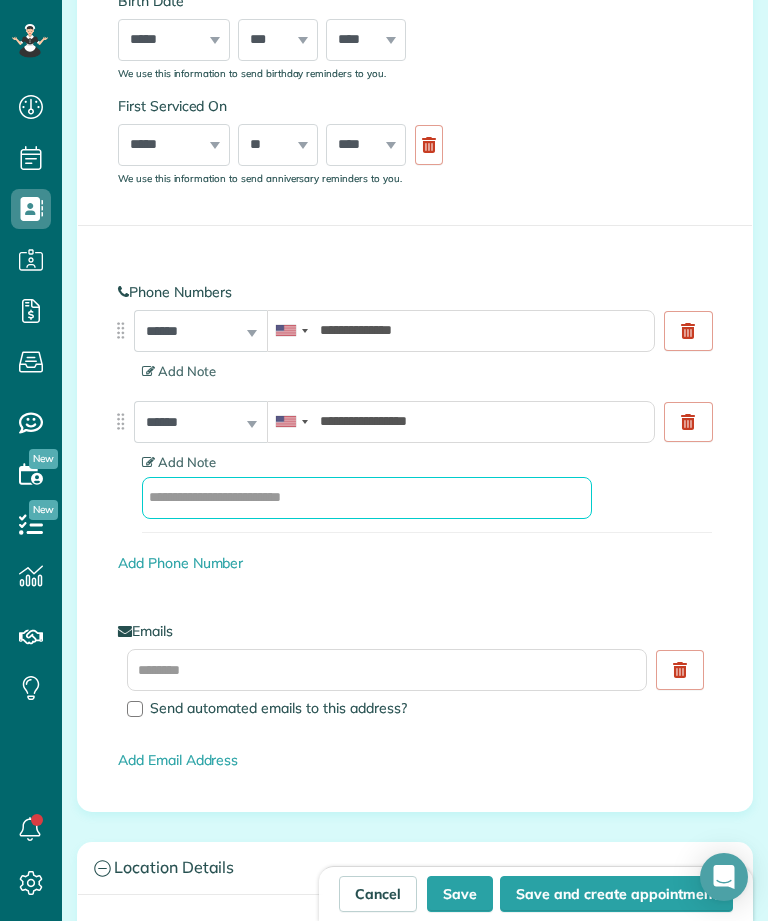click at bounding box center [367, 498] 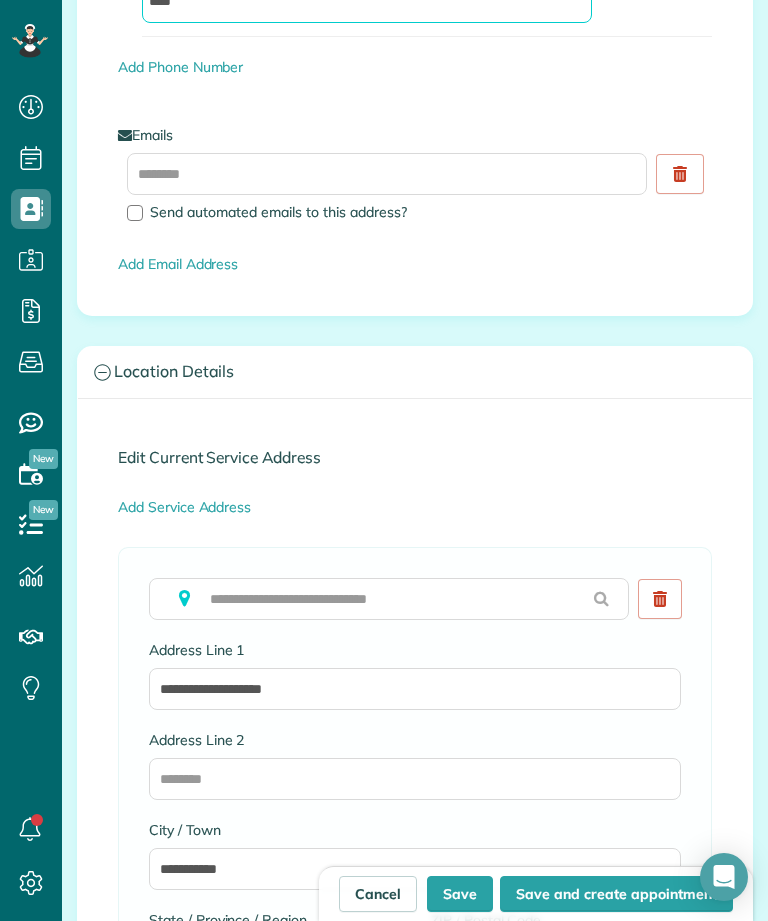 type on "****" 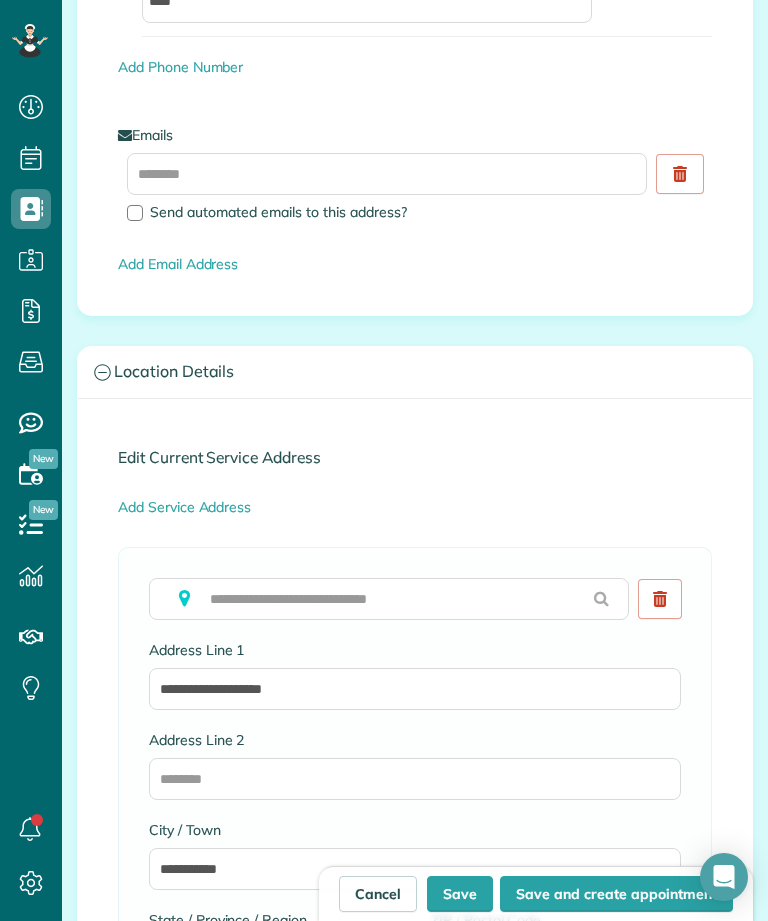 click on "Save and create appointment" at bounding box center (616, 894) 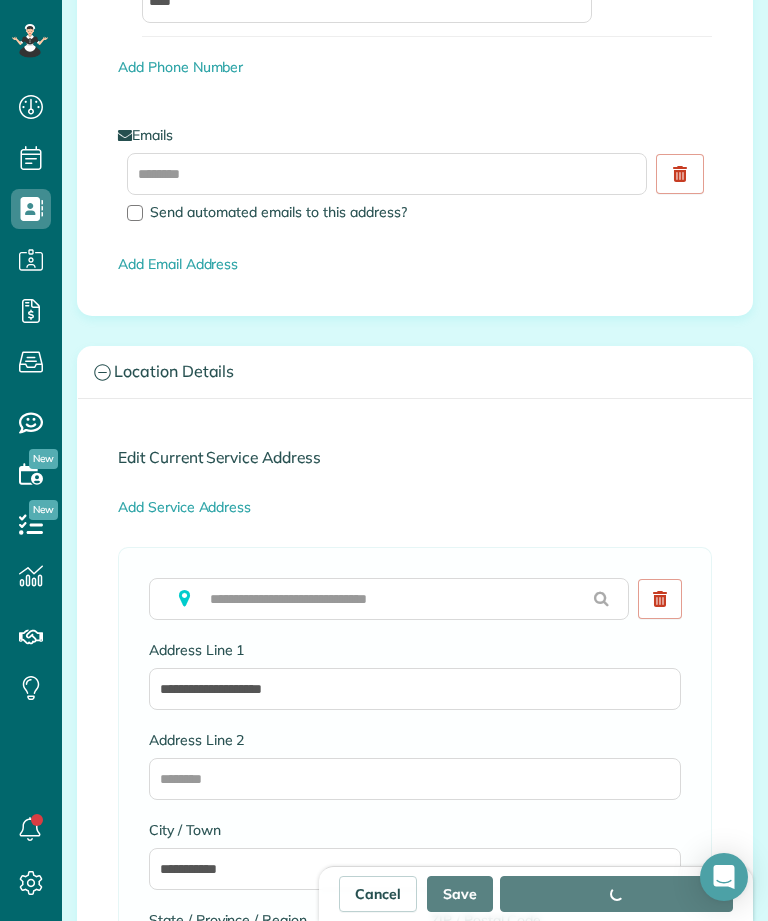 type on "**********" 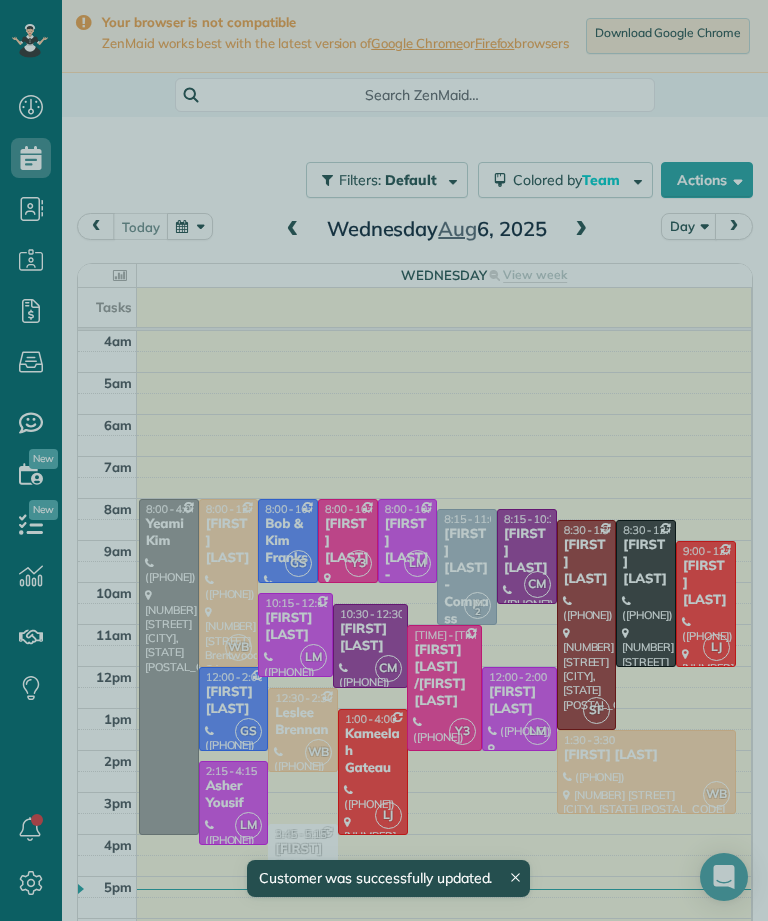 scroll, scrollTop: 0, scrollLeft: 0, axis: both 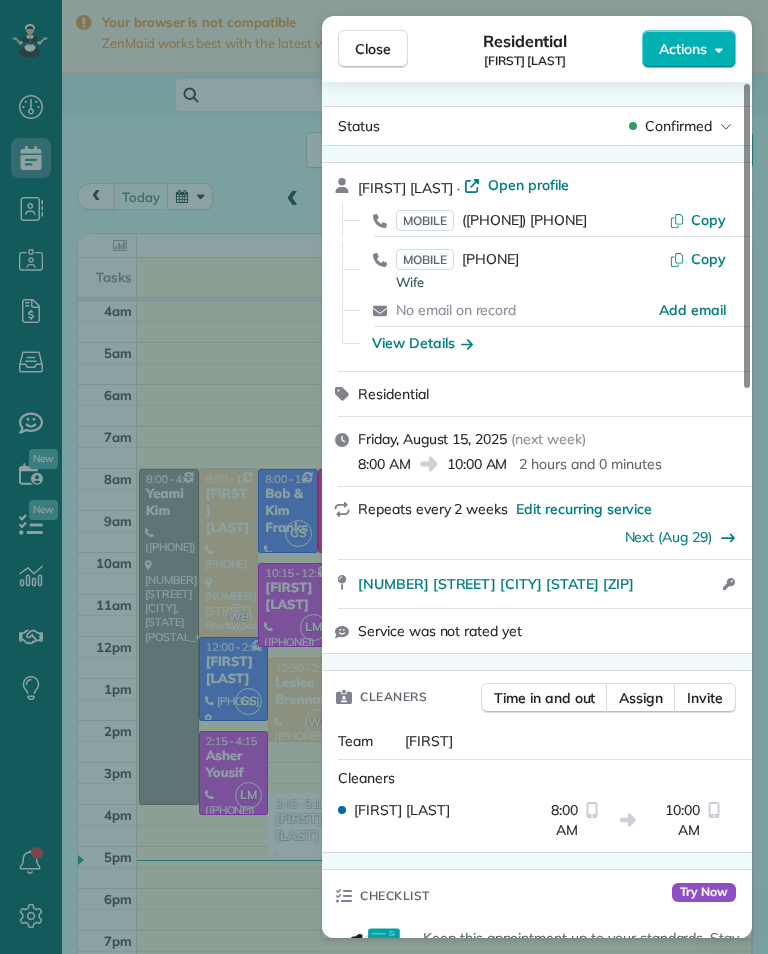 click on "Close Residential Ethan Mendelson Actions Status Confirmed Ethan Mendelson · Open profile MOBILE (503) 807-0901 Copy MOBILE (818) 294-5800 Wife Copy No email on record Add email View Details Residential Friday, August 15, 2025 ( next week ) 8:00 AM 10:00 AM 2 hours and 0 minutes Repeats every 2 weeks Edit recurring service Next (Aug 29) 13614 Emelita Street Los Angeles CA 91401 Open access information Service was not rated yet Cleaners Time in and out Assign Invite Team Karina Cleaners Karina   Duenas 8:00 AM 10:00 AM Checklist Try Now Keep this appointment up to your standards. Stay on top of every detail, keep your cleaners organised, and your client happy. Assign a checklist Watch a 5 min demo Billing Billing actions Service Service Price (1x $0.00) $0.00 Add an item Overcharge $0.00 Discount $0.00 Coupon discount - Primary tax - Secondary tax - Total appointment price $0.00 Tips collected $0.00 Mark as paid Total including tip $0.00 Get paid online in no-time! Charge customer credit card Key # - Notes 0" at bounding box center (384, 477) 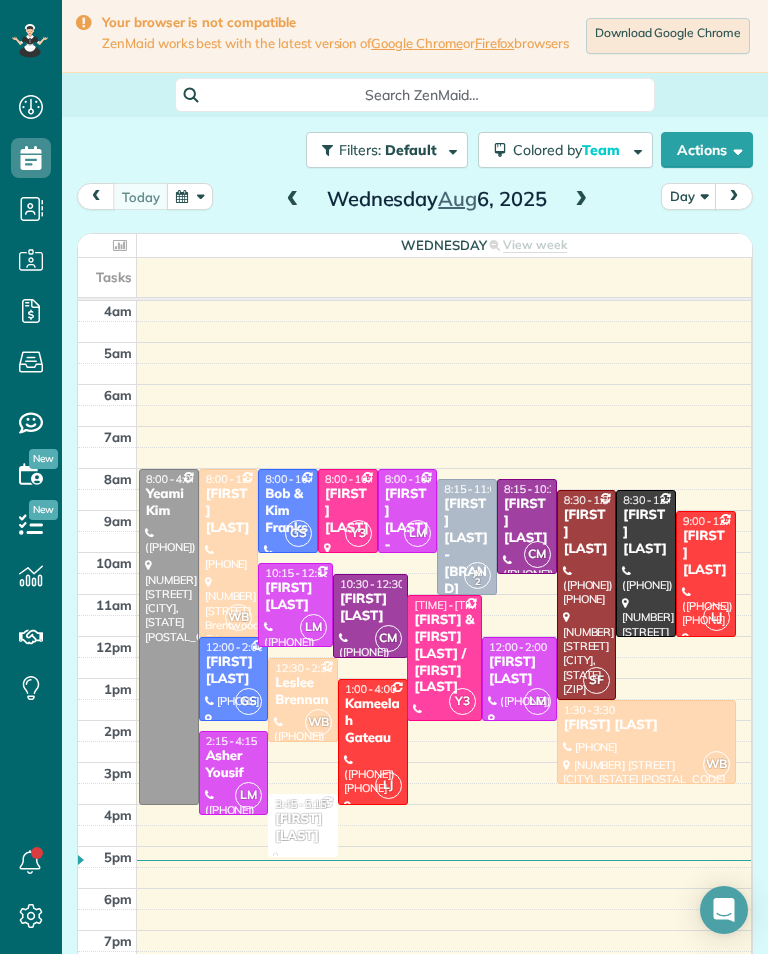 click at bounding box center [581, 200] 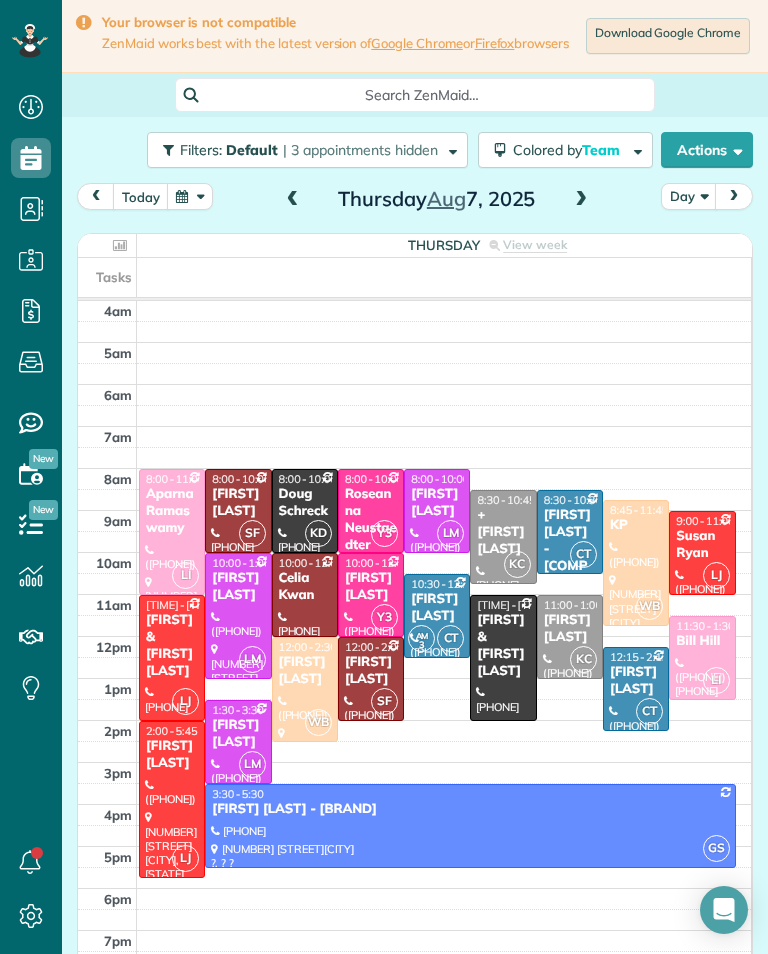 click at bounding box center (581, 200) 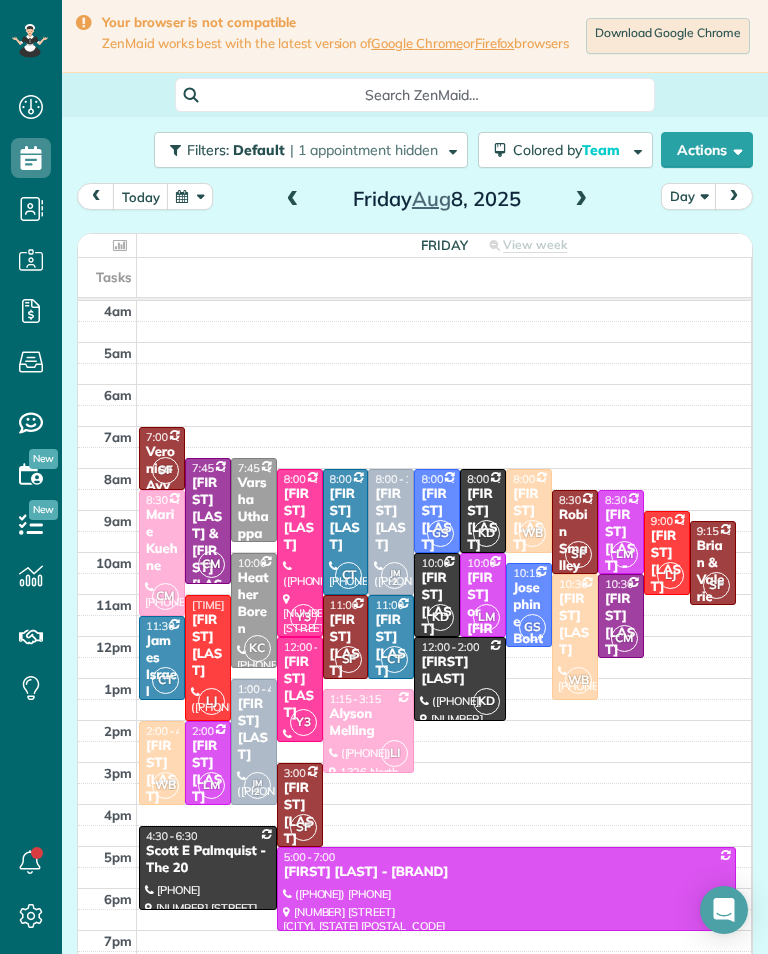 click on "Ethan Mendelson" at bounding box center [483, 520] 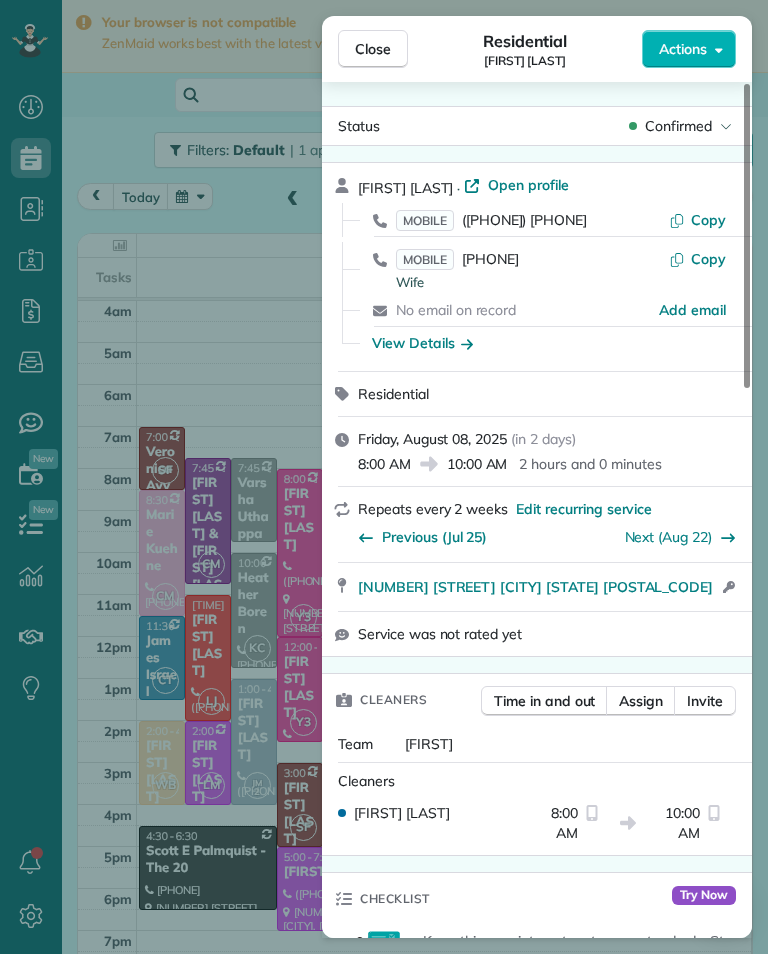 click on "Close Residential Ethan Mendelson Actions Status Confirmed Ethan Mendelson · Open profile MOBILE (503) 807-0901 Copy MOBILE (818) 294-5800 Wife Copy No email on record Add email View Details Residential Friday, August 08, 2025 ( in 2 days ) 8:00 AM 10:00 AM 2 hours and 0 minutes Repeats every 2 weeks Edit recurring service Previous (Jul 25) Next (Aug 22) 14014 Milbank Street Sherman Oaks CA 91423 Open access information Service was not rated yet Cleaners Time in and out Assign Invite Team Karina Cleaners Karina   Duenas 8:00 AM 10:00 AM Checklist Try Now Keep this appointment up to your standards. Stay on top of every detail, keep your cleaners organised, and your client happy. Assign a checklist Watch a 5 min demo Billing Billing actions Service Service Price (1x $130.00) $130.00 Add an item Overcharge $0.00 Discount $0.00 Coupon discount - Primary tax - Secondary tax - Total appointment price $130.00 Tips collected $0.00 Unpaid Mark as paid Total including tip $130.00 Get paid online in no-time! Key # - 0" at bounding box center (384, 477) 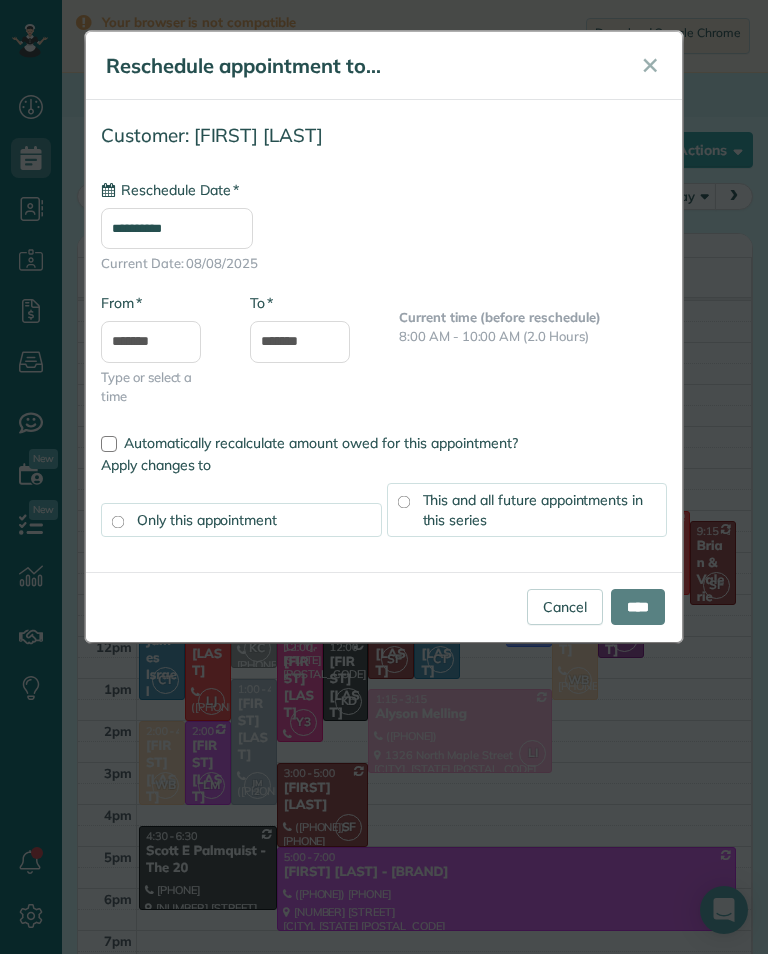 click on "**********" at bounding box center (177, 228) 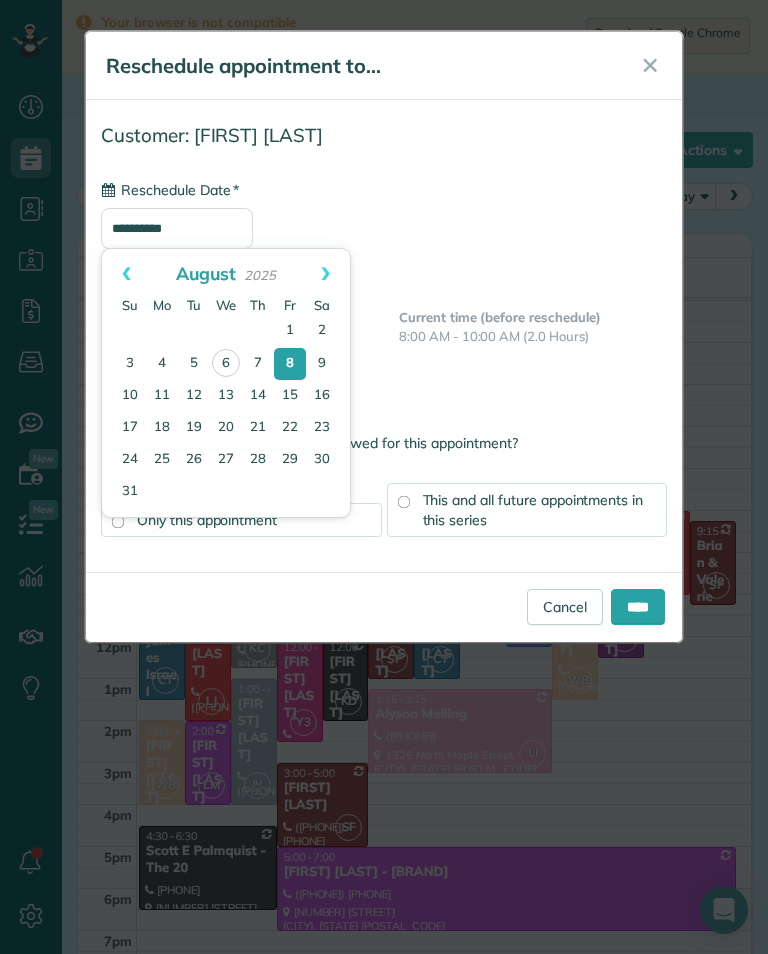 click on "15" at bounding box center [290, 396] 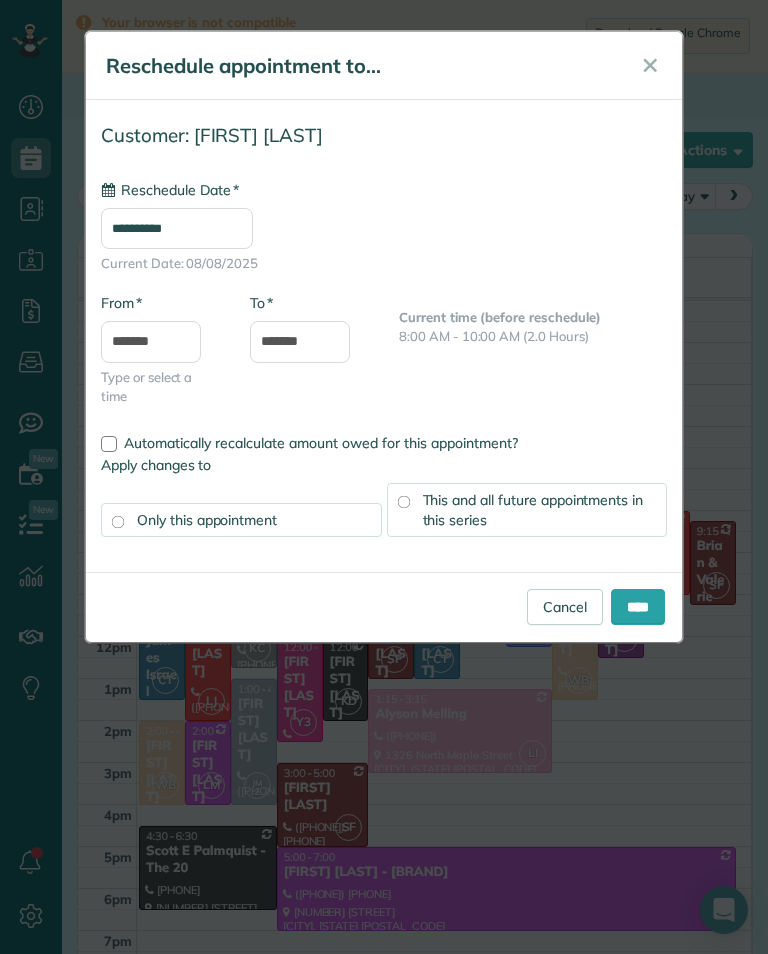 click on "This and all future appointments in this series" at bounding box center (527, 510) 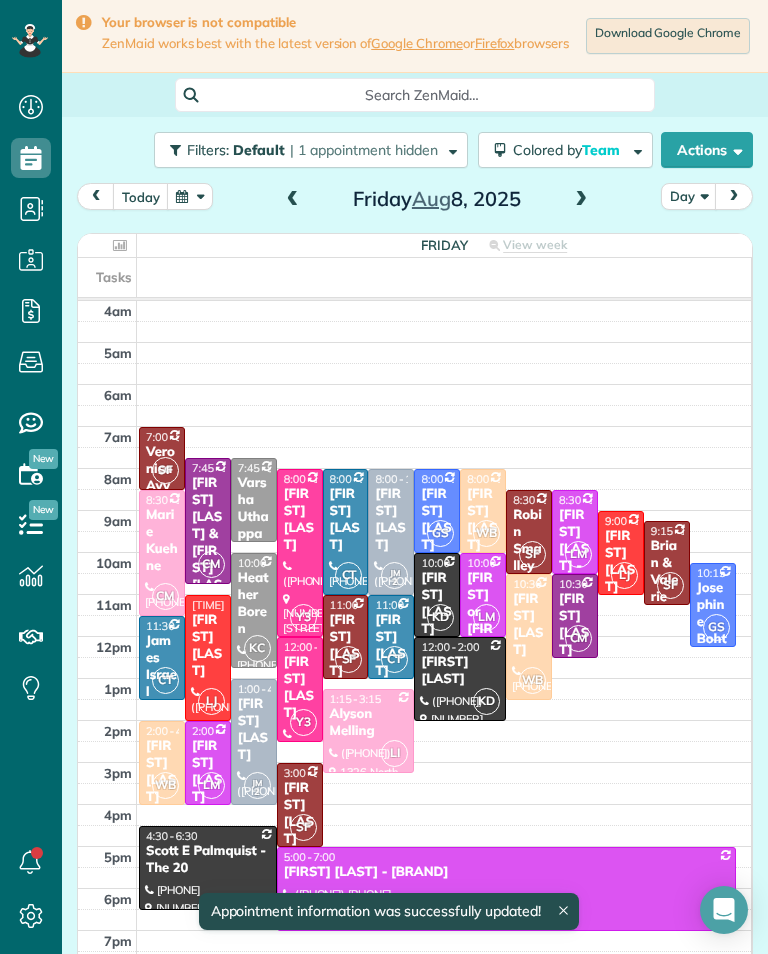 click at bounding box center (190, 196) 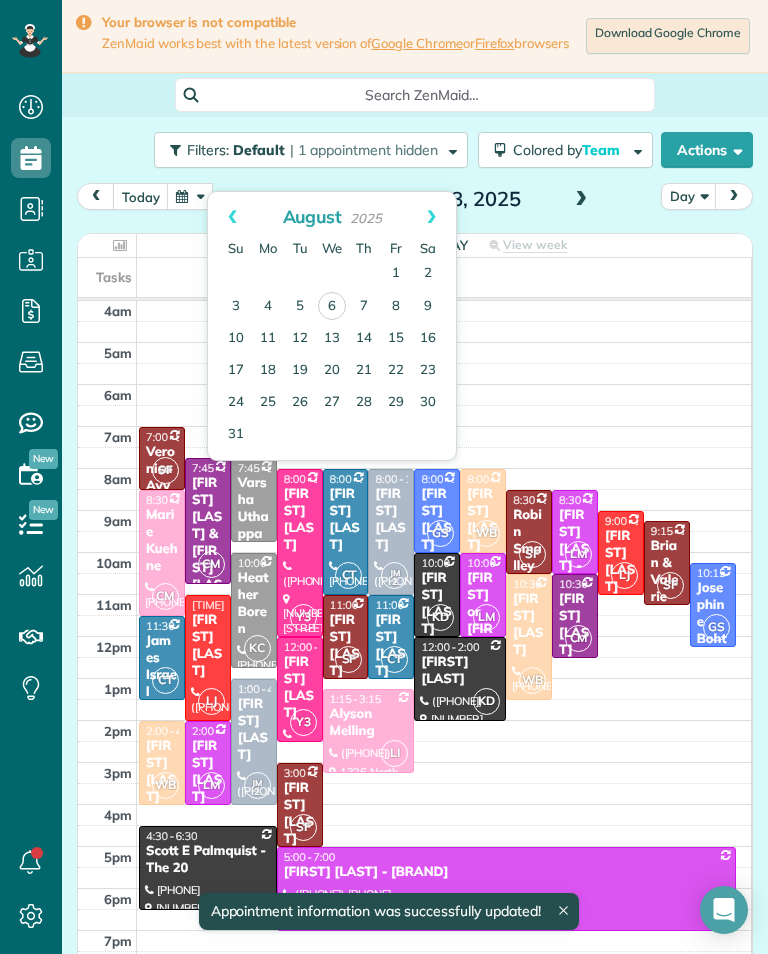 click on "15" at bounding box center [396, 339] 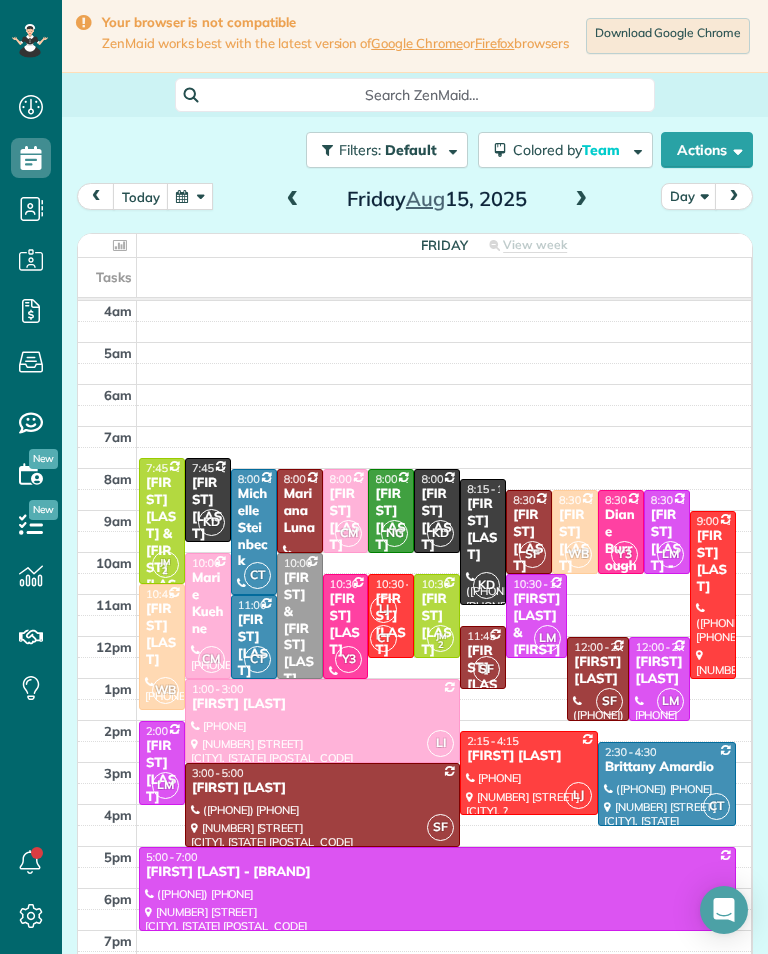 click on "Ethan Mendelson" at bounding box center [437, 520] 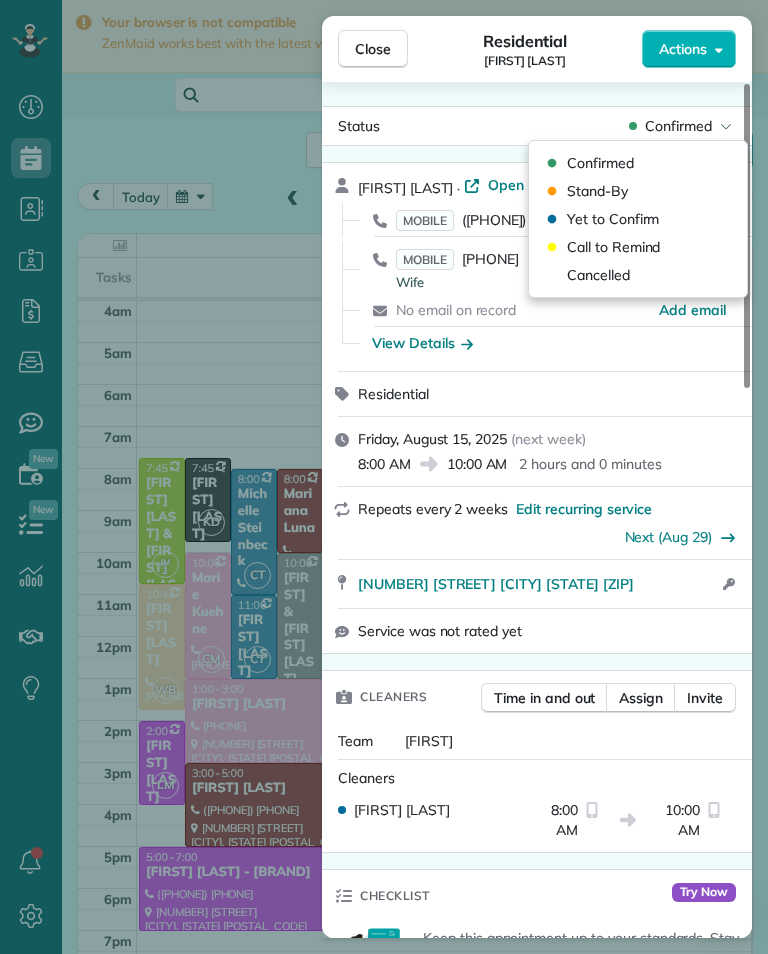 click on "Cancelled" at bounding box center [598, 275] 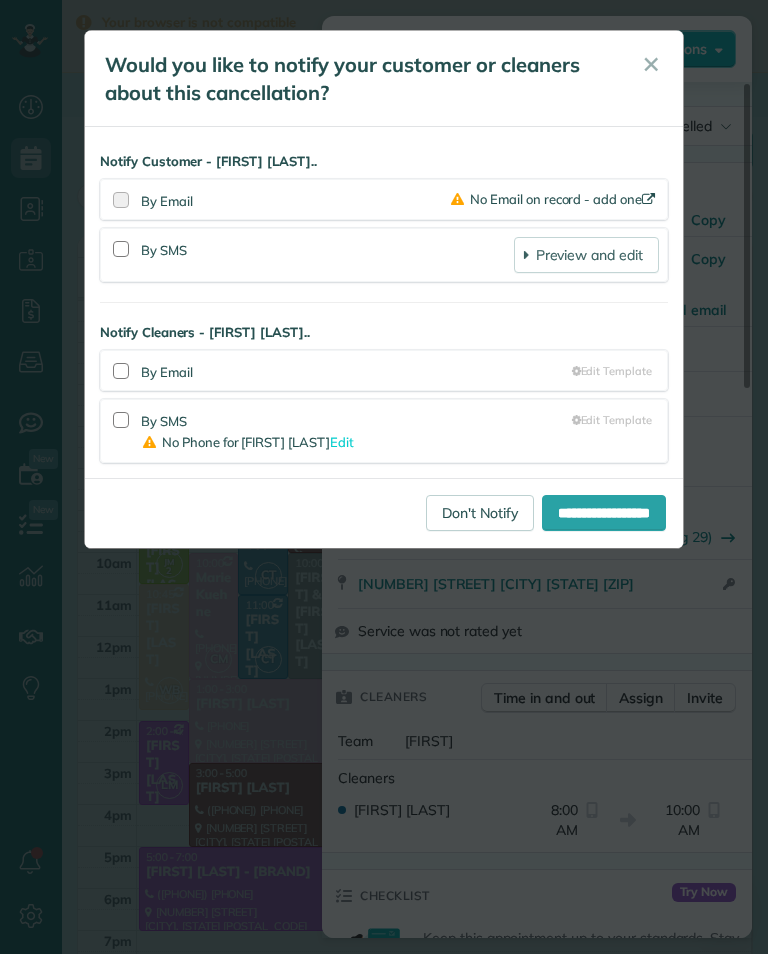 click on "Don't Notify" at bounding box center (480, 513) 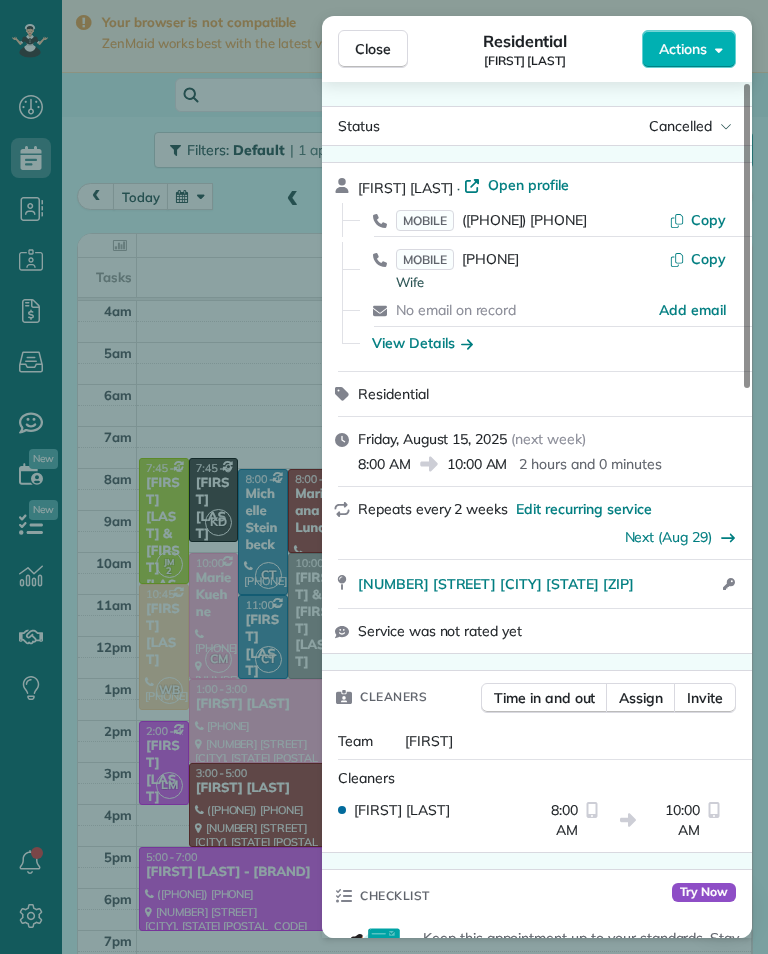 click on "Close Residential Ethan Mendelson Actions Status Cancelled Ethan Mendelson · Open profile MOBILE (503) 807-0901 Copy MOBILE (818) 294-5800 Wife Copy No email on record Add email View Details Residential Friday, August 15, 2025 ( next week ) 8:00 AM 10:00 AM 2 hours and 0 minutes Repeats every 2 weeks Edit recurring service Next (Aug 29) 13614 Emelita Street Los Angeles CA 91401 Open access information Service was not rated yet Cleaners Time in and out Assign Invite Team Karina Cleaners Karina   Duenas 8:00 AM 10:00 AM Checklist Try Now Keep this appointment up to your standards. Stay on top of every detail, keep your cleaners organised, and your client happy. Assign a checklist Watch a 5 min demo Billing Billing actions Service Service Price (1x $0.00) $0.00 Add an item Overcharge $0.00 Discount $0.00 Coupon discount - Primary tax - Secondary tax - Total appointment price $0.00 Tips collected $0.00 Mark as paid Total including tip $0.00 Get paid online in no-time! Charge customer credit card Key # - Notes 0" at bounding box center [384, 477] 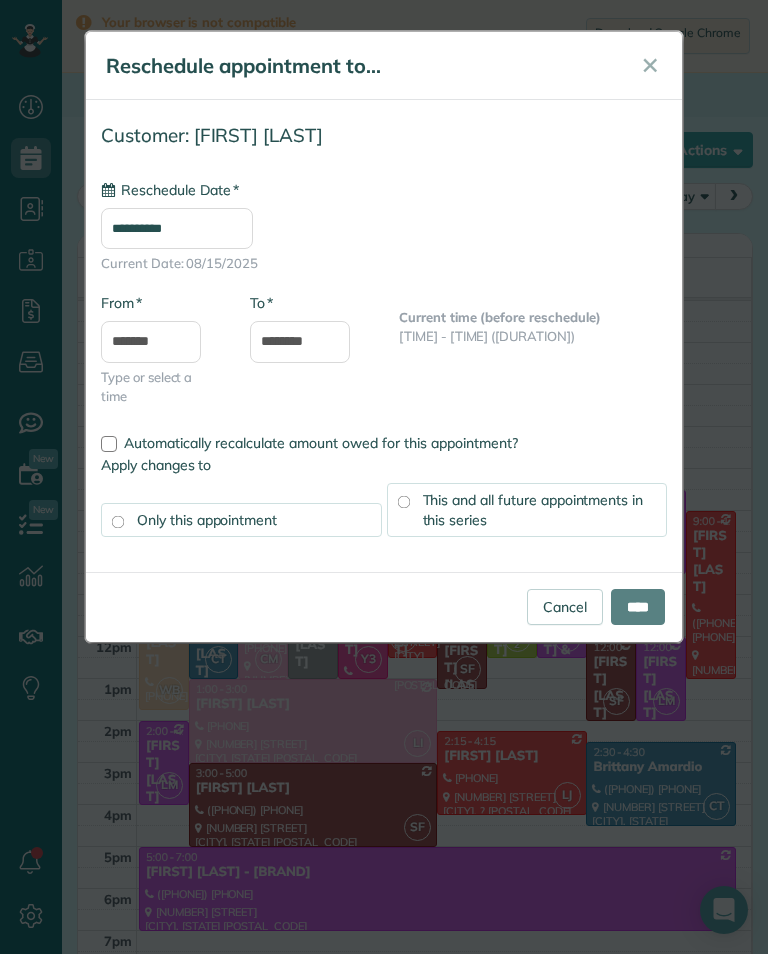 type on "**********" 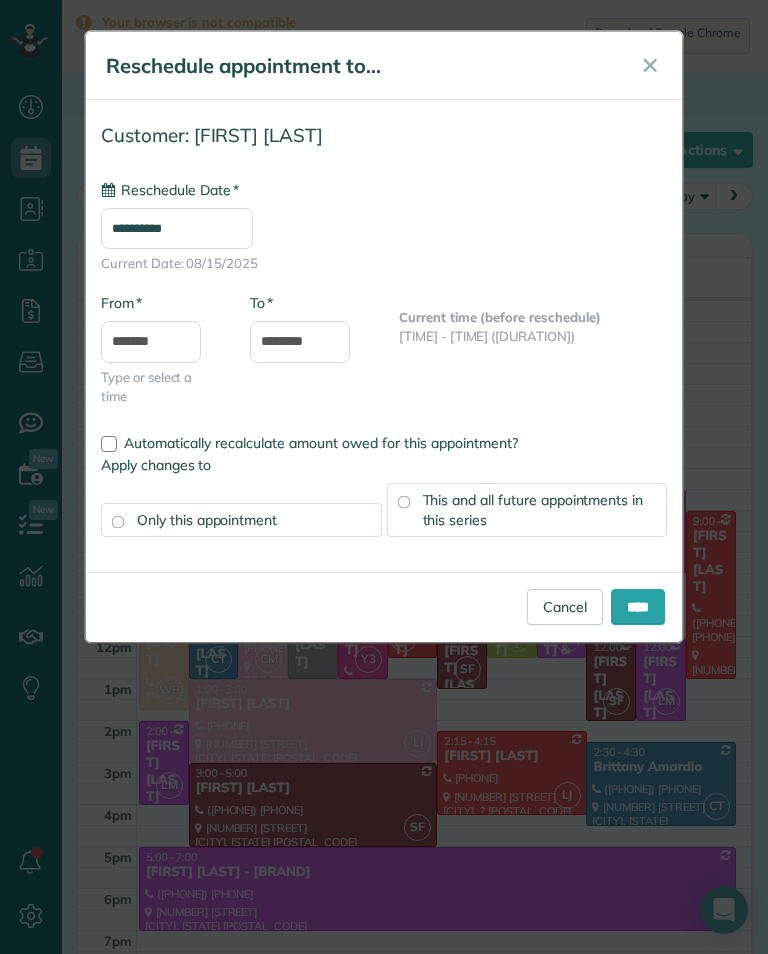 click on "This and all future appointments in this series" at bounding box center [527, 510] 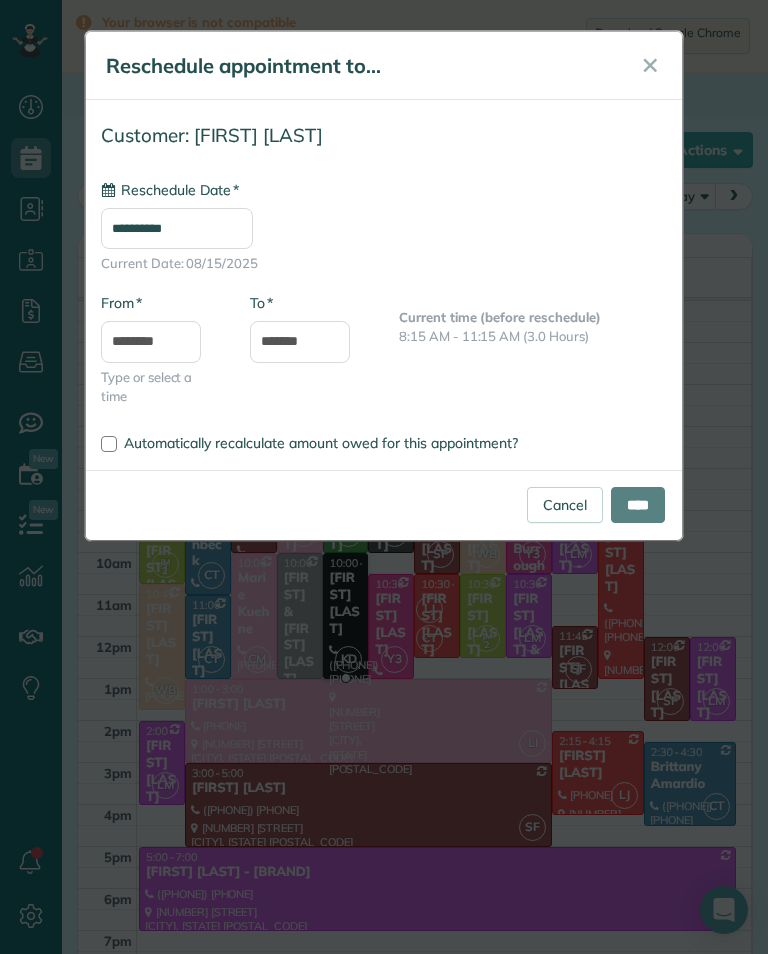 type on "**********" 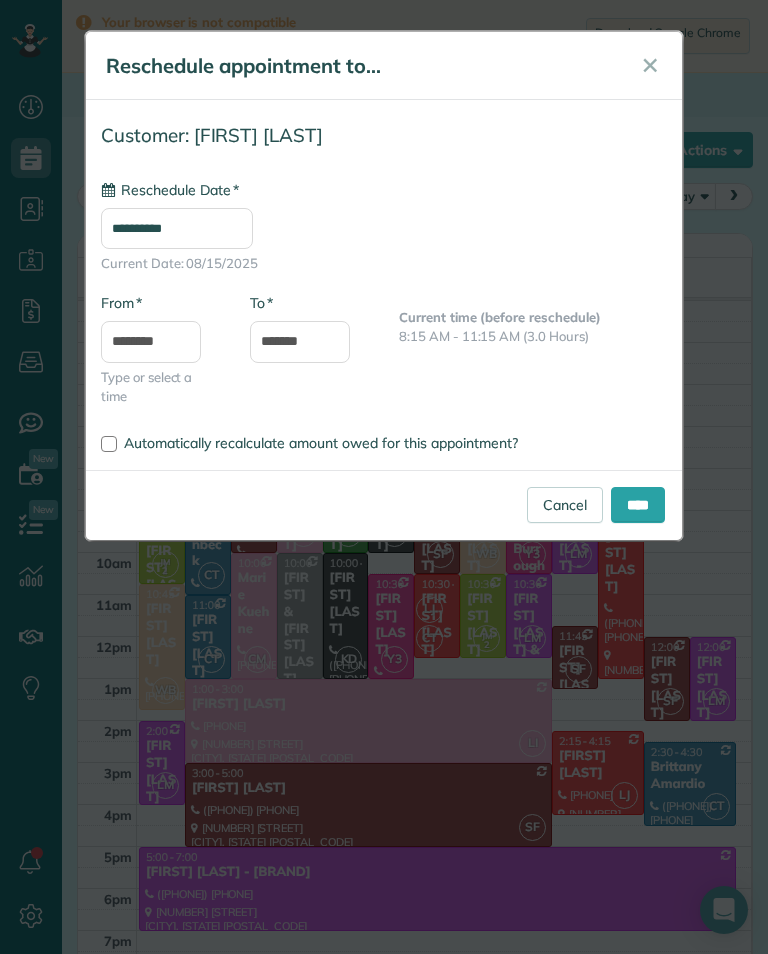 click on "****" at bounding box center [638, 505] 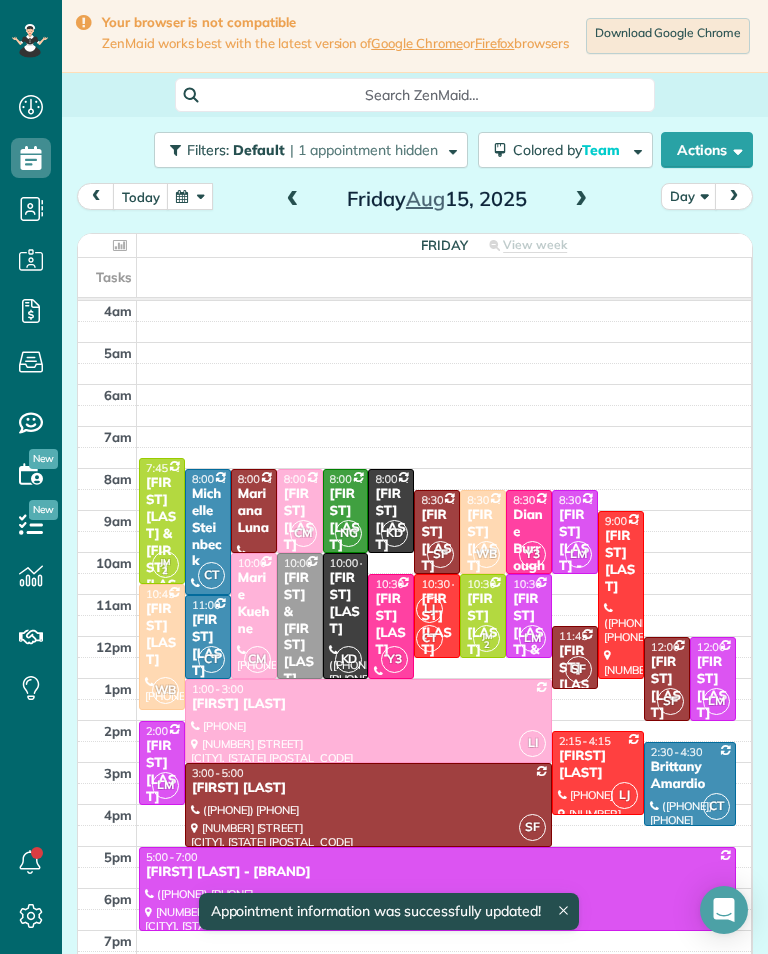 click at bounding box center [190, 196] 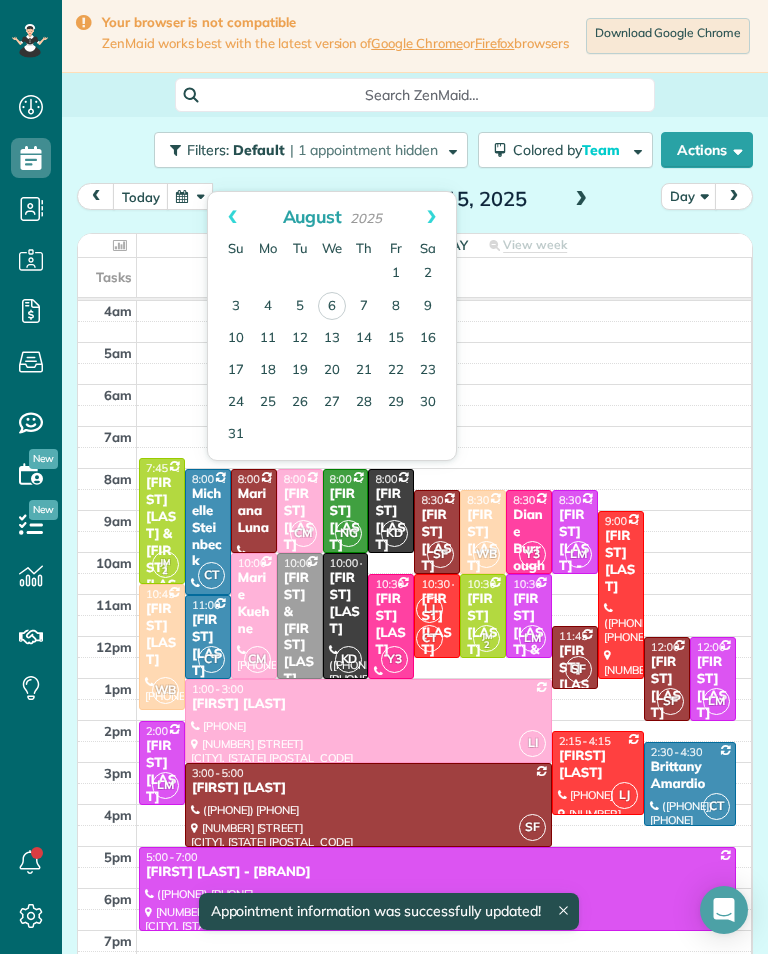 click on "8" at bounding box center (396, 307) 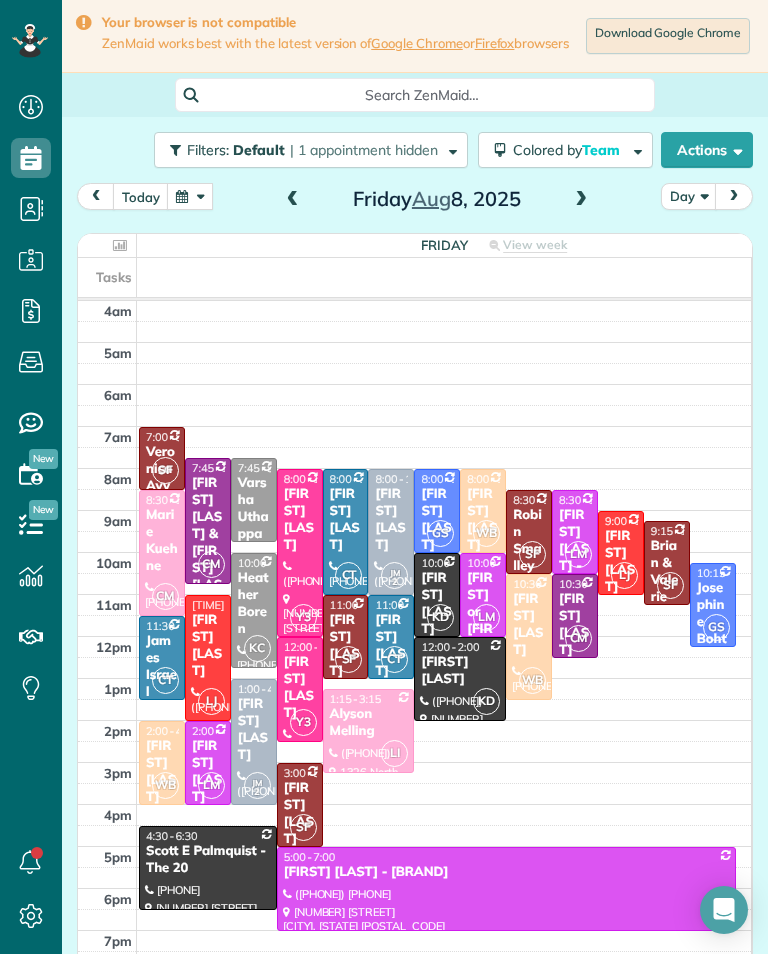 click at bounding box center [293, 200] 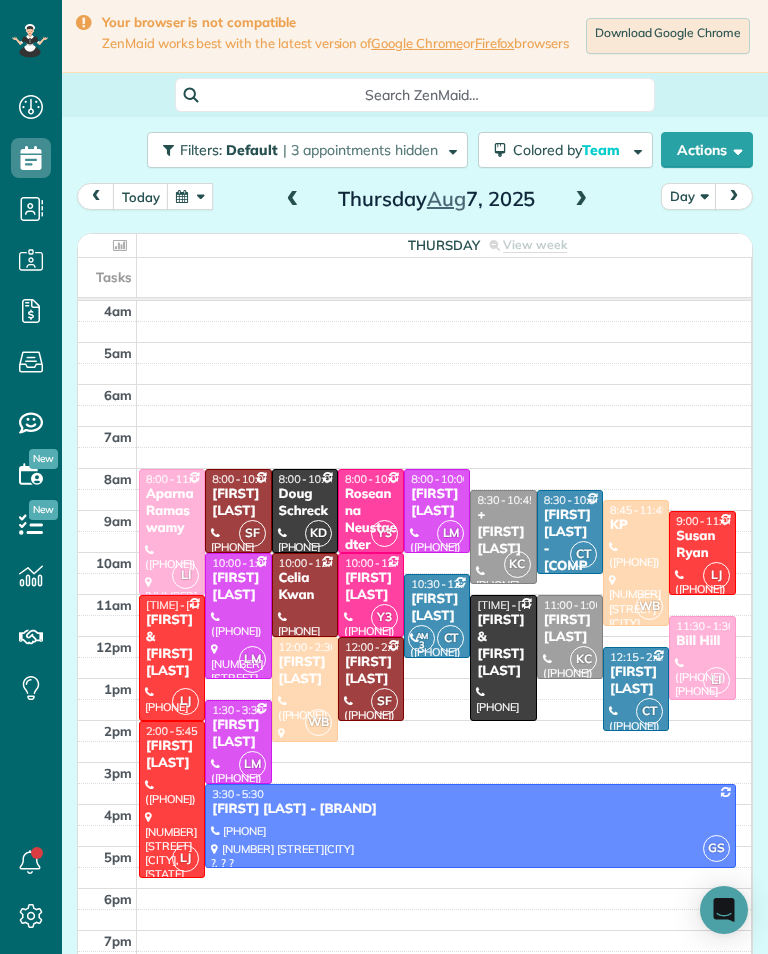 scroll, scrollTop: 985, scrollLeft: 62, axis: both 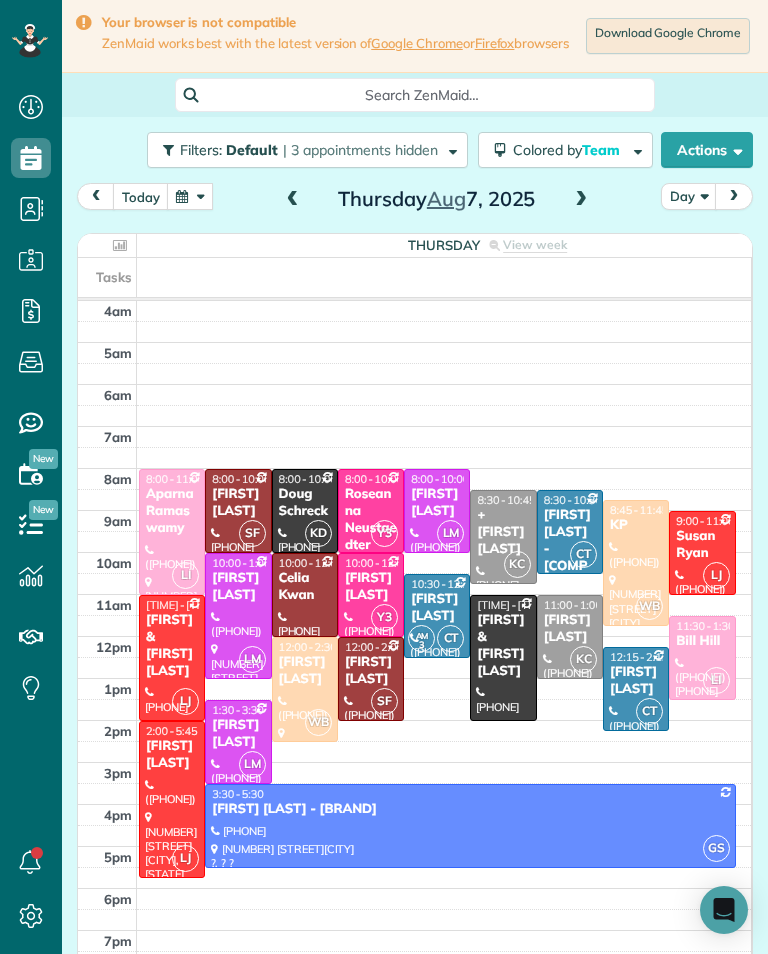 click at bounding box center [190, 196] 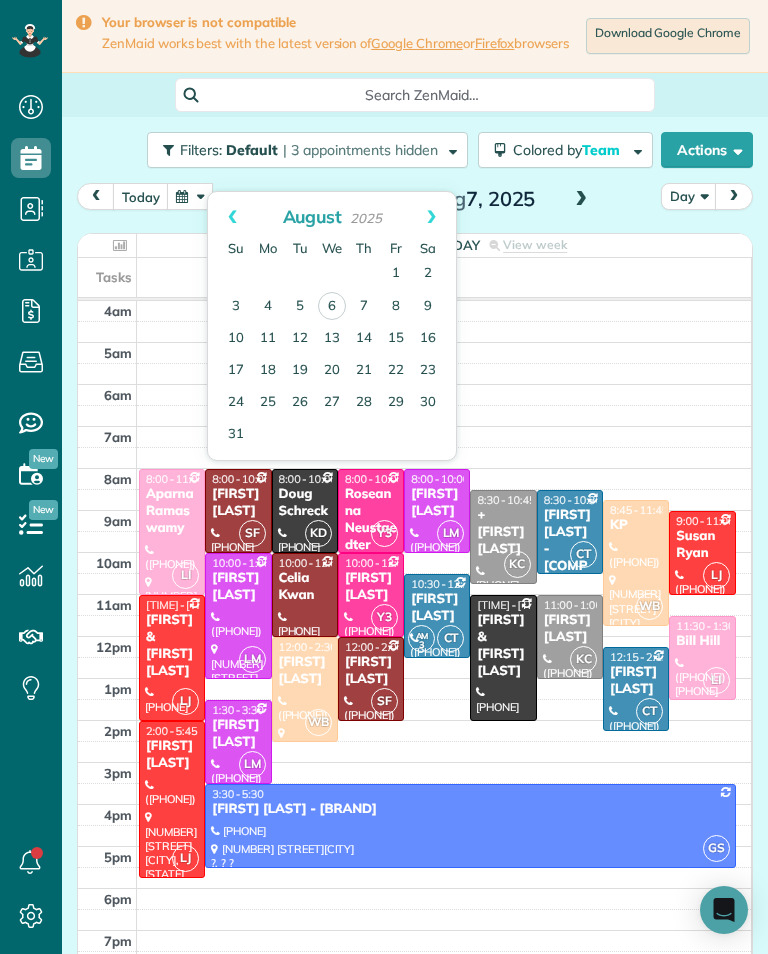 click on "11" at bounding box center [268, 339] 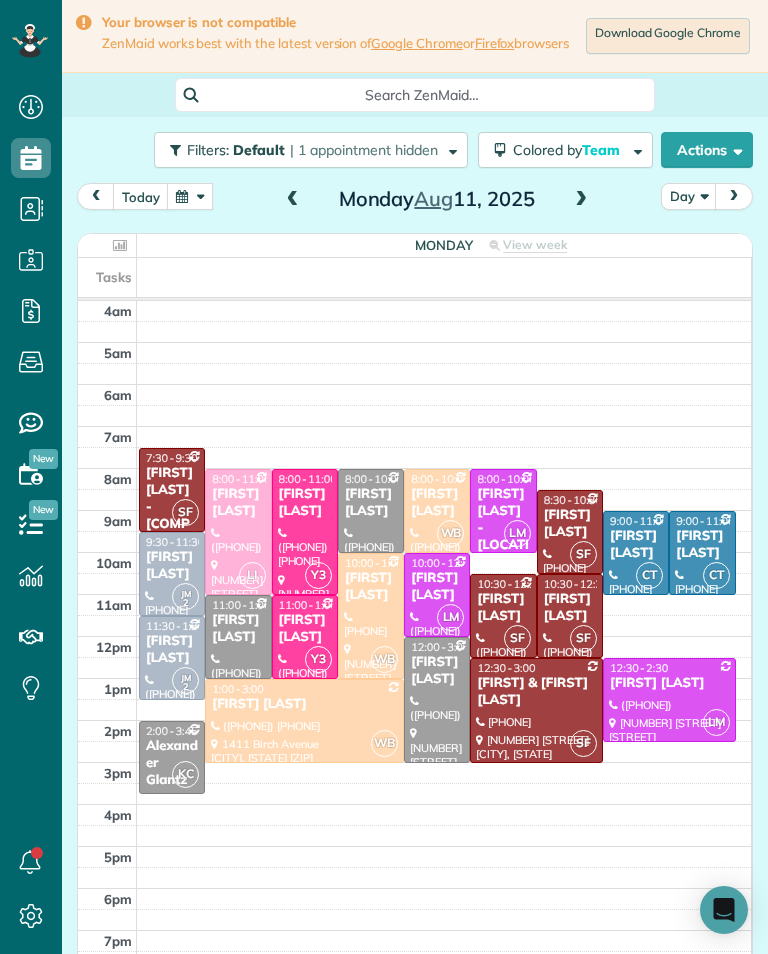 click at bounding box center [581, 200] 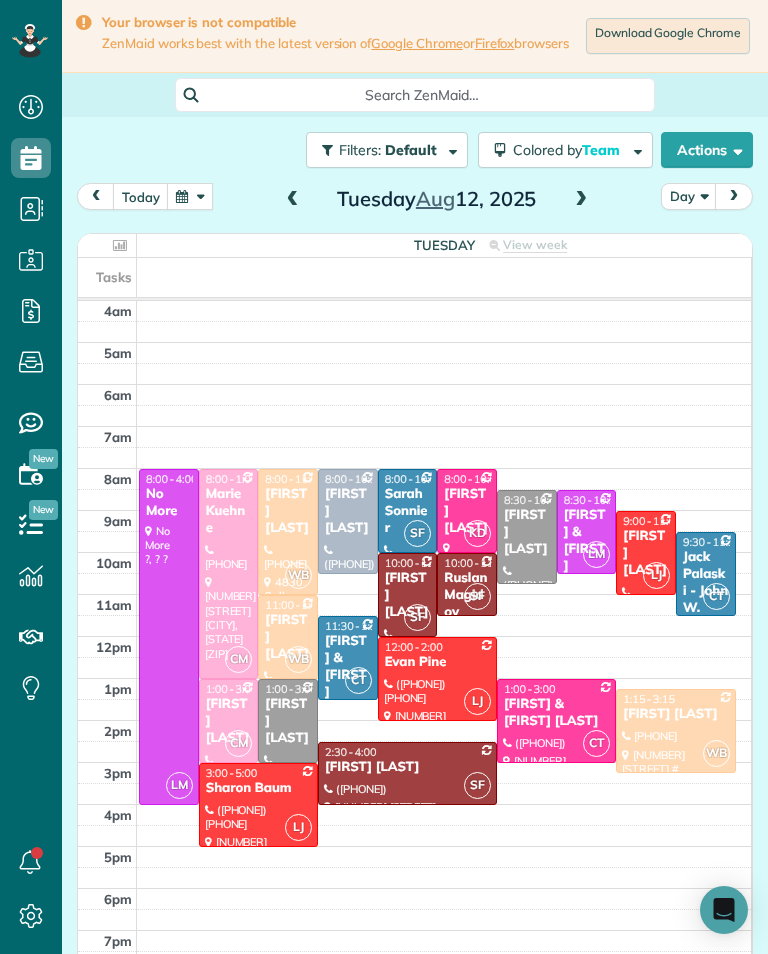 click at bounding box center [581, 200] 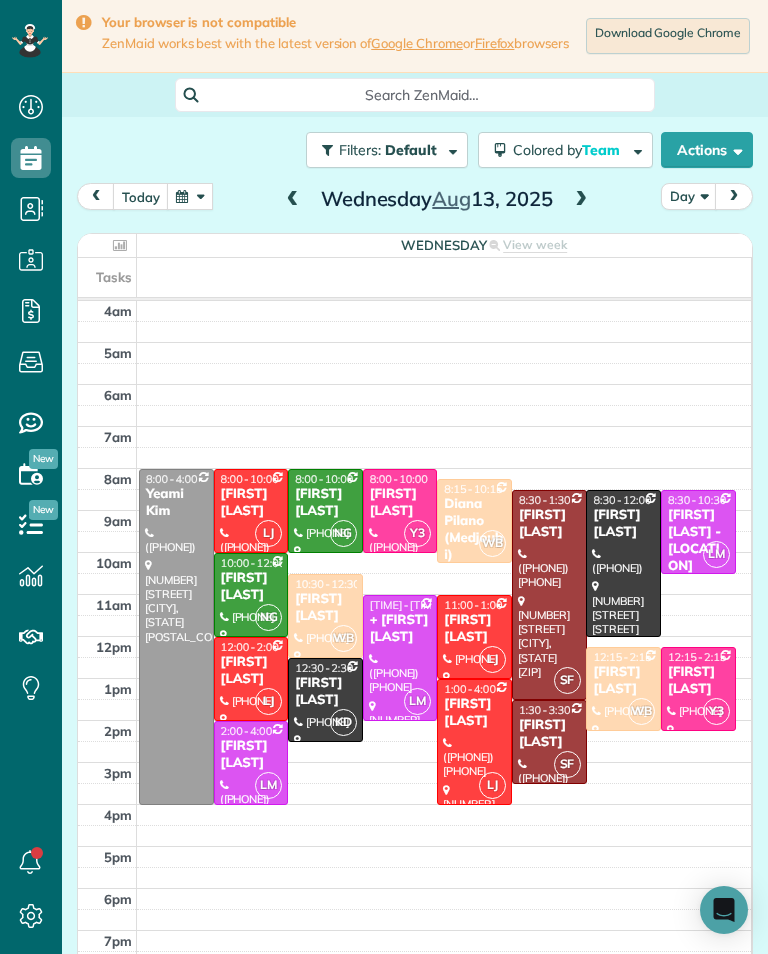 click at bounding box center [581, 200] 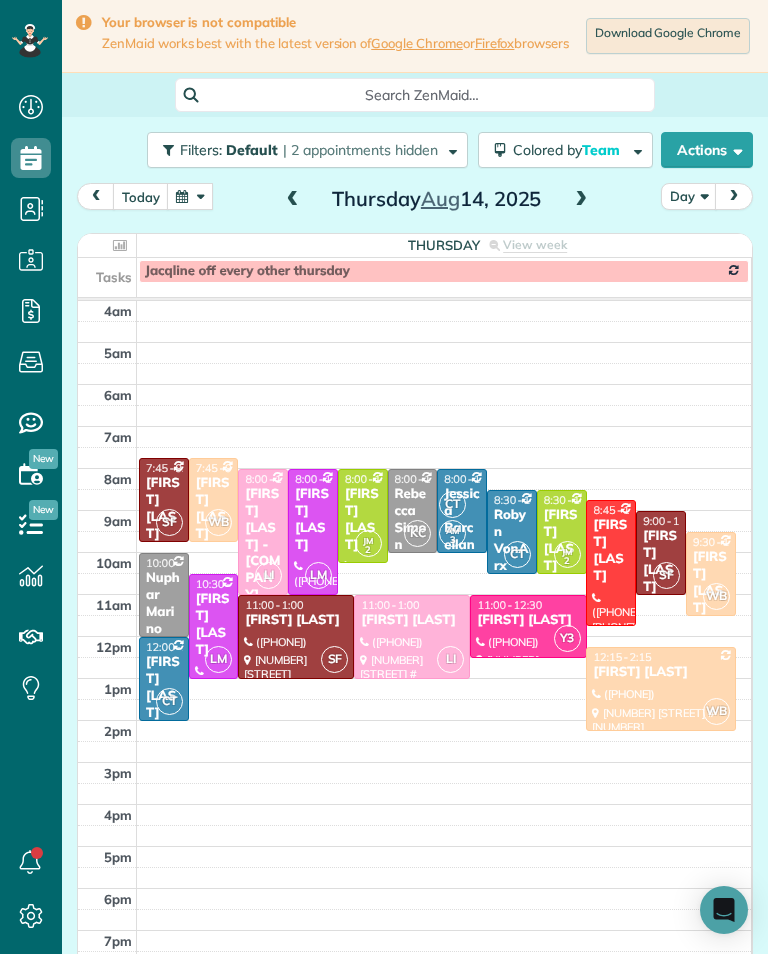 click at bounding box center (581, 200) 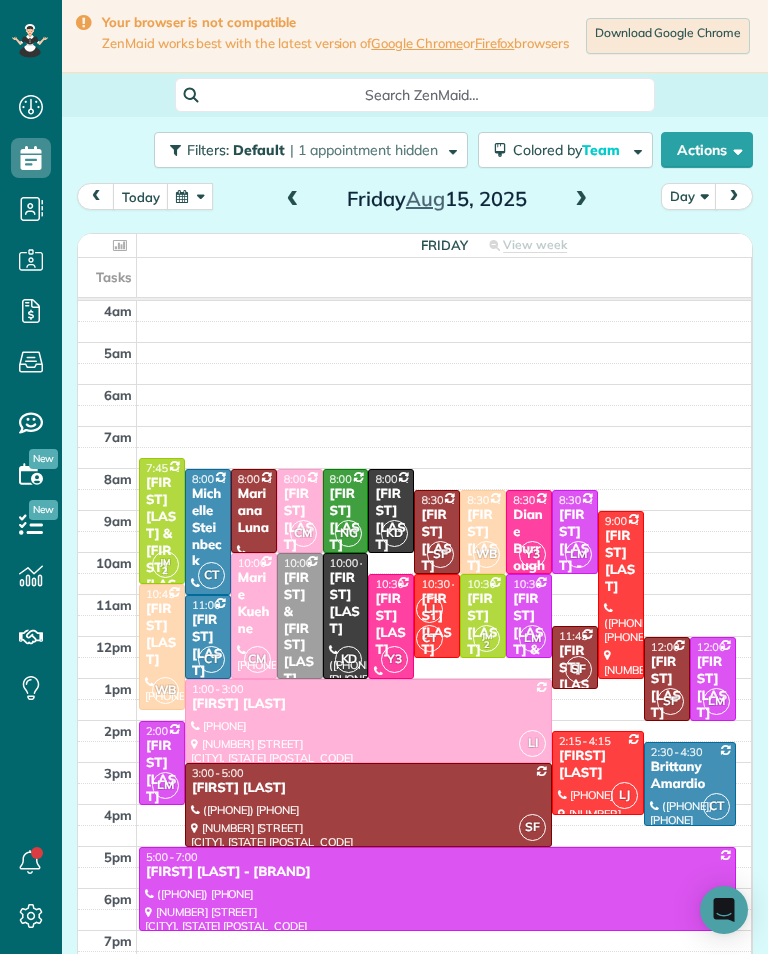 click at bounding box center (190, 196) 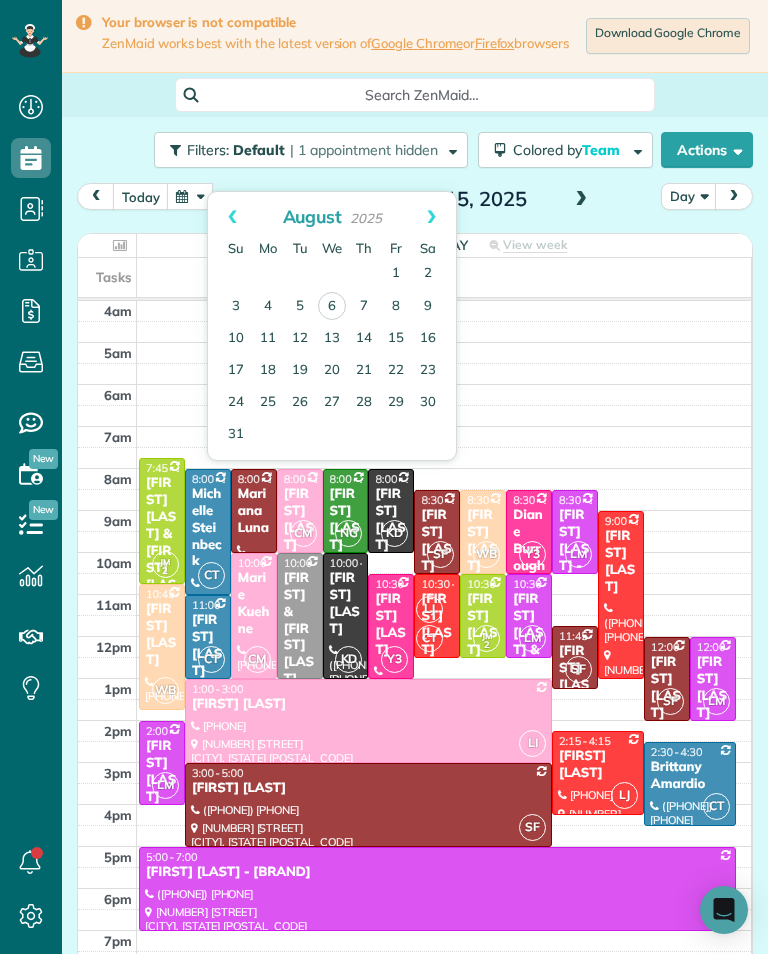 click on "11" at bounding box center (268, 339) 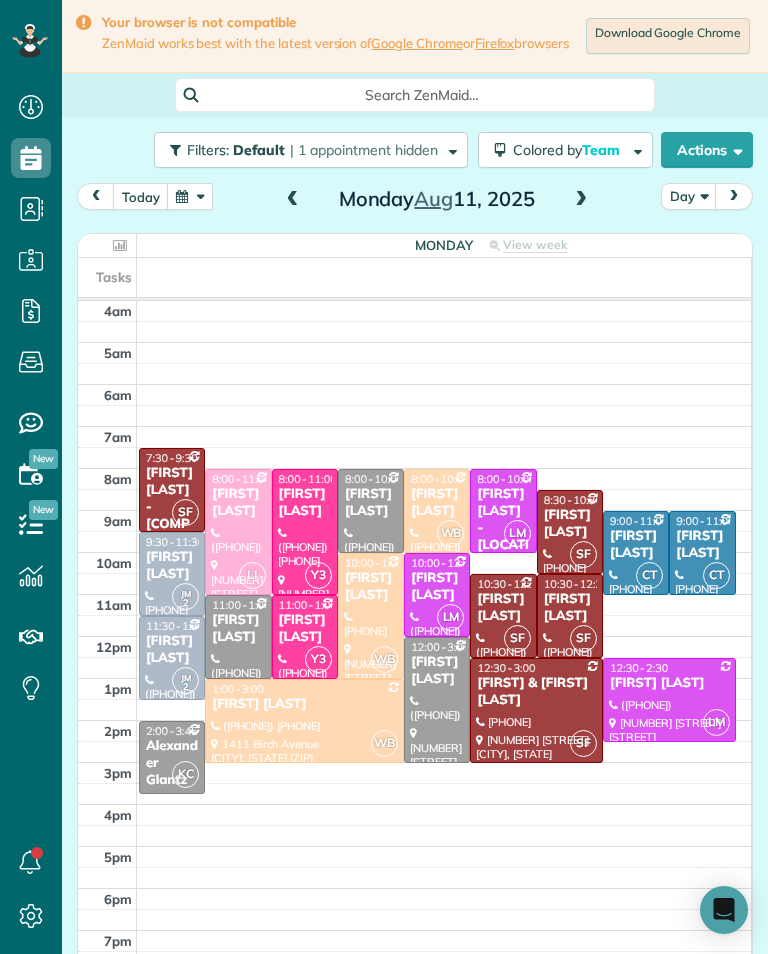click at bounding box center (581, 200) 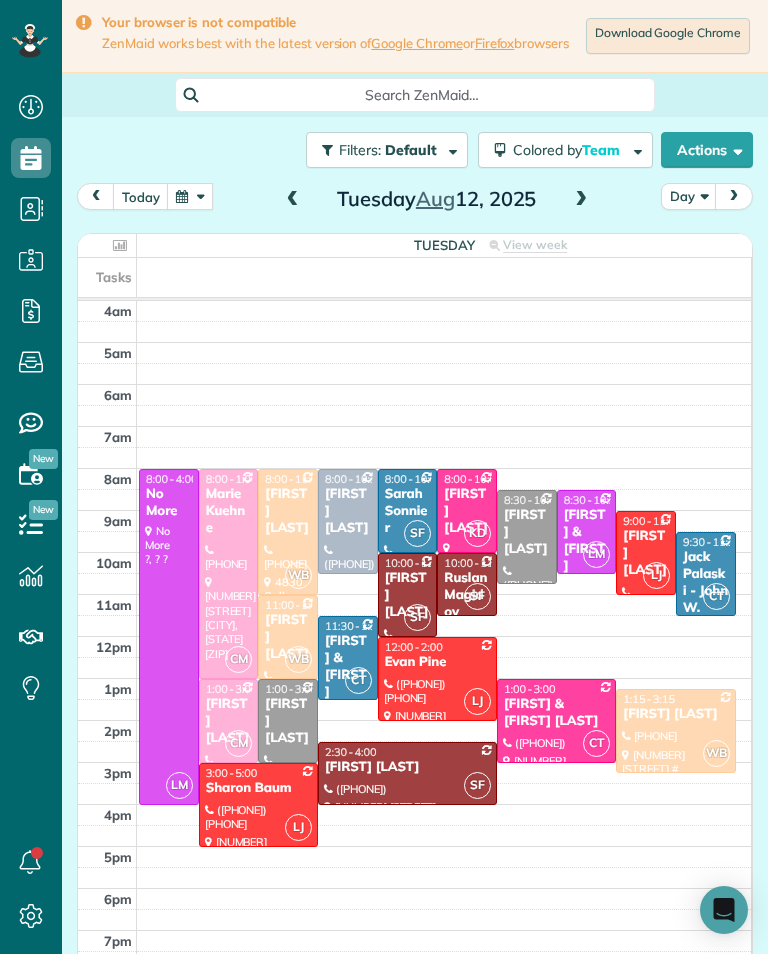 click at bounding box center [581, 200] 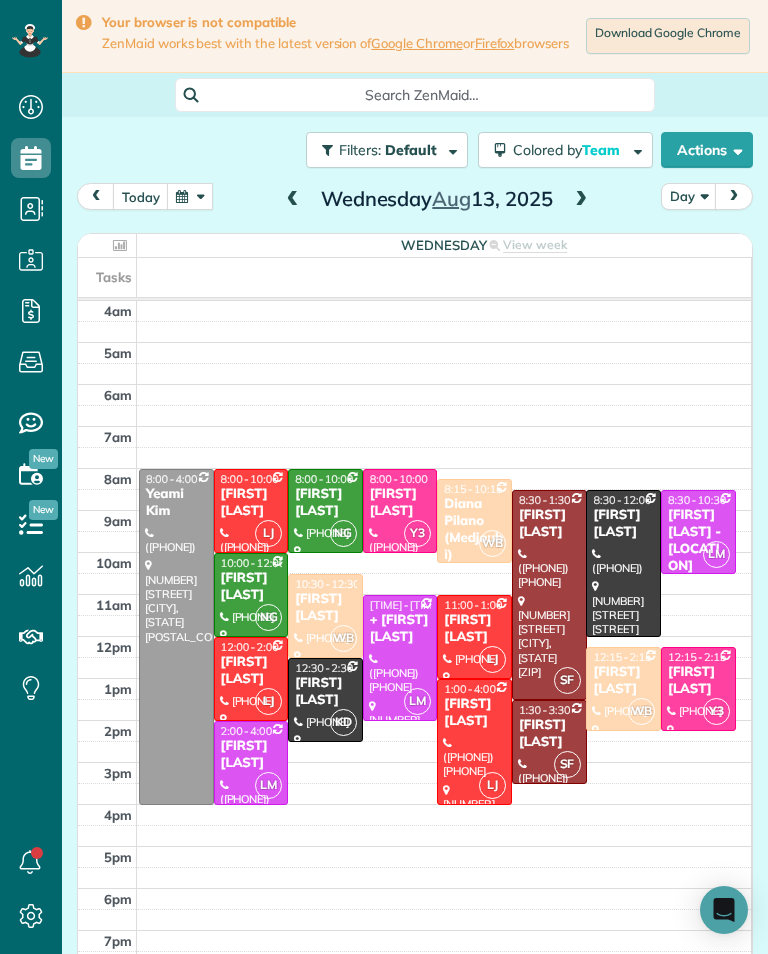click at bounding box center [581, 200] 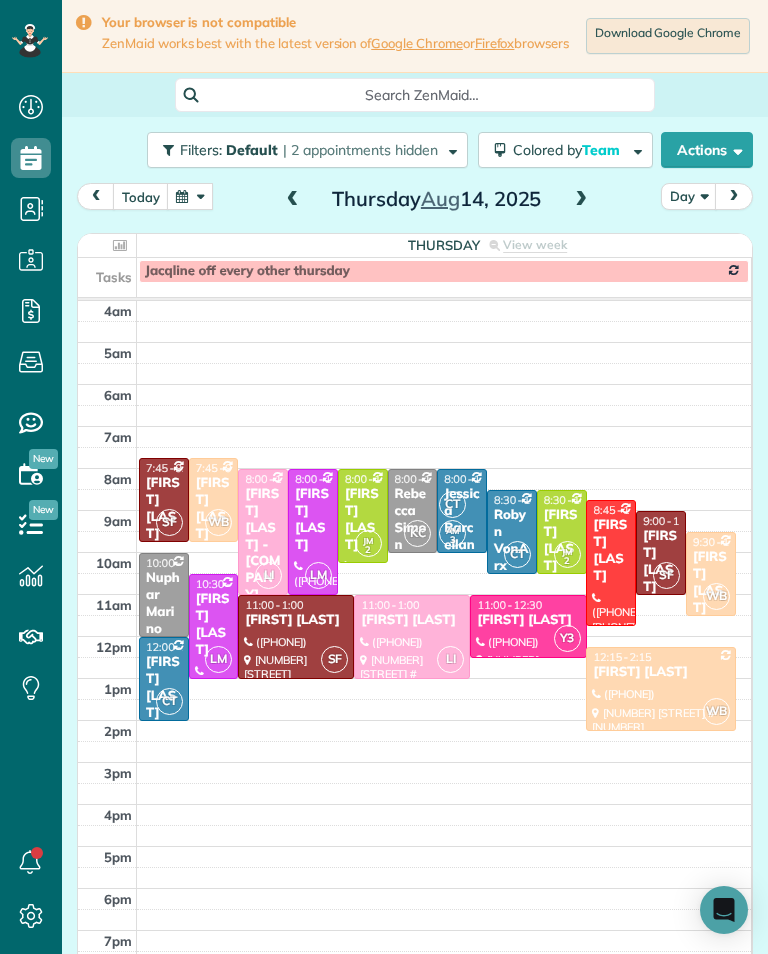scroll, scrollTop: 985, scrollLeft: 62, axis: both 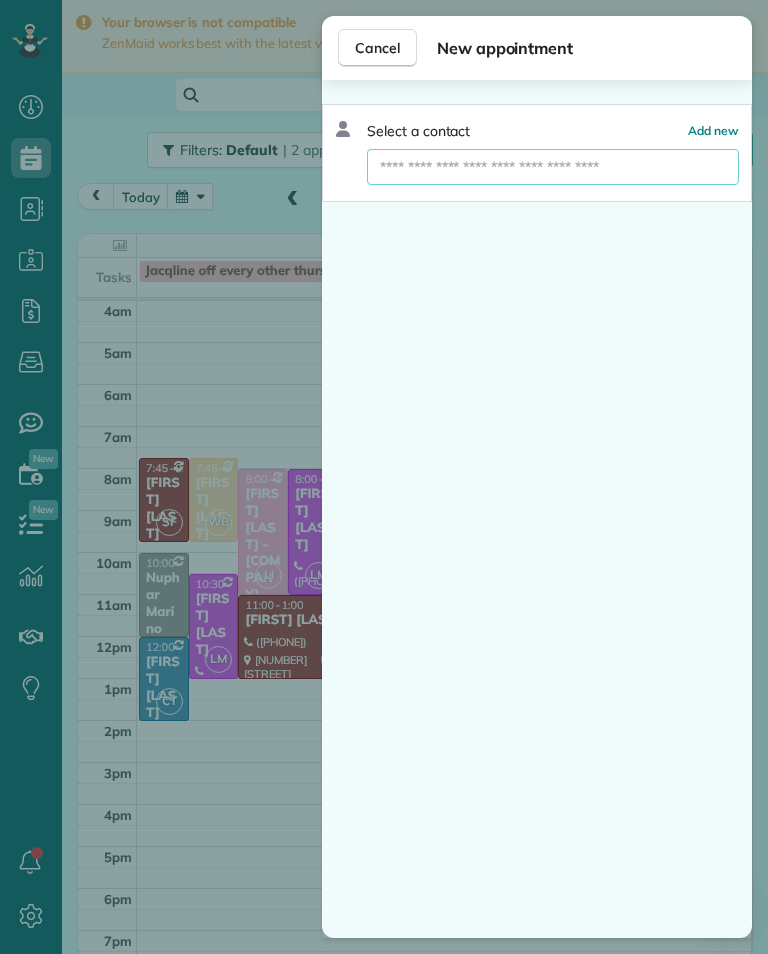 click at bounding box center [553, 167] 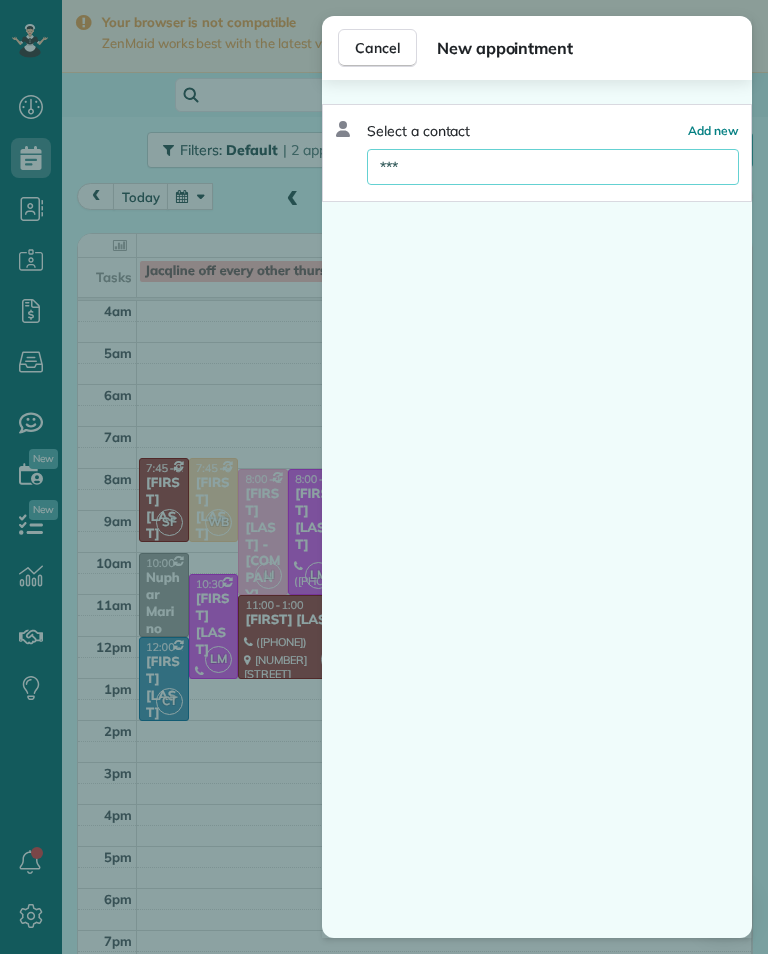 type on "****" 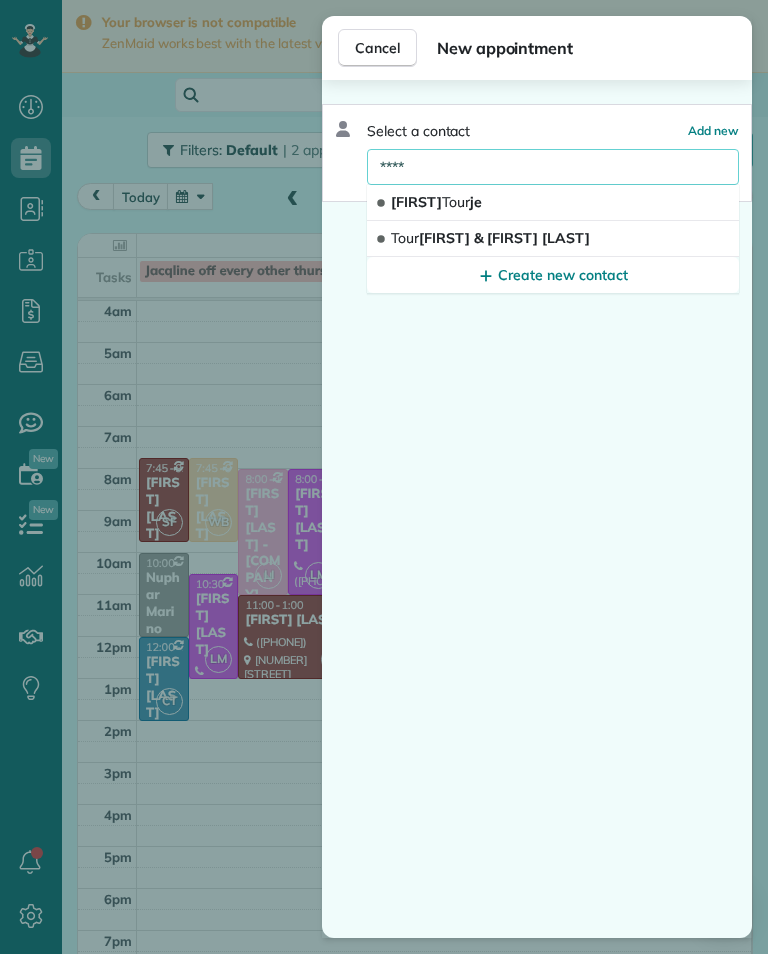 click on "Tour aj & Parisa Kavandi" at bounding box center (553, 239) 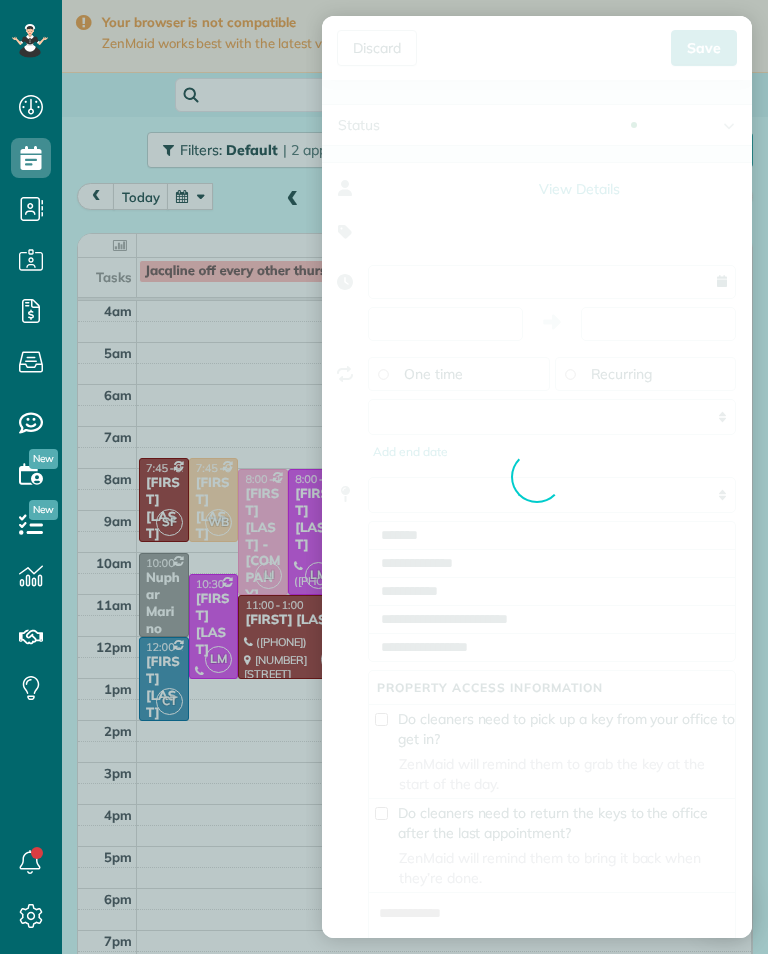 type on "**********" 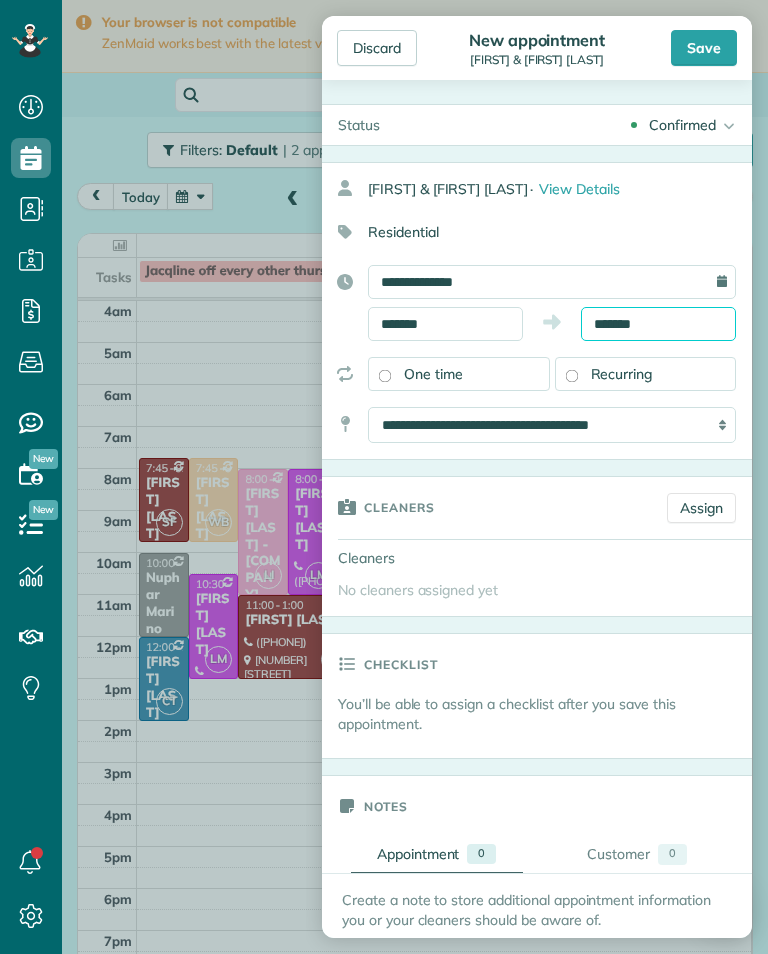 click on "*******" at bounding box center (658, 324) 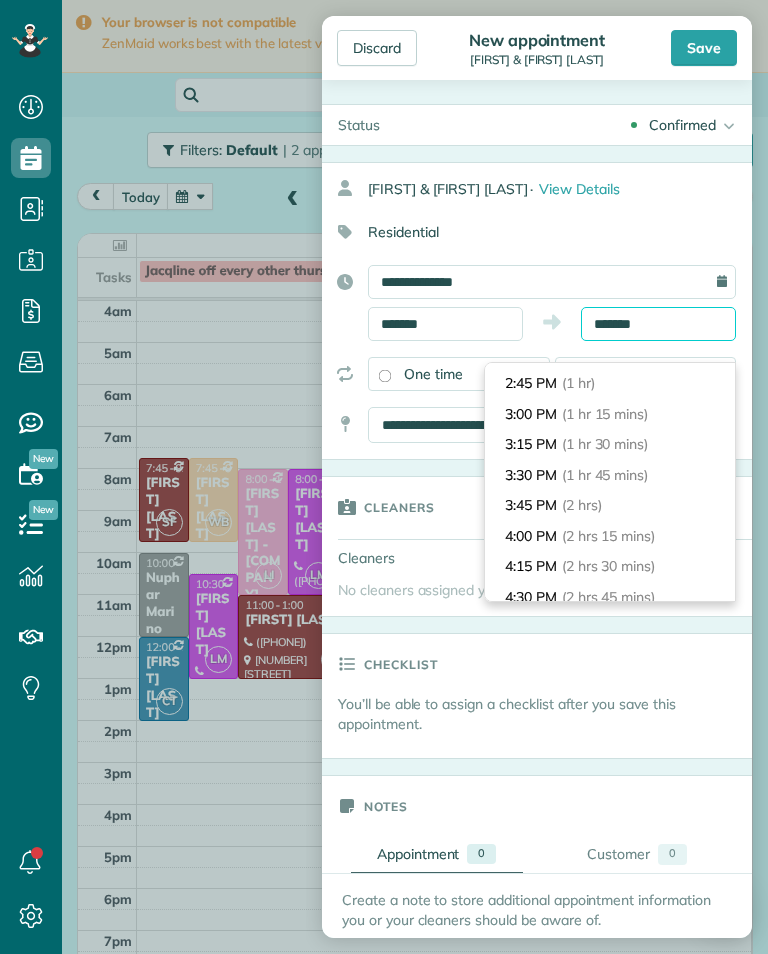 scroll, scrollTop: 119, scrollLeft: 0, axis: vertical 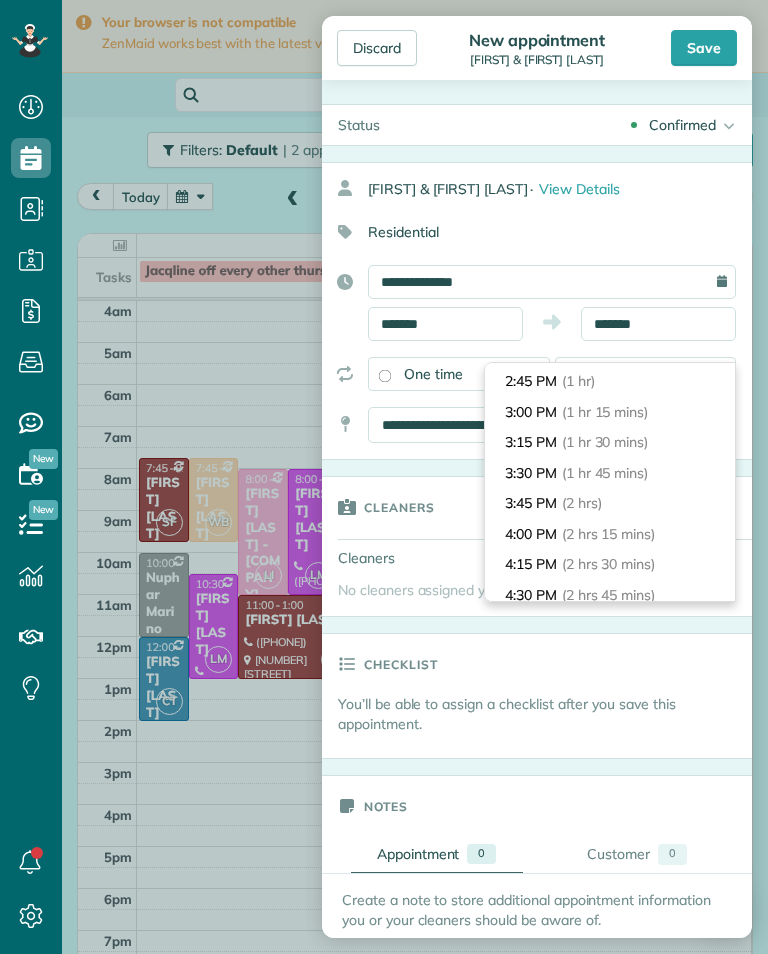 click on "3:45 PM  (2 hrs)" at bounding box center [610, 503] 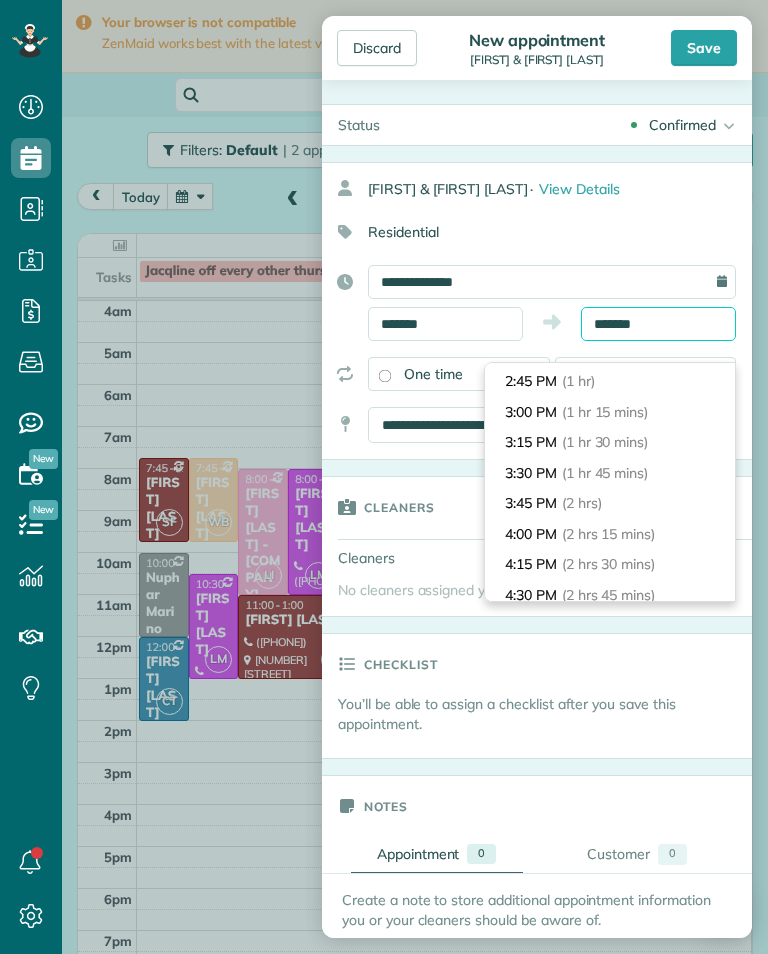 type on "*******" 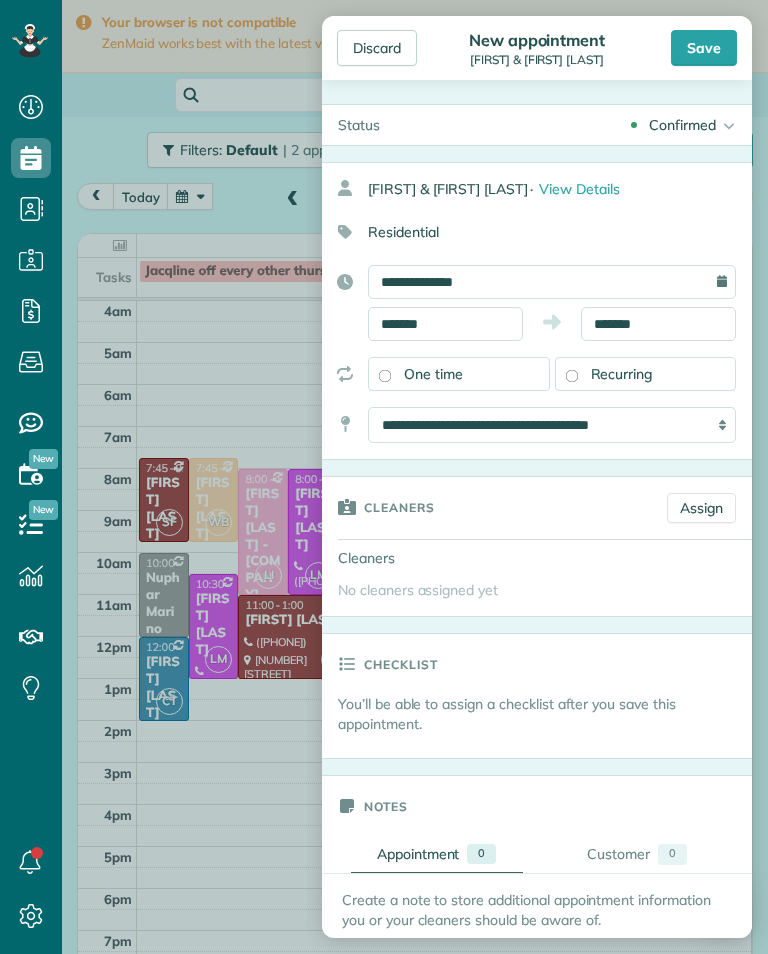 click on "Assign" at bounding box center (701, 508) 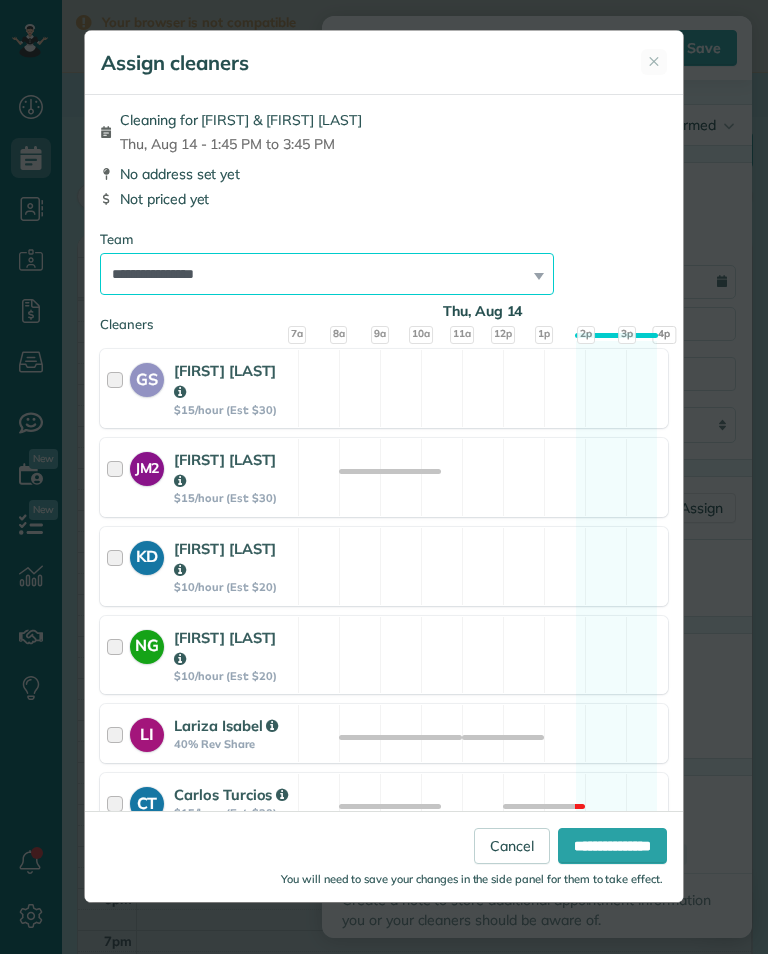 click on "**********" at bounding box center (327, 274) 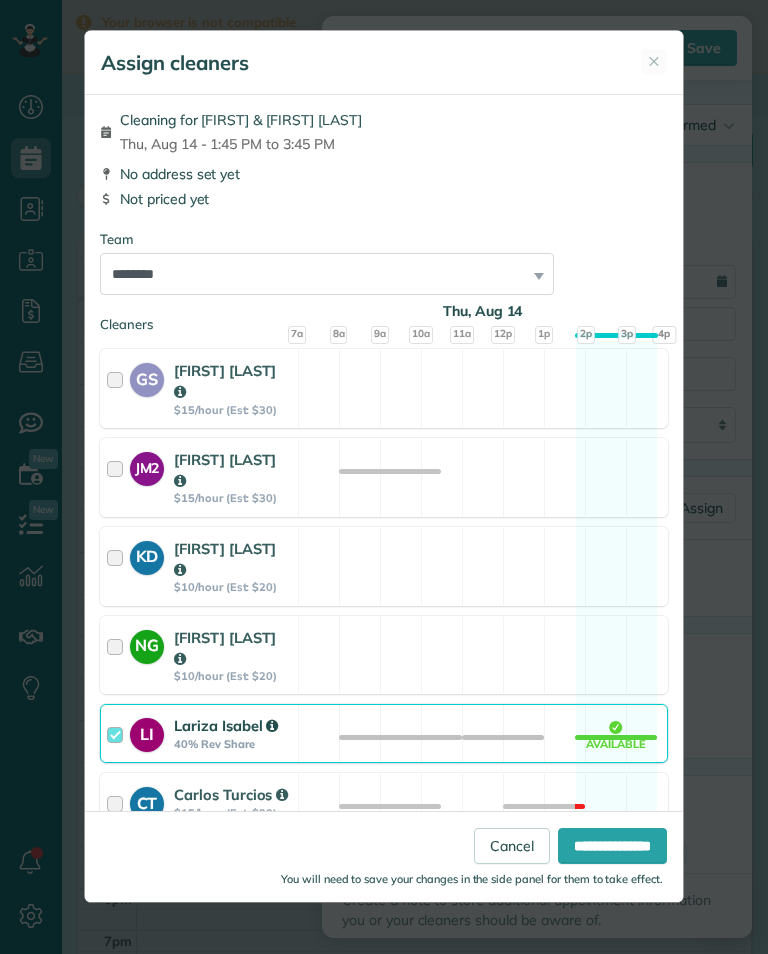 click on "**********" at bounding box center (612, 846) 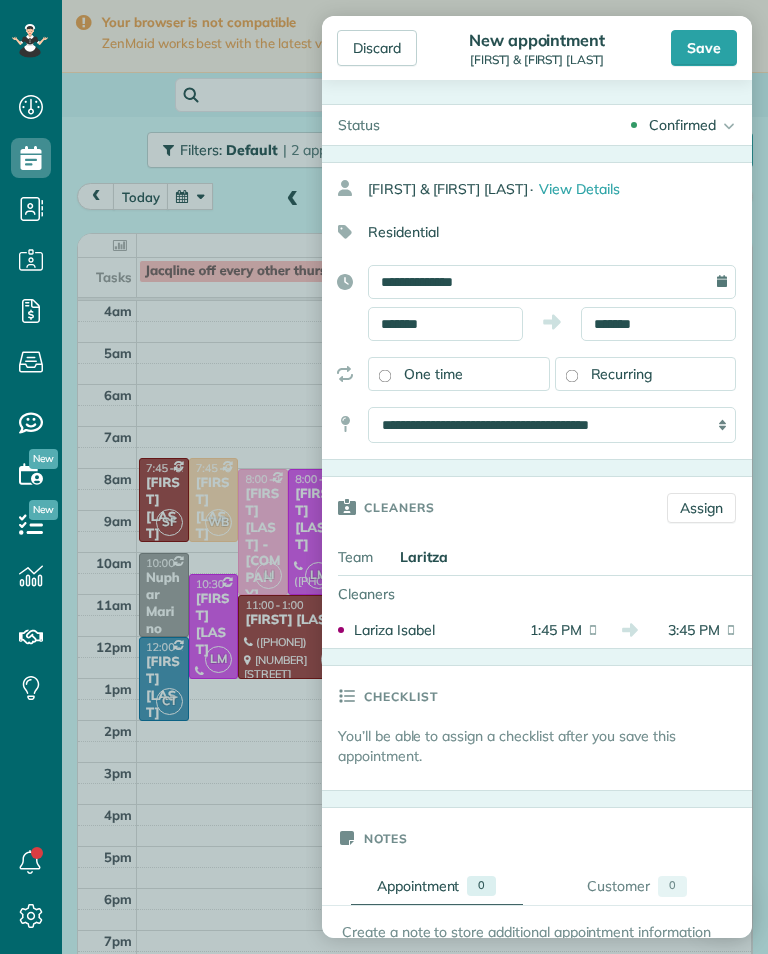 click on "Save" at bounding box center [704, 48] 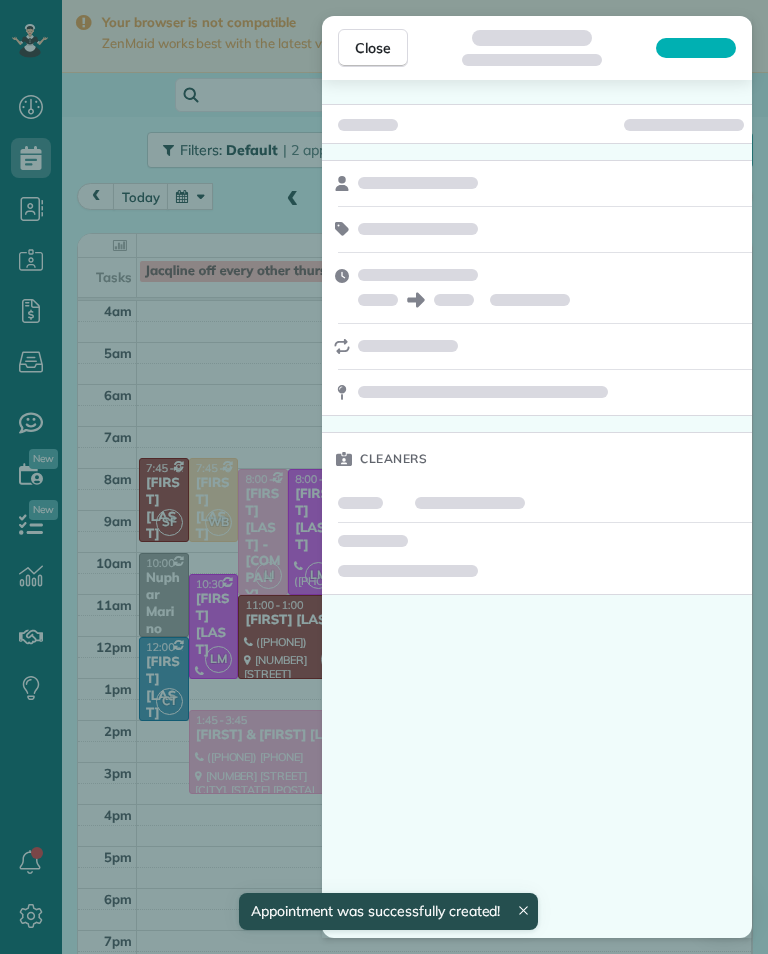 click on "Close   Cleaners" at bounding box center (384, 477) 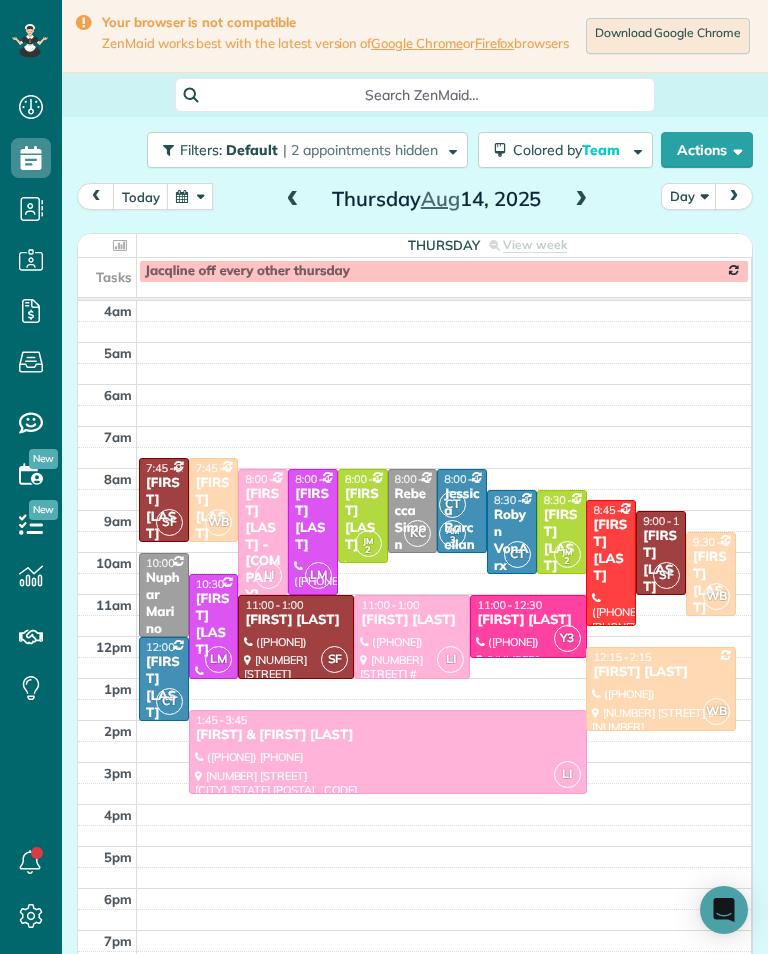 click at bounding box center (581, 200) 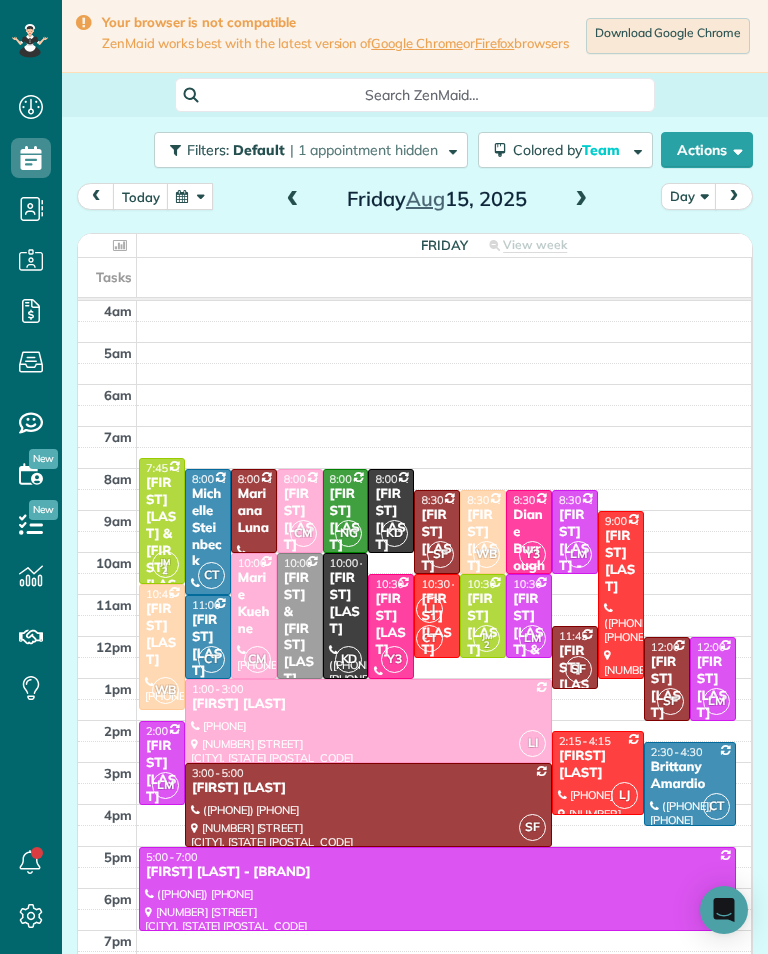click at bounding box center [293, 200] 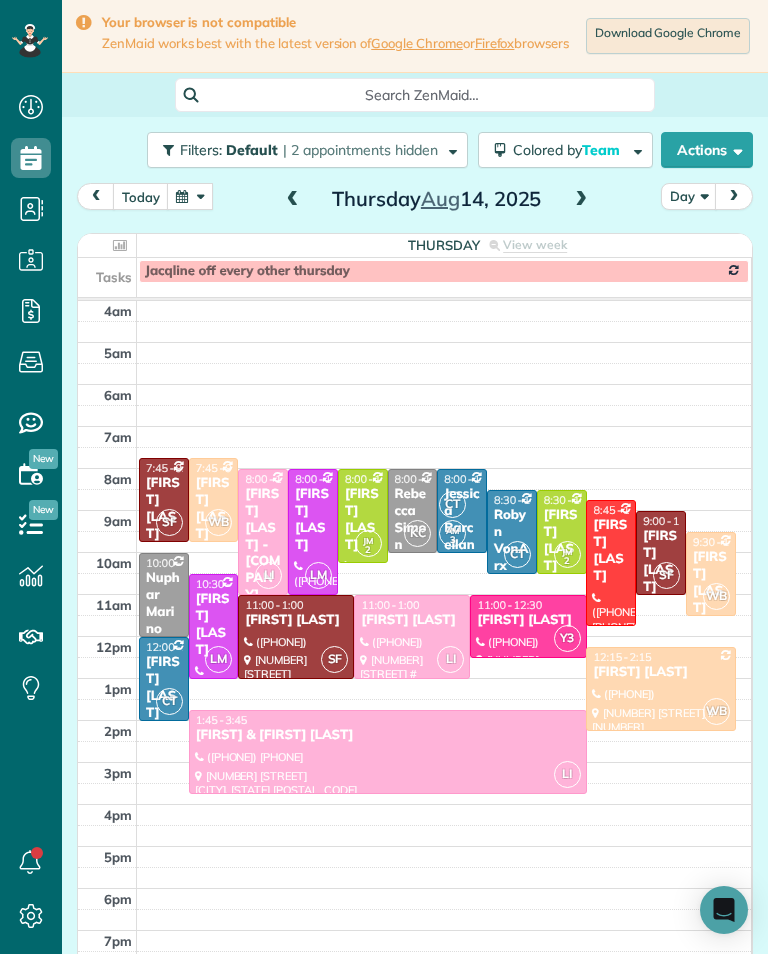 click at bounding box center (293, 200) 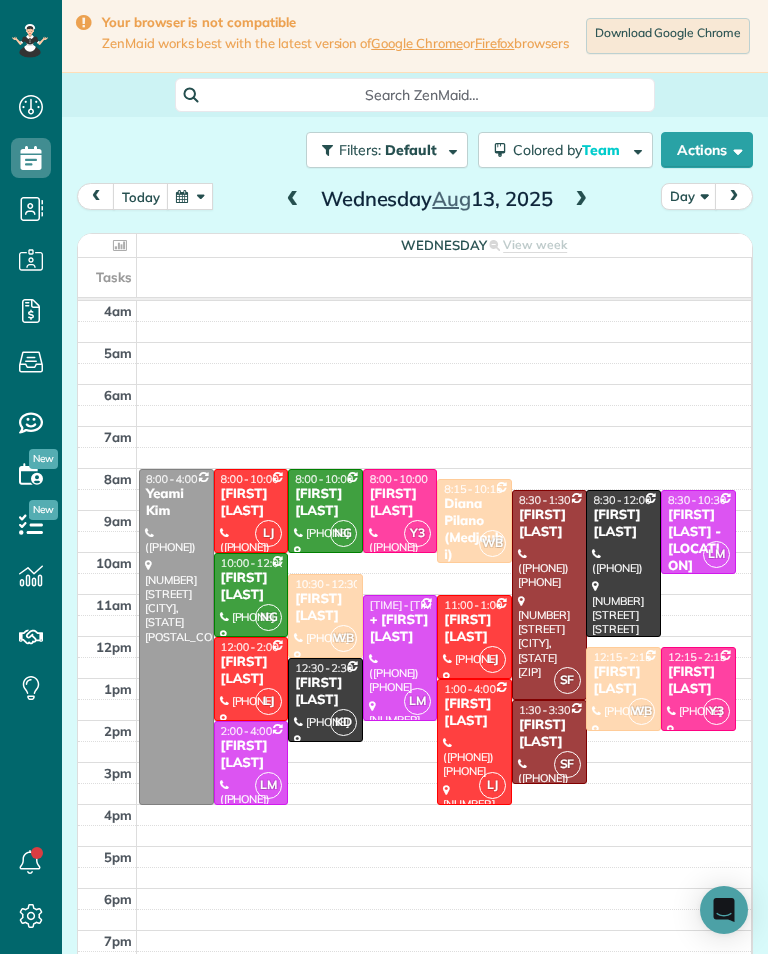 scroll, scrollTop: 985, scrollLeft: 62, axis: both 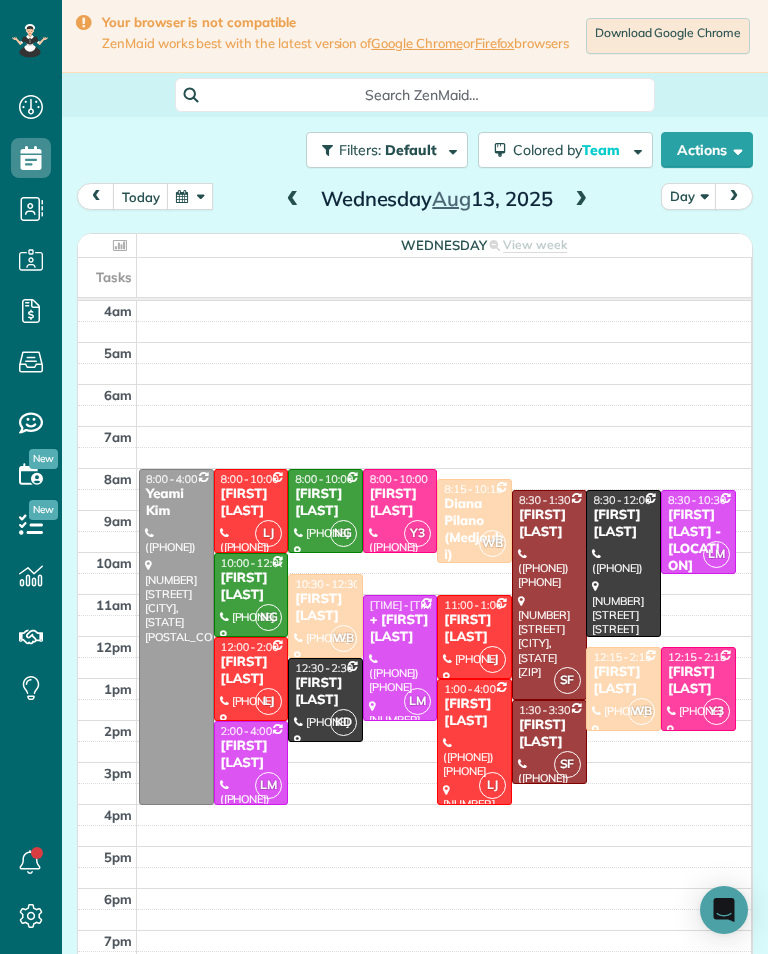 click at bounding box center (581, 200) 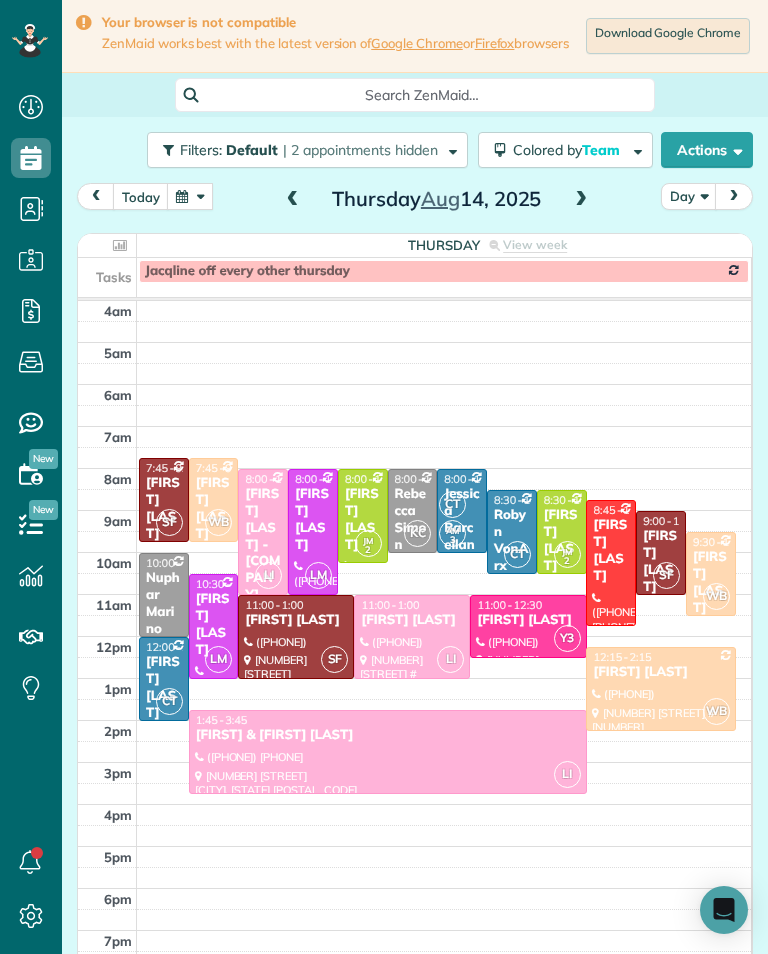 click at bounding box center [581, 200] 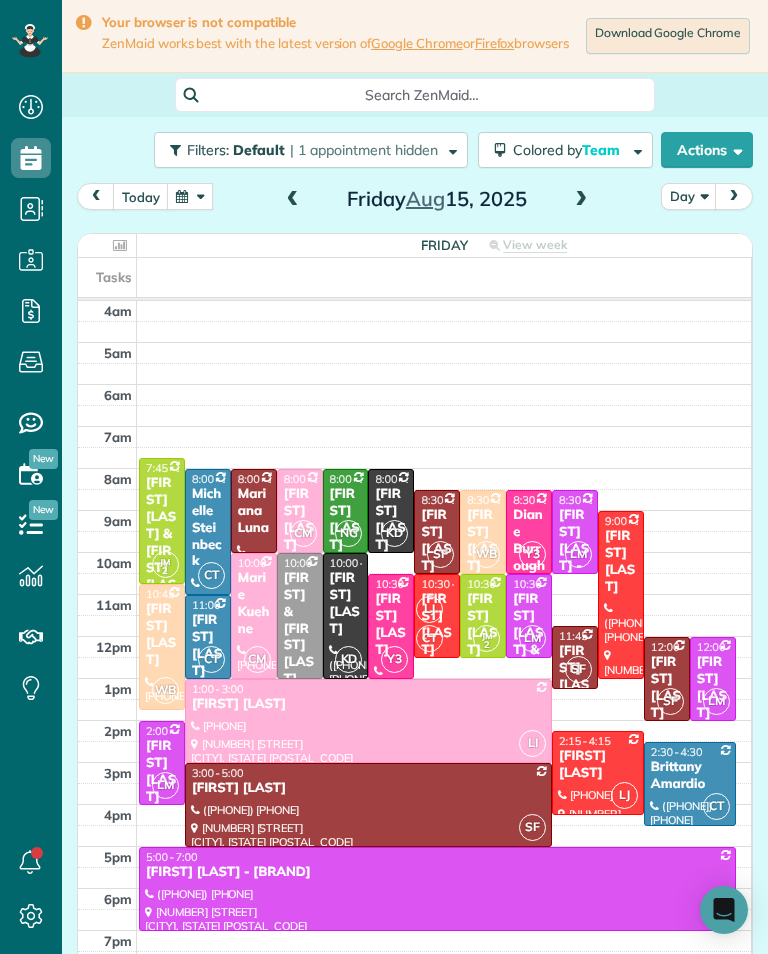 scroll, scrollTop: 985, scrollLeft: 62, axis: both 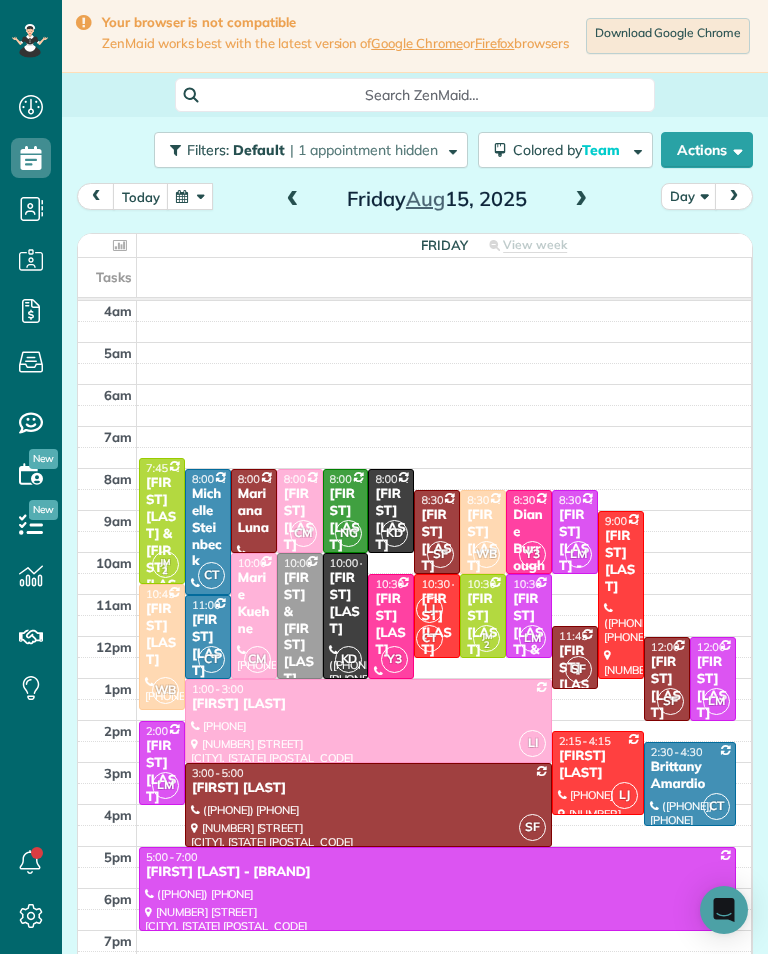 click at bounding box center (293, 200) 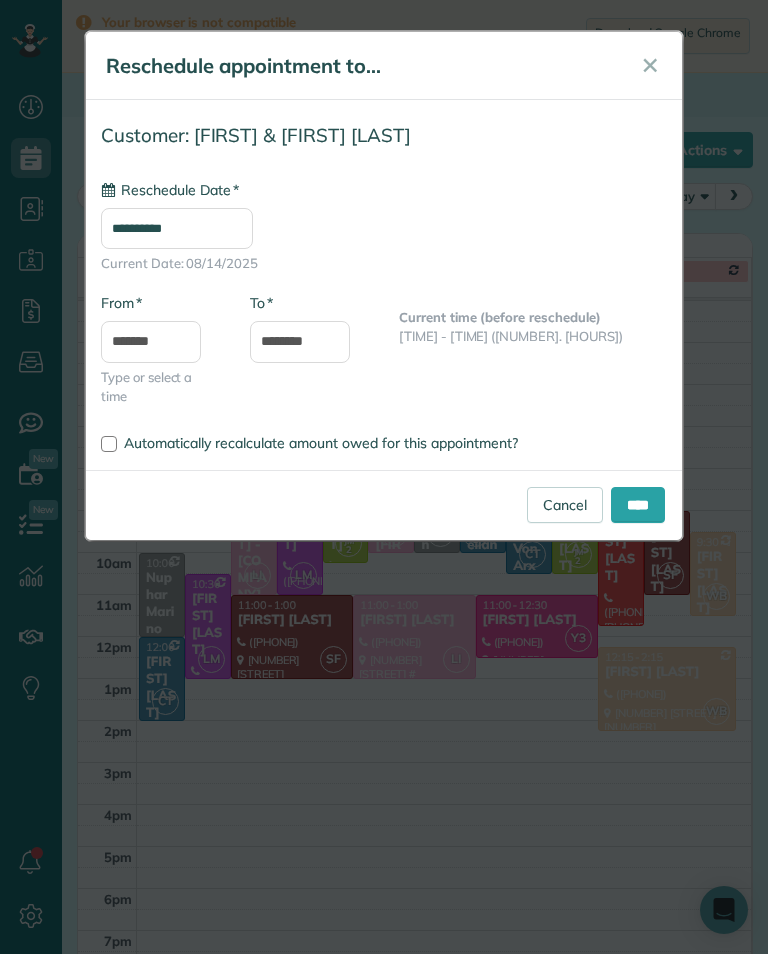 click on "**********" at bounding box center (177, 228) 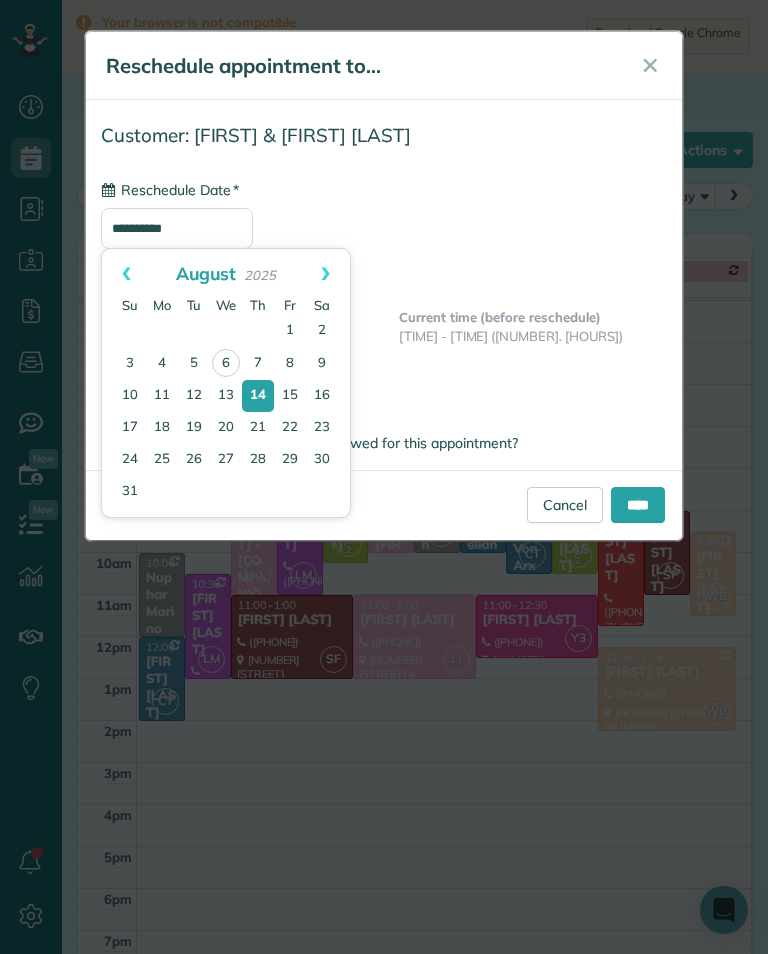 click on "15" at bounding box center (290, 396) 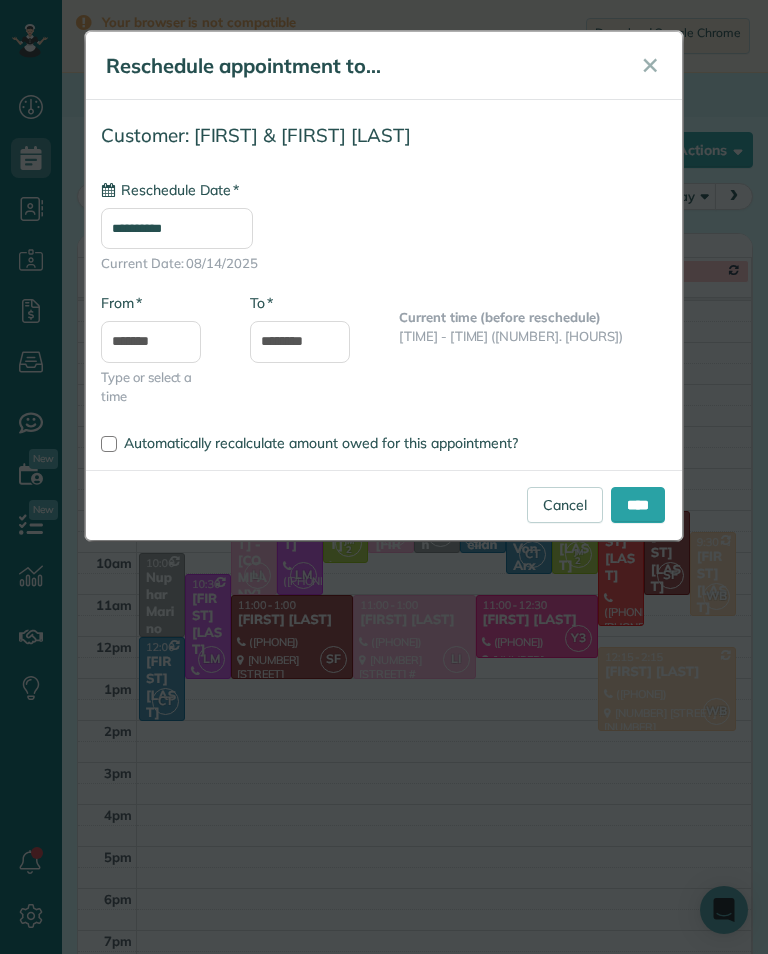 click on "****" at bounding box center (638, 505) 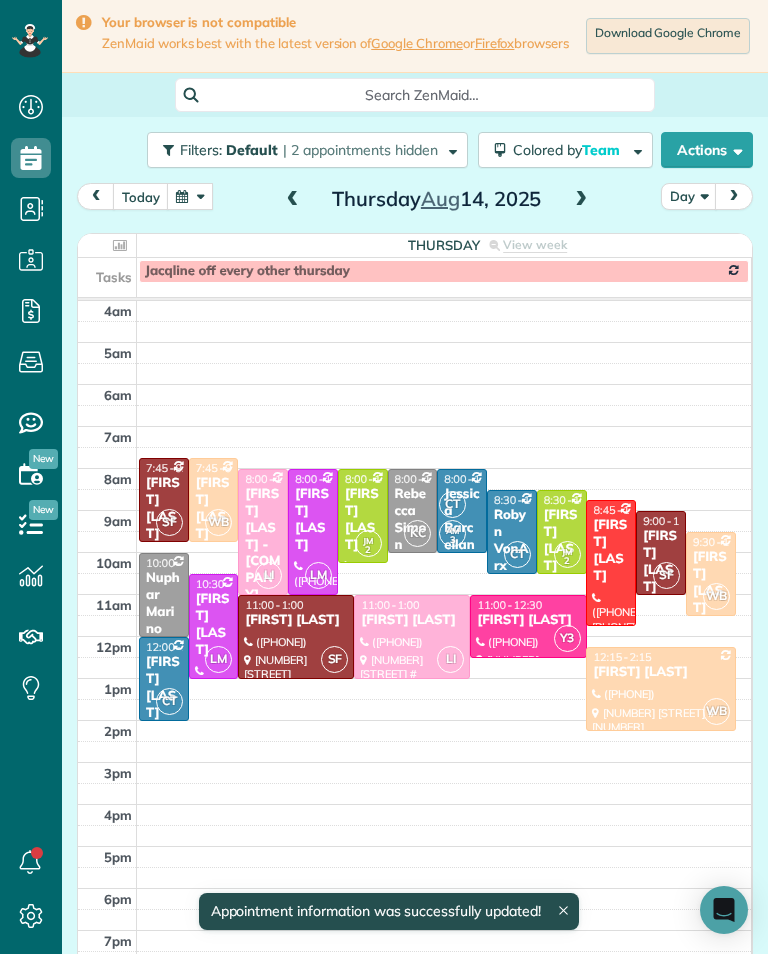click at bounding box center [581, 200] 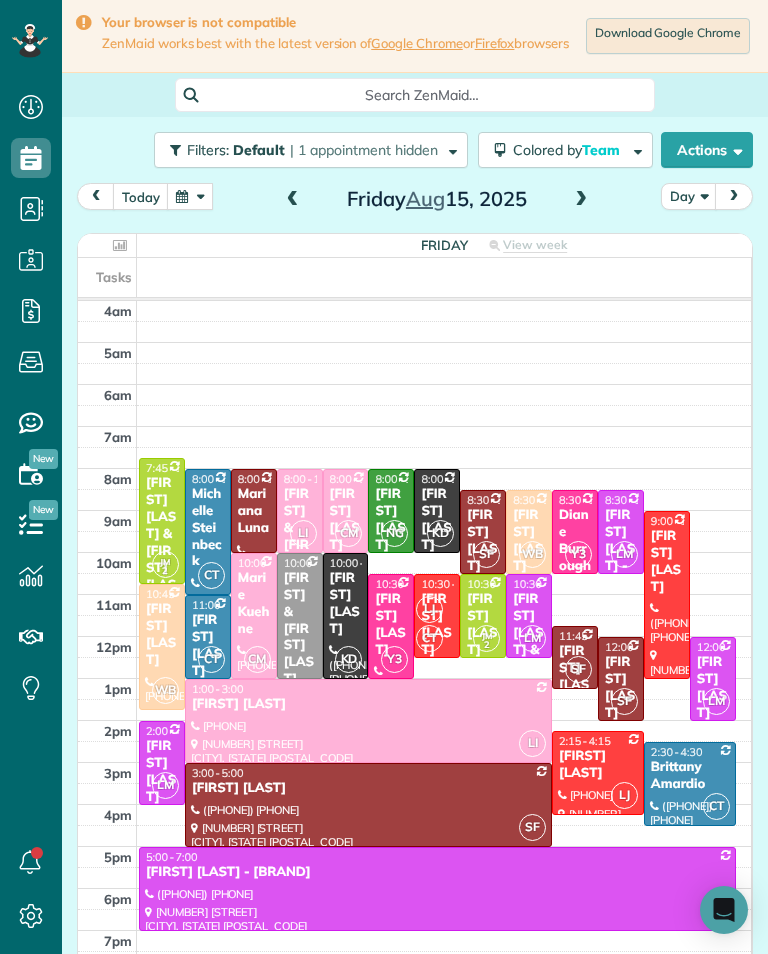 click on "Touraj & Parisa Kavandi" at bounding box center [300, 545] 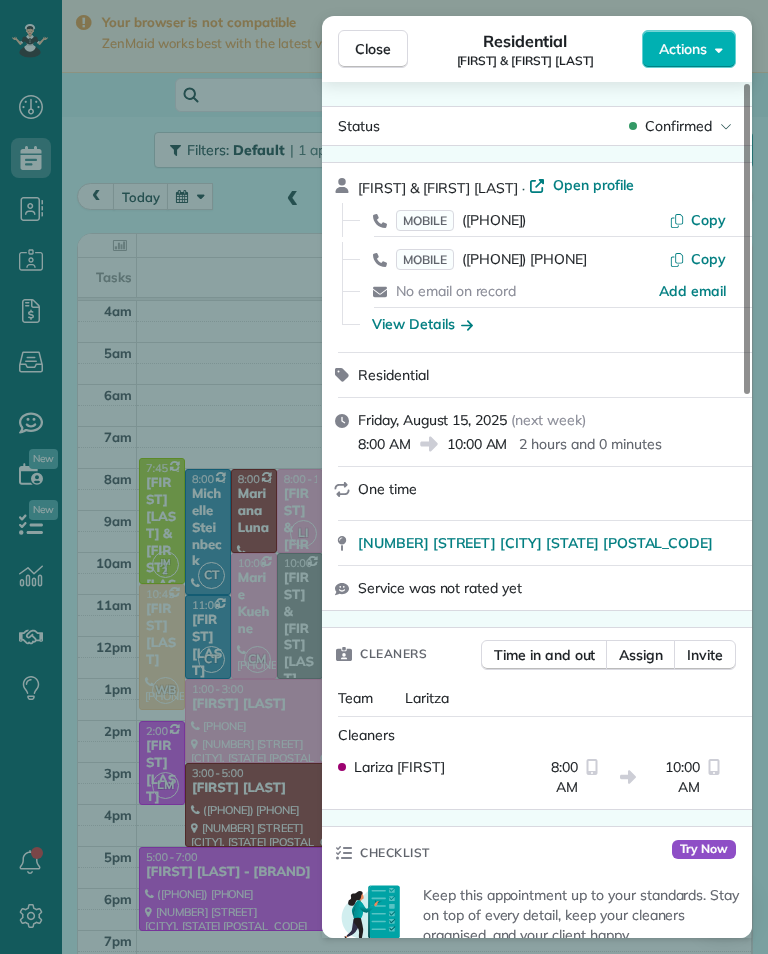 click on "Assign" at bounding box center [641, 655] 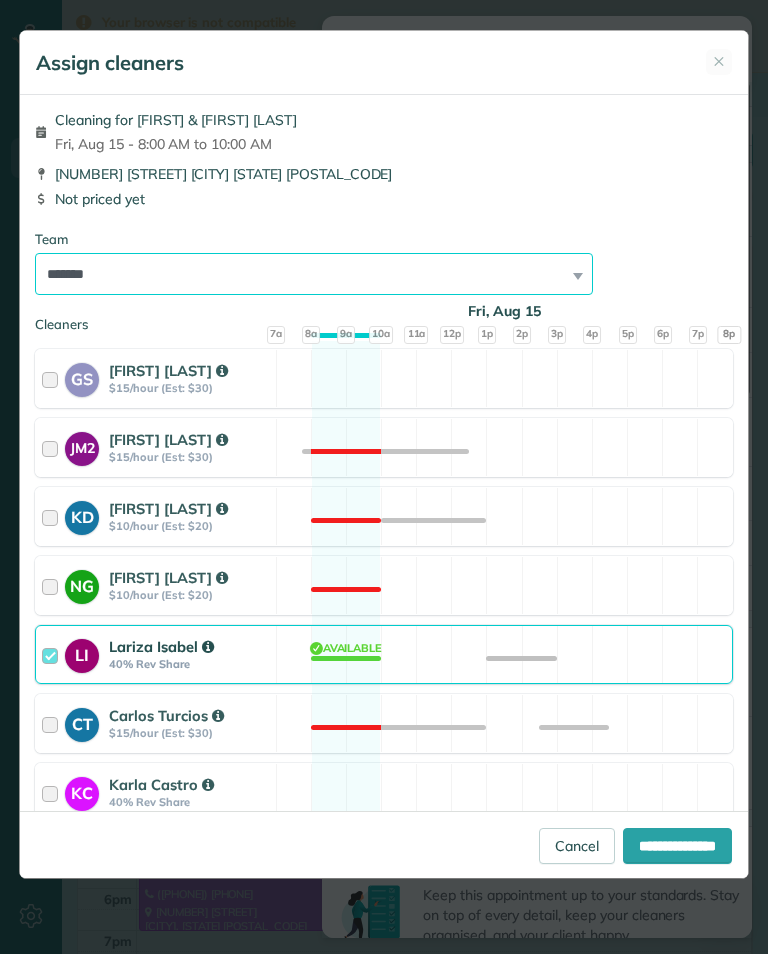 click on "**********" at bounding box center [314, 274] 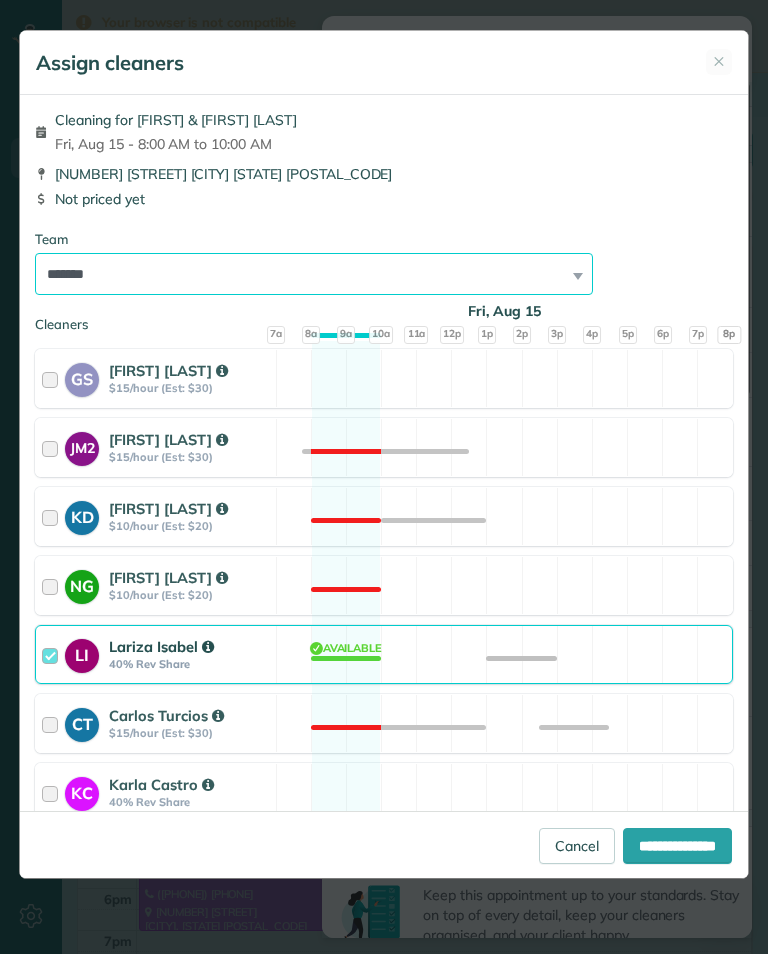 select on "**" 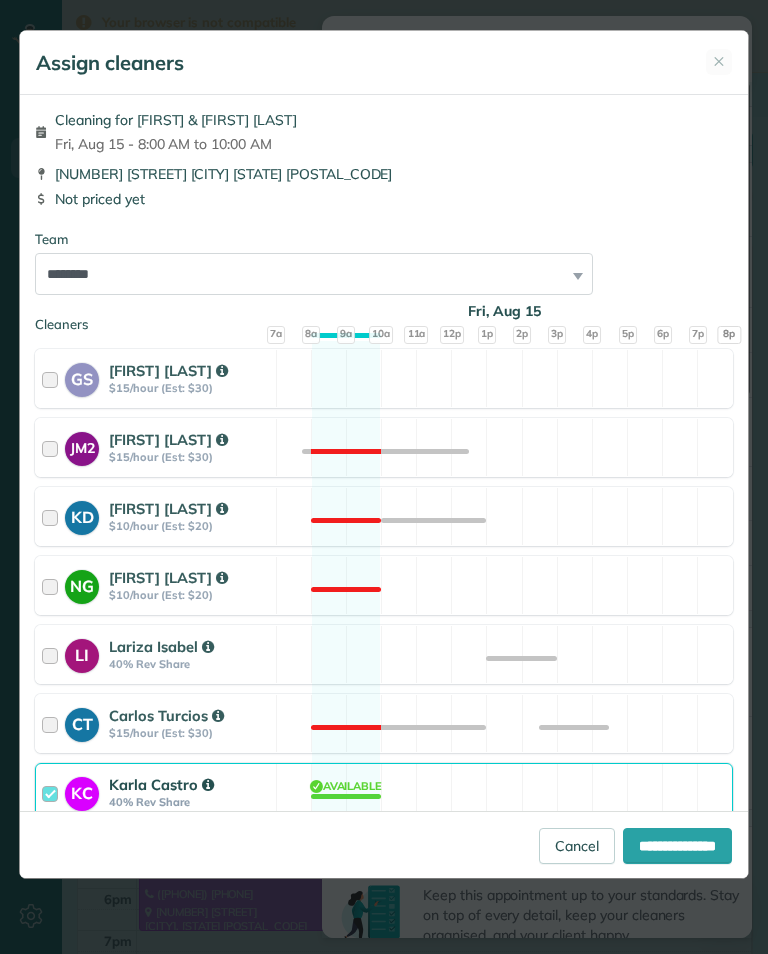 click on "**********" at bounding box center (677, 846) 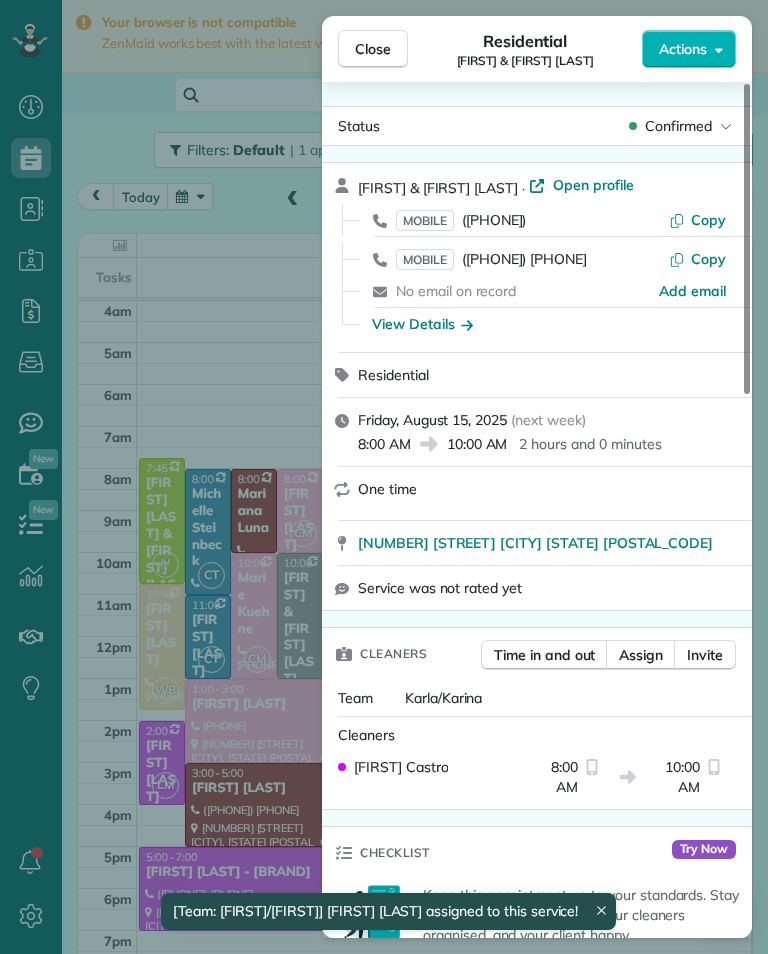 click on "Close Residential Touraj & Parisa Kavandi Actions Status Confirmed Touraj & Parisa Kavandi · Open profile MOBILE (310) 904-3794 Copy MOBILE (310) 948-4048 Copy No email on record Add email View Details Residential Friday, August 15, 2025 ( next week ) 8:00 AM 10:00 AM 2 hours and 0 minutes One time 22740 Cass Avenue Woodland HIlls CA 91364 Service was not rated yet Cleaners Time in and out Assign Invite Team Karla/Karina Cleaners Karla   Castro 8:00 AM 10:00 AM Checklist Try Now Keep this appointment up to your standards. Stay on top of every detail, keep your cleaners organised, and your client happy. Assign a checklist Watch a 5 min demo Billing Billing actions Service Service Price (1x $0.00) $0.00 Add an item Overcharge $0.00 Discount $0.00 Coupon discount - Primary tax - Secondary tax - Total appointment price $0.00 Tips collected $0.00 Mark as paid Total including tip $0.00 Get paid online in no-time! Send an invoice and reward your cleaners with tips Charge customer credit card Key # - Work items 0 0" at bounding box center [384, 477] 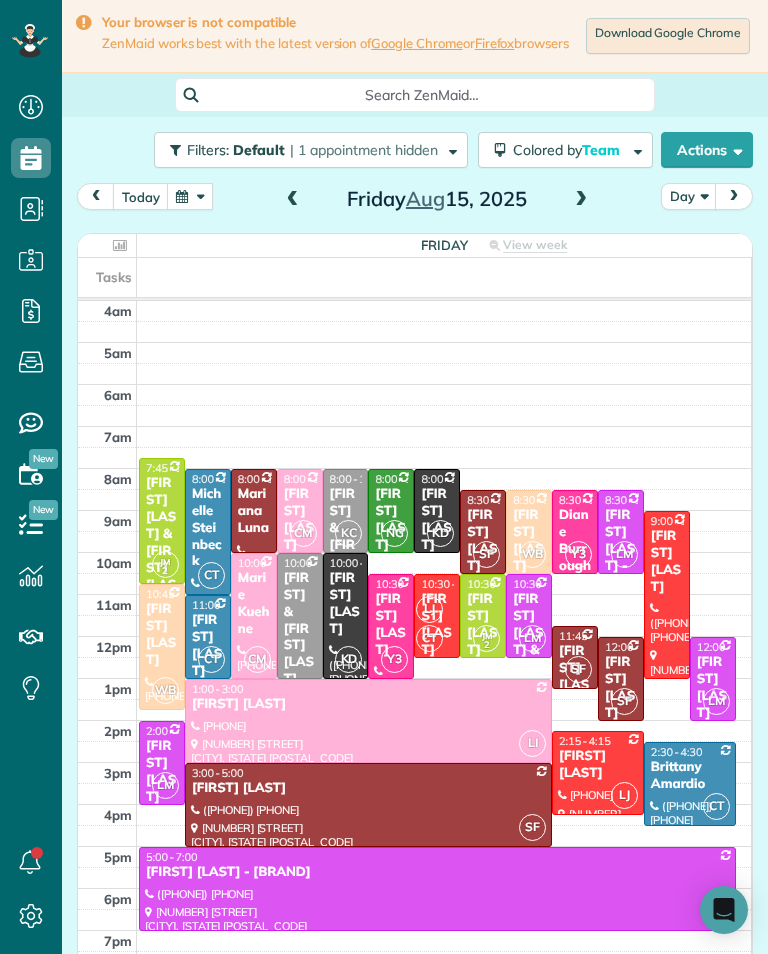 scroll, scrollTop: 985, scrollLeft: 62, axis: both 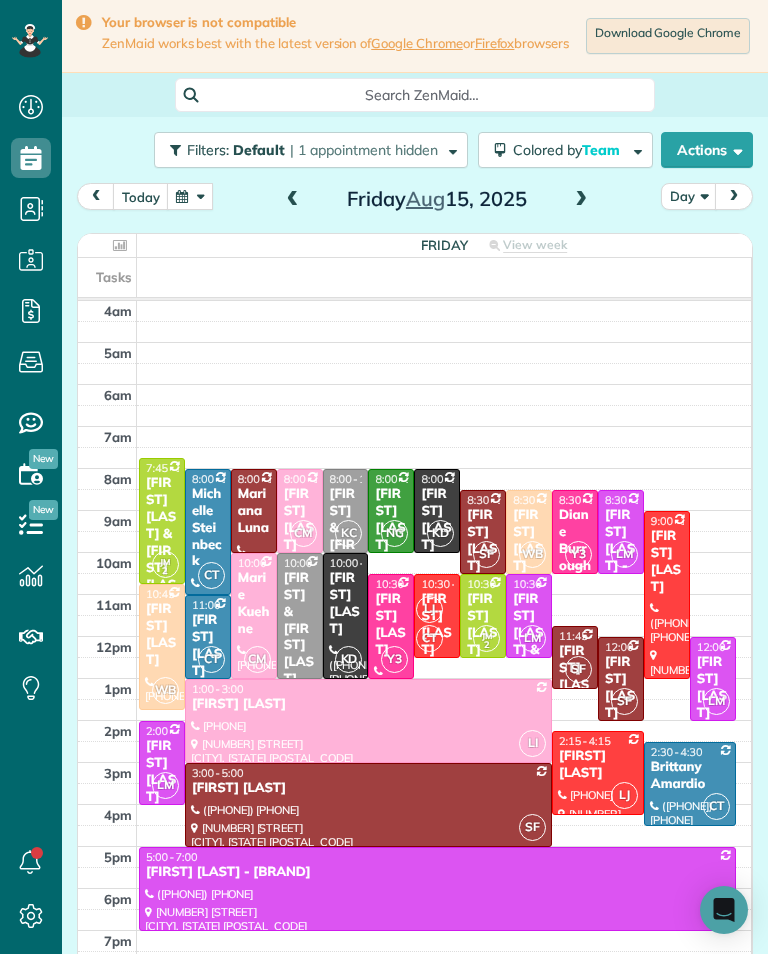 click at bounding box center [190, 196] 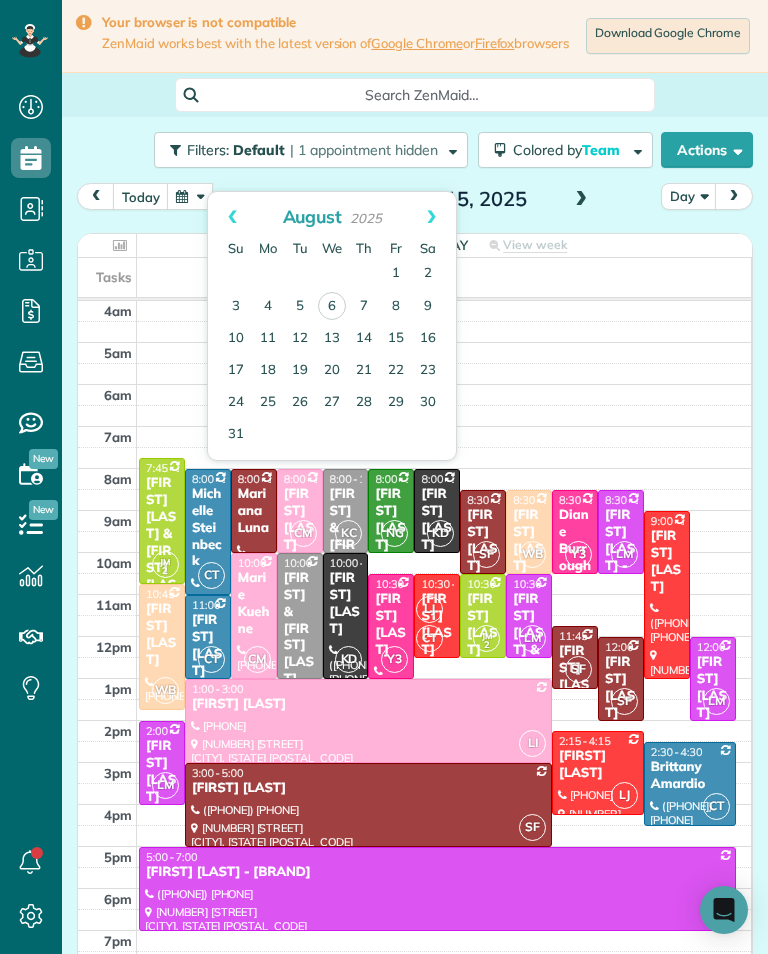 click on "7" at bounding box center (364, 307) 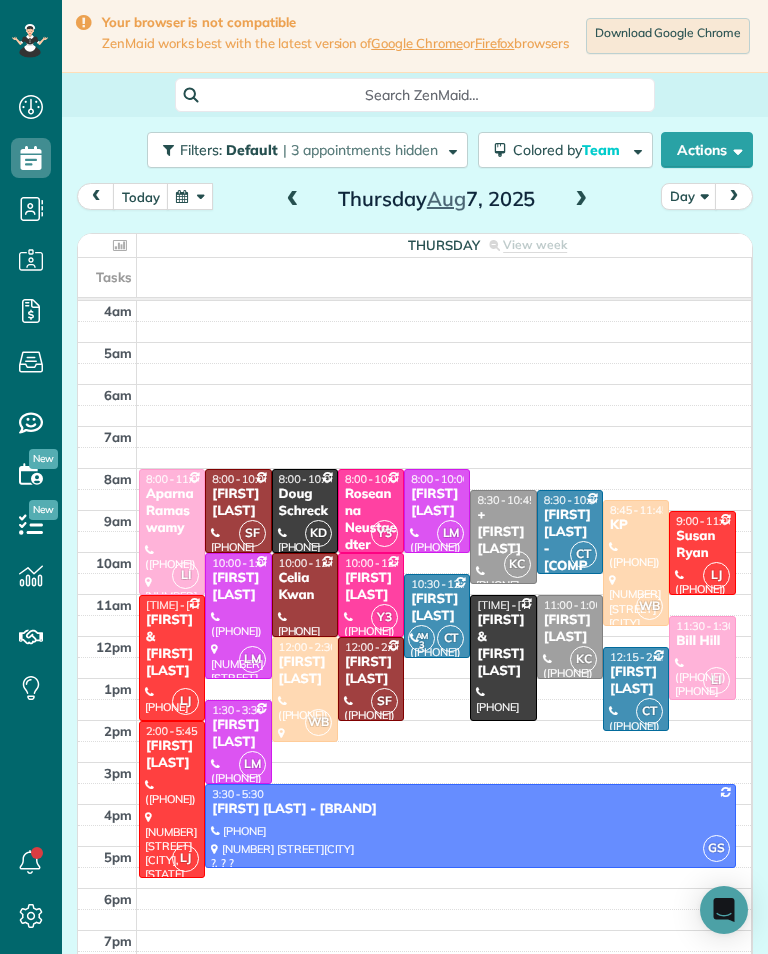 click on "Roseanna Neustaedter" at bounding box center (371, 520) 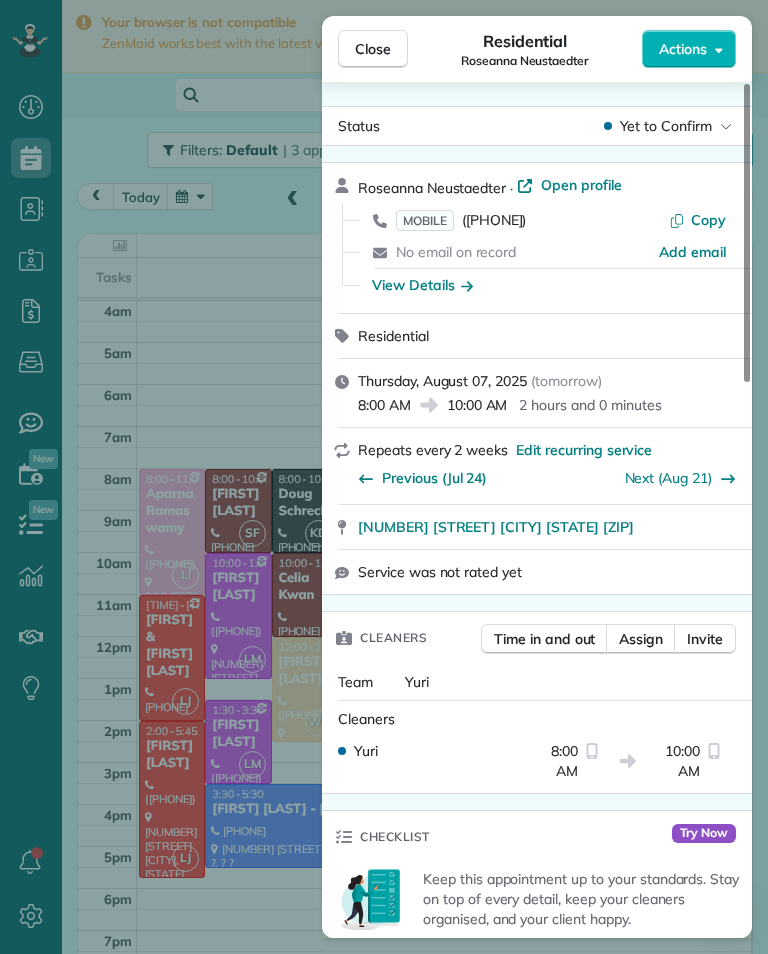click on "Close Residential Roseanna Neustaedter Actions Status Yet to Confirm Roseanna Neustaedter · Open profile MOBILE (818) 512-9568 Copy No email on record Add email View Details Residential Thursday, August 07, 2025 ( tomorrow ) 8:00 AM 10:00 AM 2 hours and 0 minutes Repeats every 2 weeks Edit recurring service Previous (Jul 24) Next (Aug 21) 22245 Hamlin Street Canoga Park CA 91303 Service was not rated yet Cleaners Time in and out Assign Invite Team Yuri Cleaners Yuri   8:00 AM 10:00 AM Checklist Try Now Keep this appointment up to your standards. Stay on top of every detail, keep your cleaners organised, and your client happy. Assign a checklist Watch a 5 min demo Billing Billing actions Service Service Price (1x $120.00) $120.00 Add an item Overcharge $0.00 Discount $0.00 Coupon discount - Primary tax - Secondary tax - Total appointment price $120.00 Tips collected $0.00 Unpaid Mark as paid Total including tip $120.00 Get paid online in no-time! Send an invoice and reward your cleaners with tips Key # - 0 0" at bounding box center [384, 477] 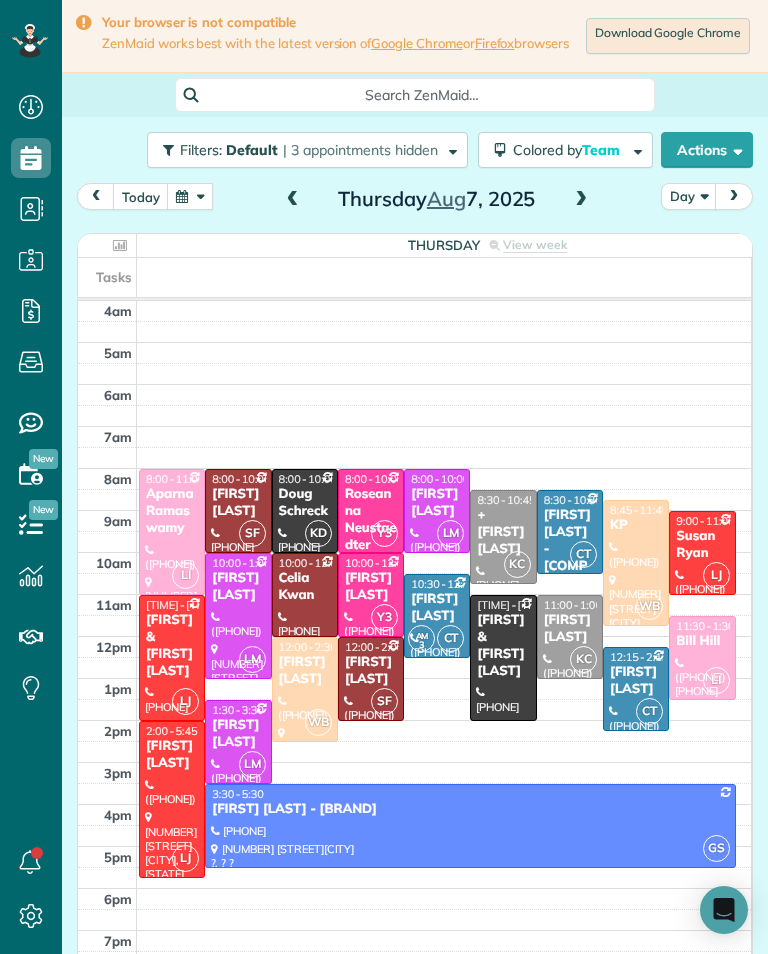 click at bounding box center (190, 196) 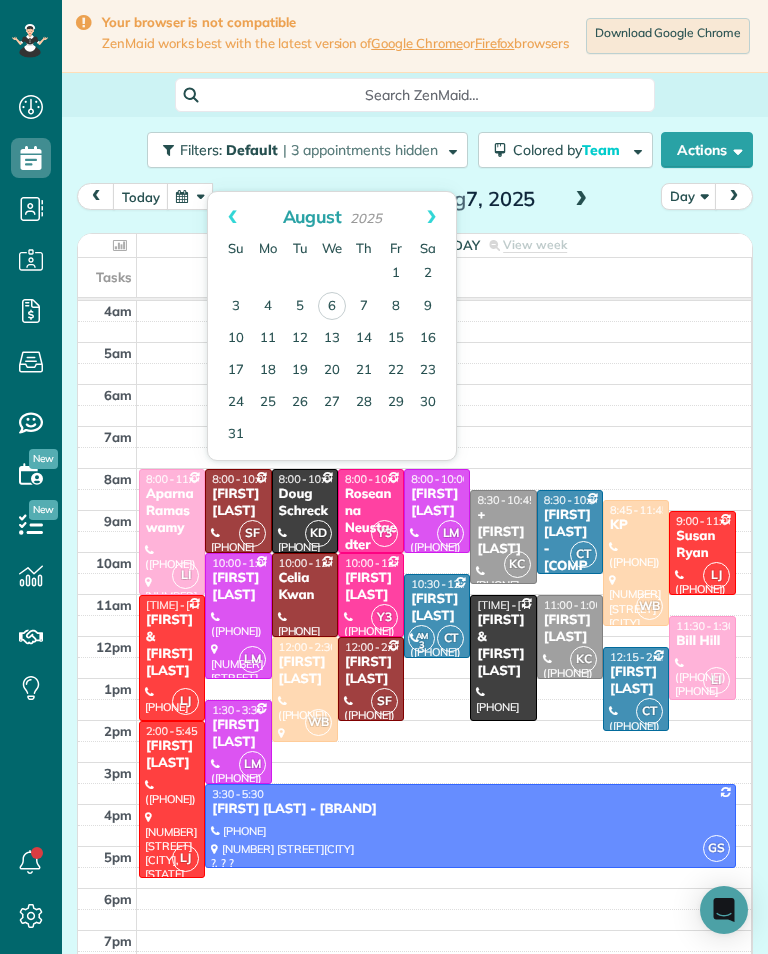 click on "Prev" at bounding box center [232, 217] 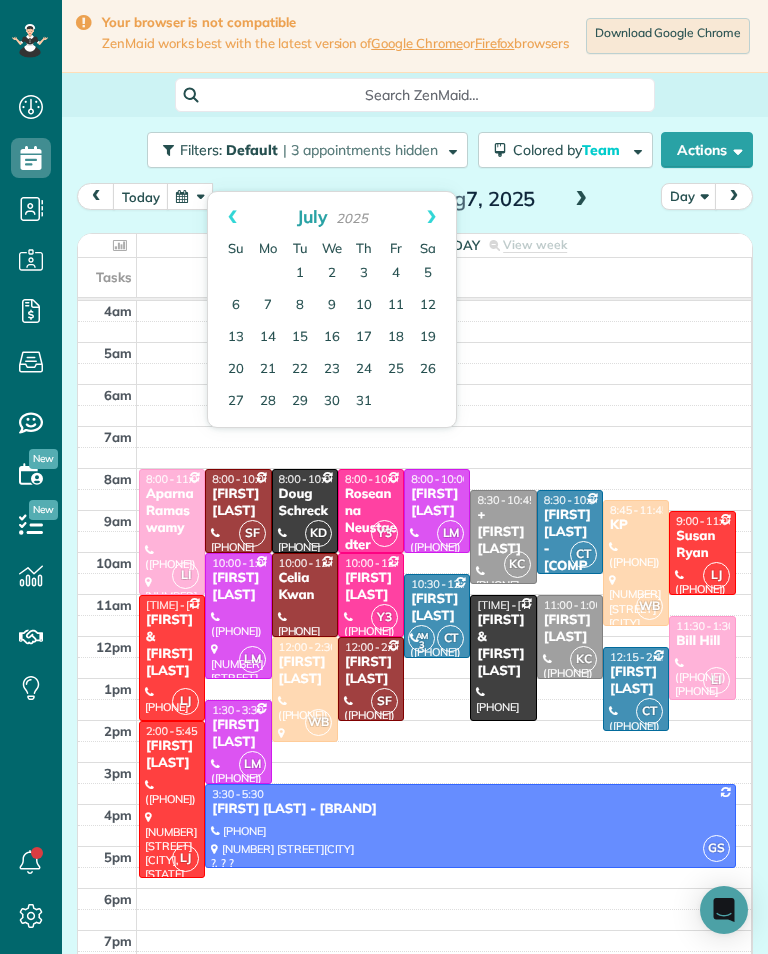 click on "23" at bounding box center (332, 370) 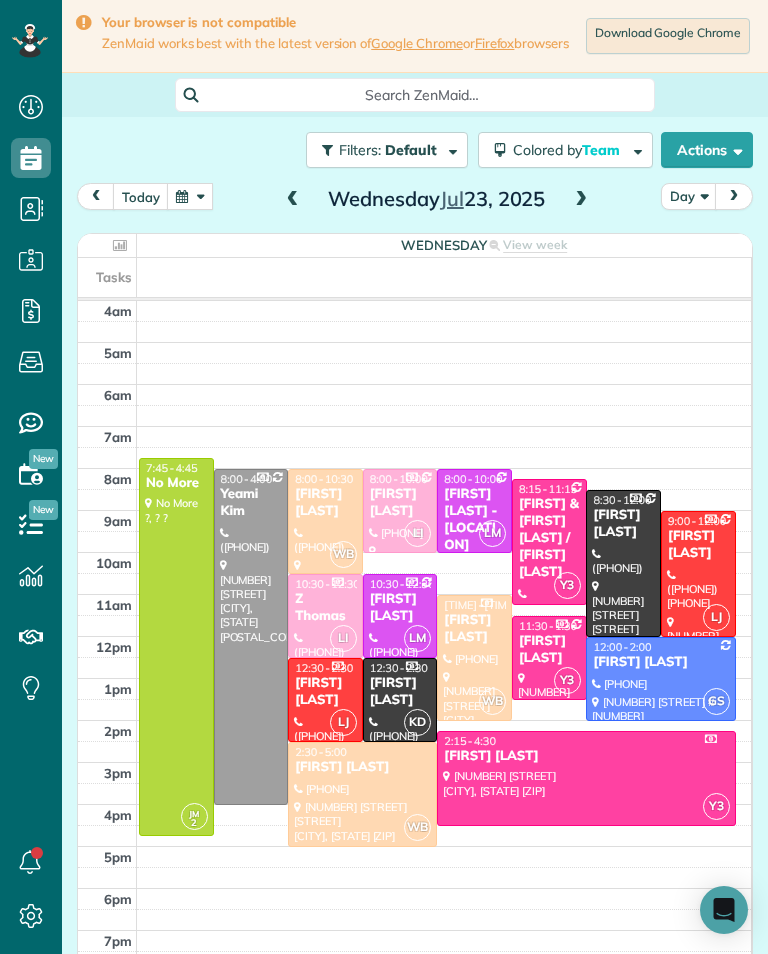 click at bounding box center [581, 200] 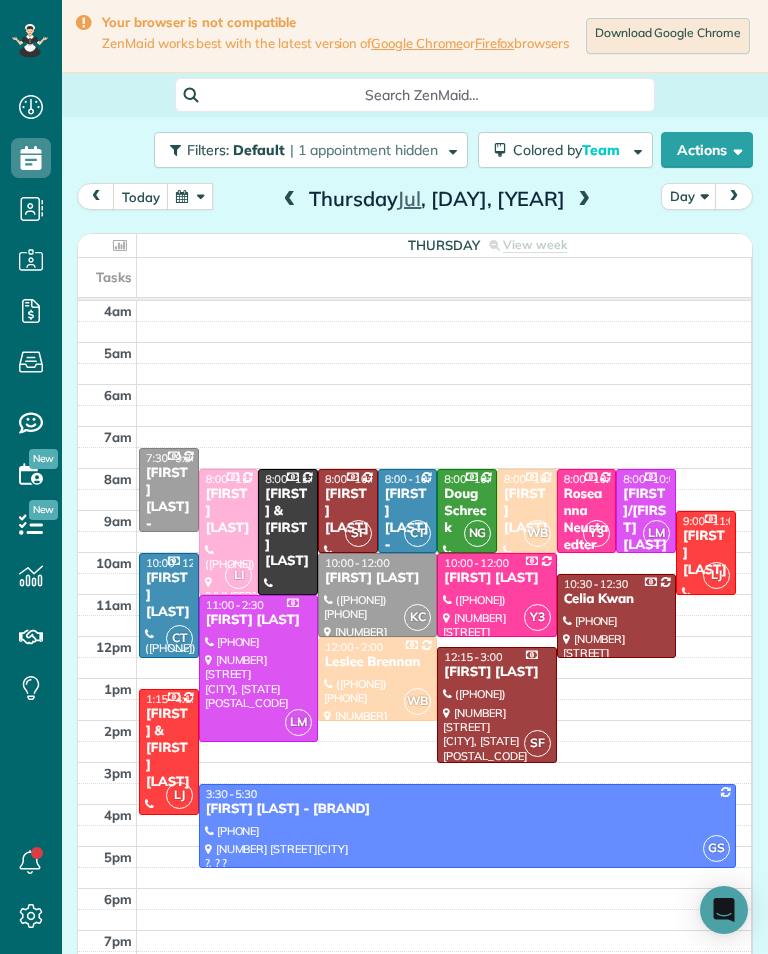 click on "Roseanna Neustaedter" at bounding box center [587, 520] 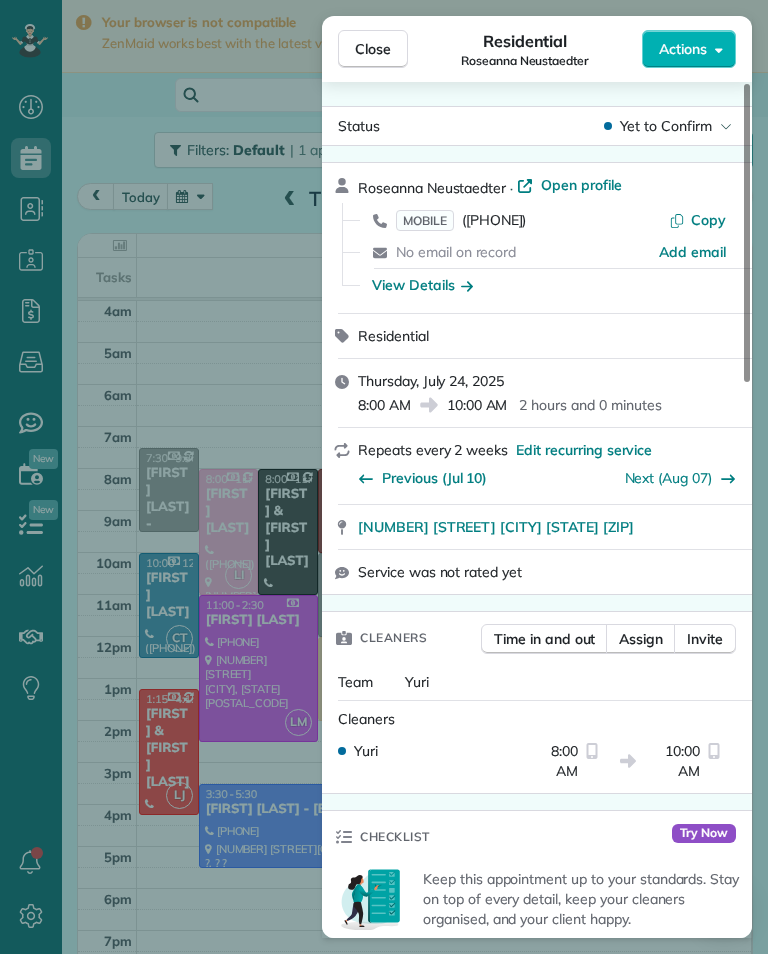 click on "Close Residential Roseanna Neustaedter Actions Status Yet to Confirm Roseanna Neustaedter · Open profile MOBILE (818) 512-9568 Copy No email on record Add email View Details Residential Thursday, July 24, 2025 8:00 AM 10:00 AM 2 hours and 0 minutes Repeats every 2 weeks Edit recurring service Previous (Jul 10) Next (Aug 07) 22245 Hamlin Street Canoga Park CA 91303 Service was not rated yet Cleaners Time in and out Assign Invite Team Yuri Cleaners Yuri   8:00 AM 10:00 AM Checklist Try Now Keep this appointment up to your standards. Stay on top of every detail, keep your cleaners organised, and your client happy. Assign a checklist Watch a 5 min demo Billing Billing actions Service Service Price (1x $120.00) $120.00 Add an item Overcharge $0.00 Discount $0.00 Coupon discount - Primary tax - Secondary tax - Total appointment price $120.00 Tips collected $0.00 Paid Total including tip $120.00 Get paid online in no-time! Send an invoice and reward your cleaners with tips Charge customer credit card Key # Notes 0" at bounding box center (384, 477) 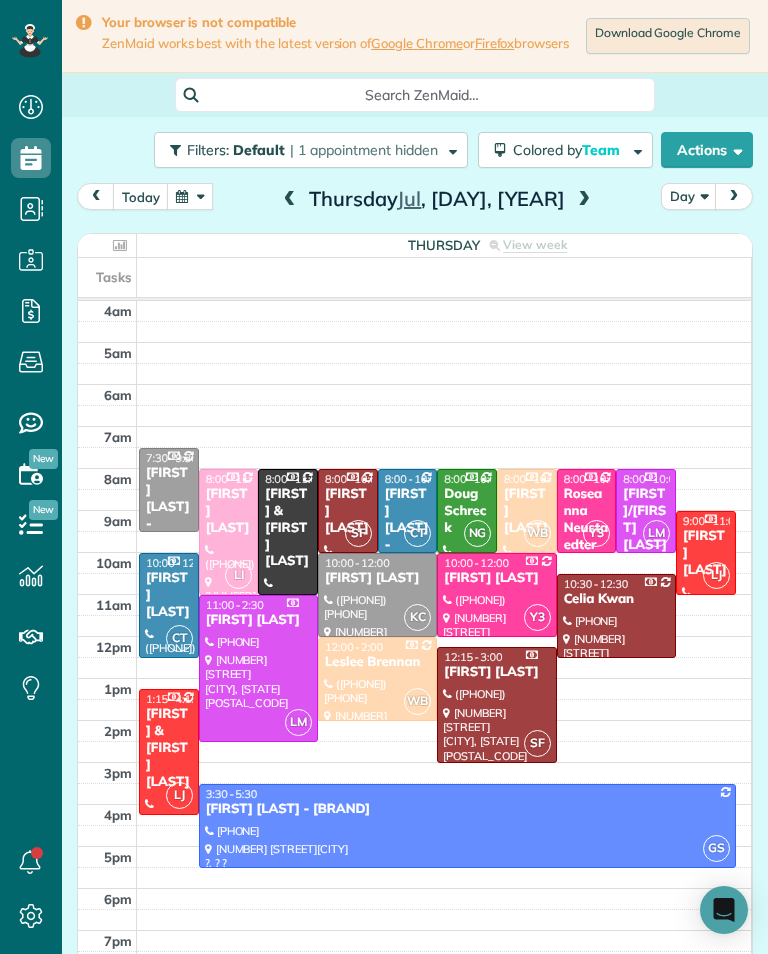 click at bounding box center [190, 196] 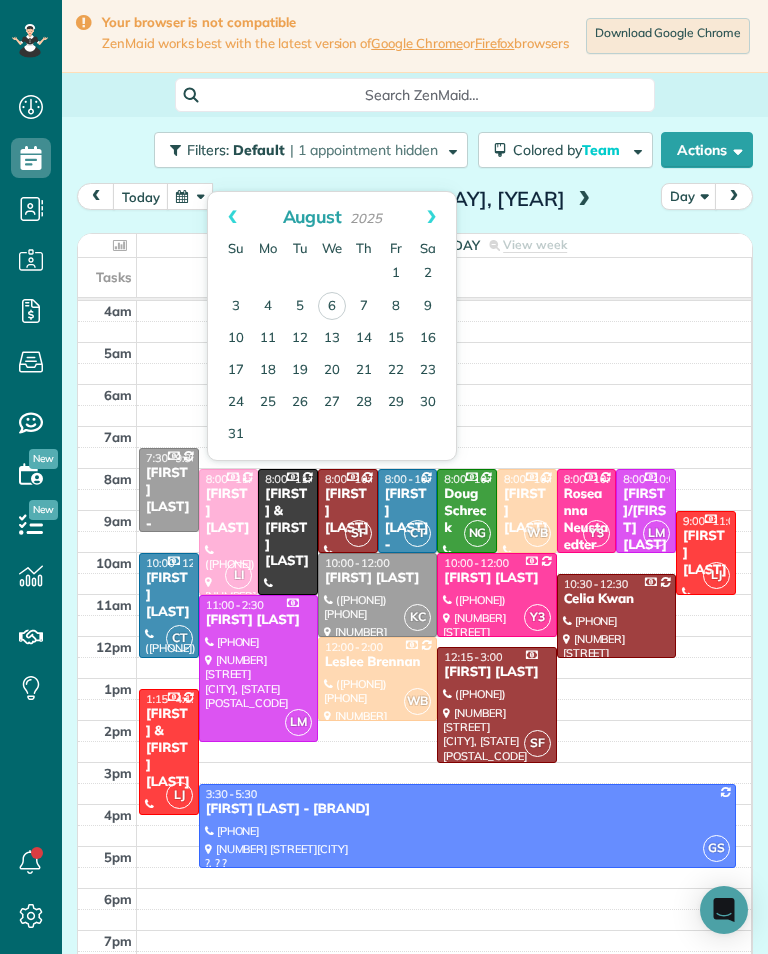 click on "7" at bounding box center (364, 307) 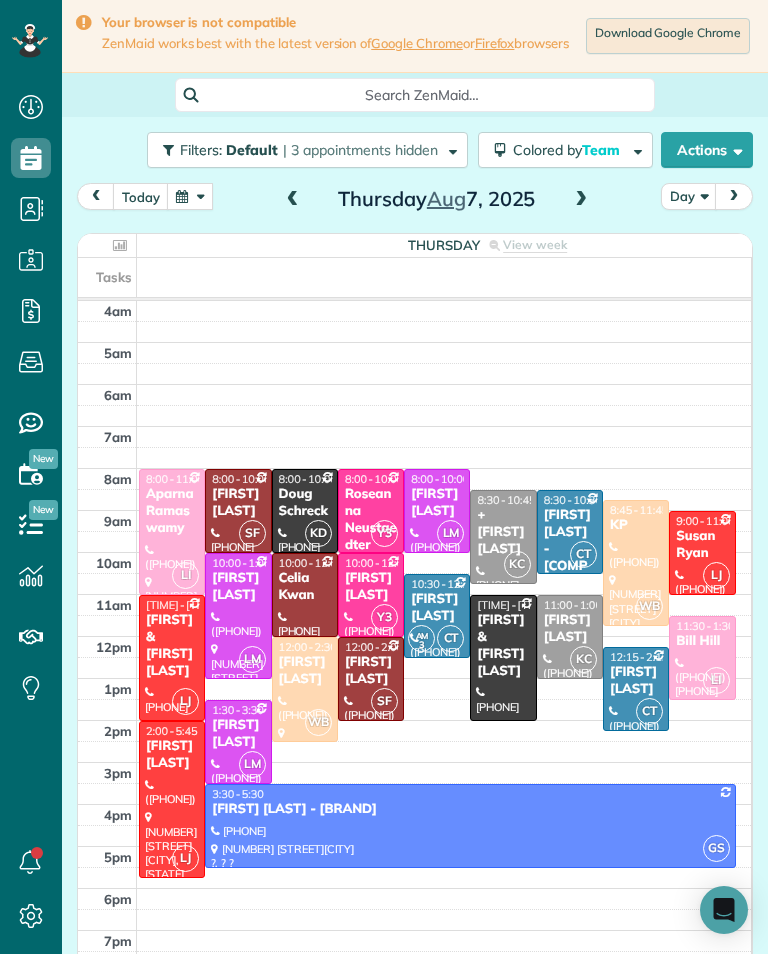 scroll, scrollTop: 985, scrollLeft: 62, axis: both 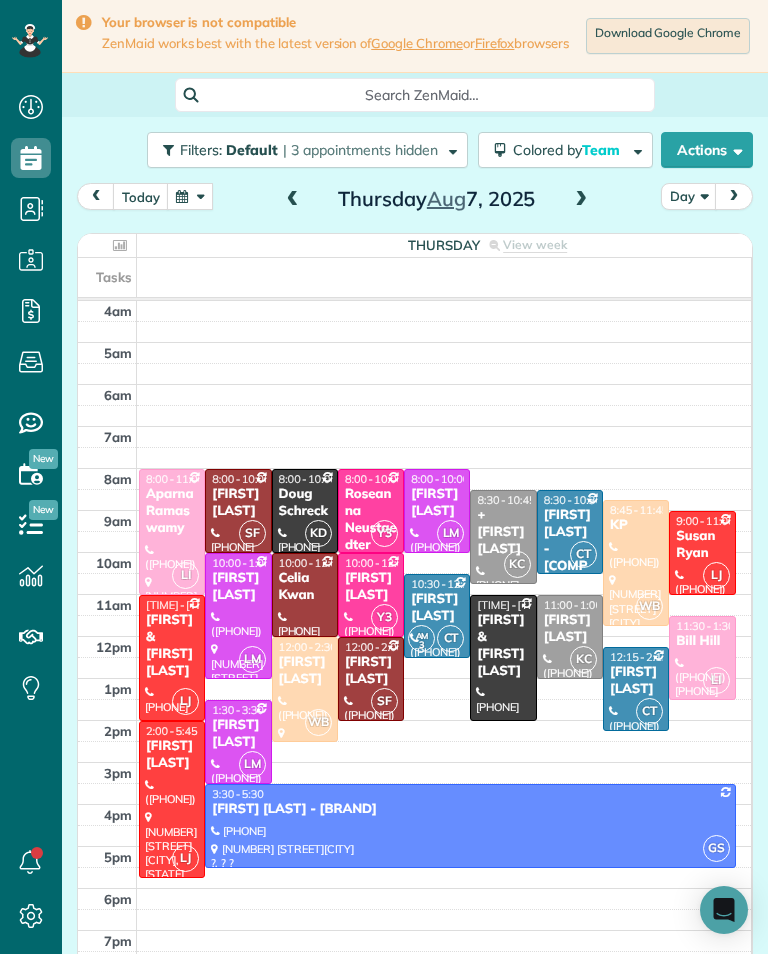 click at bounding box center (190, 196) 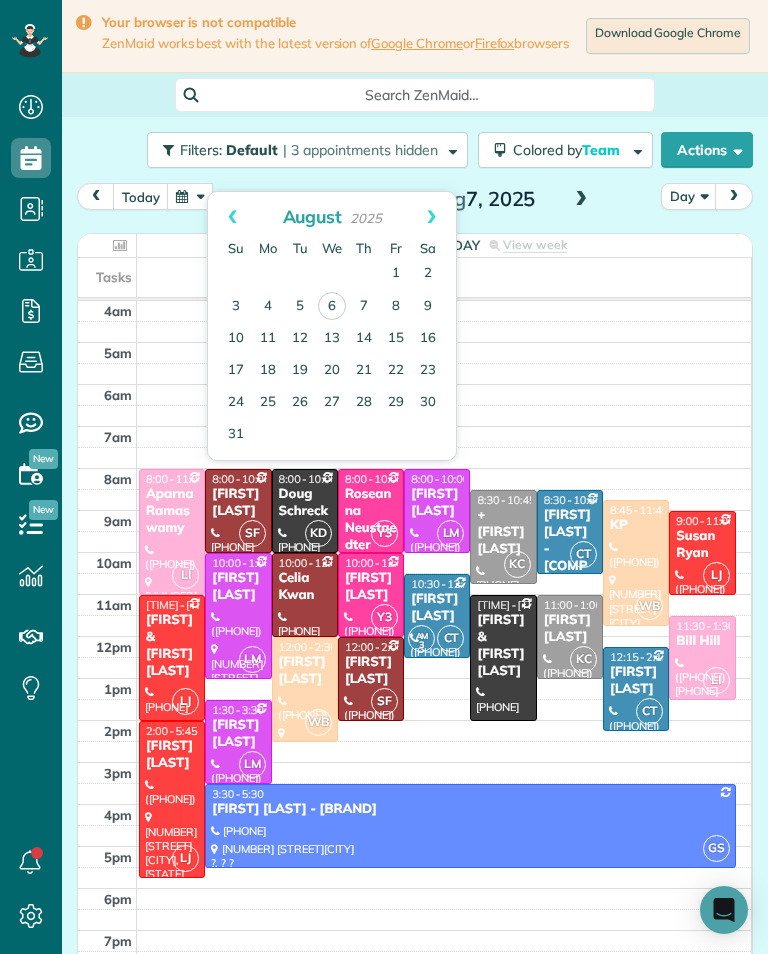 click at bounding box center (190, 196) 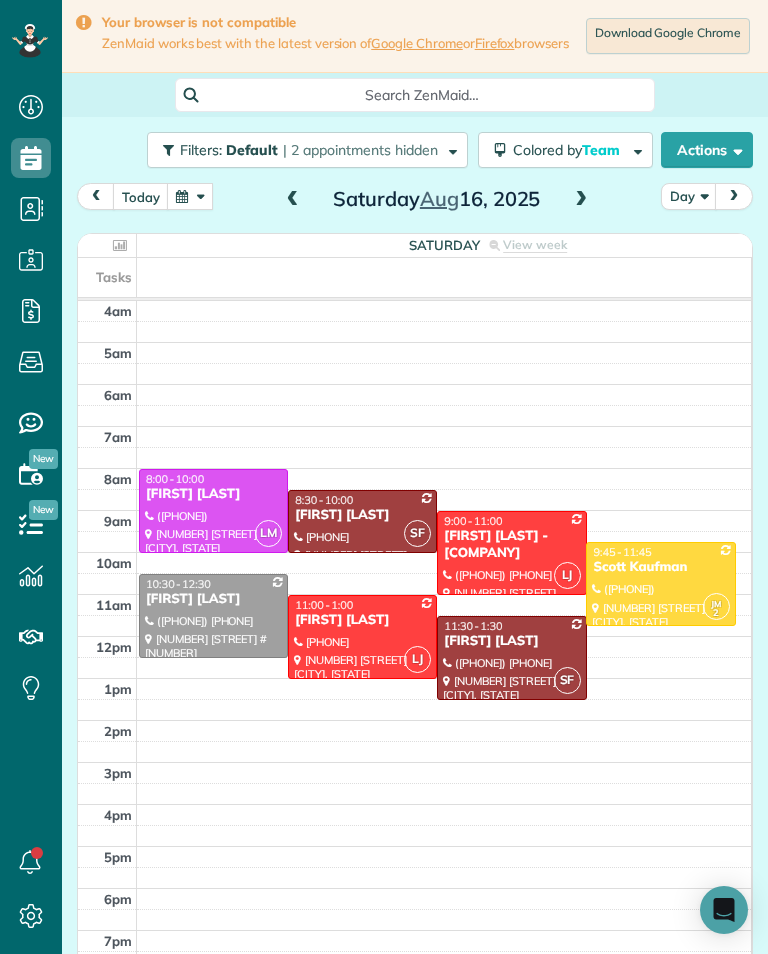 click at bounding box center [293, 200] 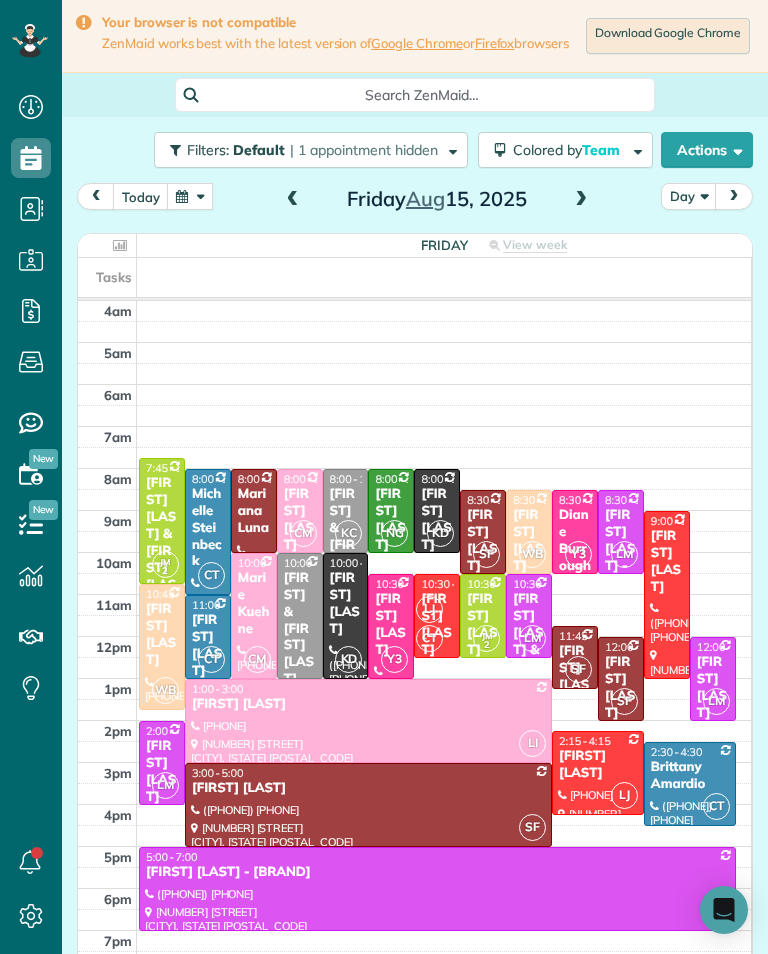 click on "today   Day Friday  Aug  15, 2025" at bounding box center [415, 201] 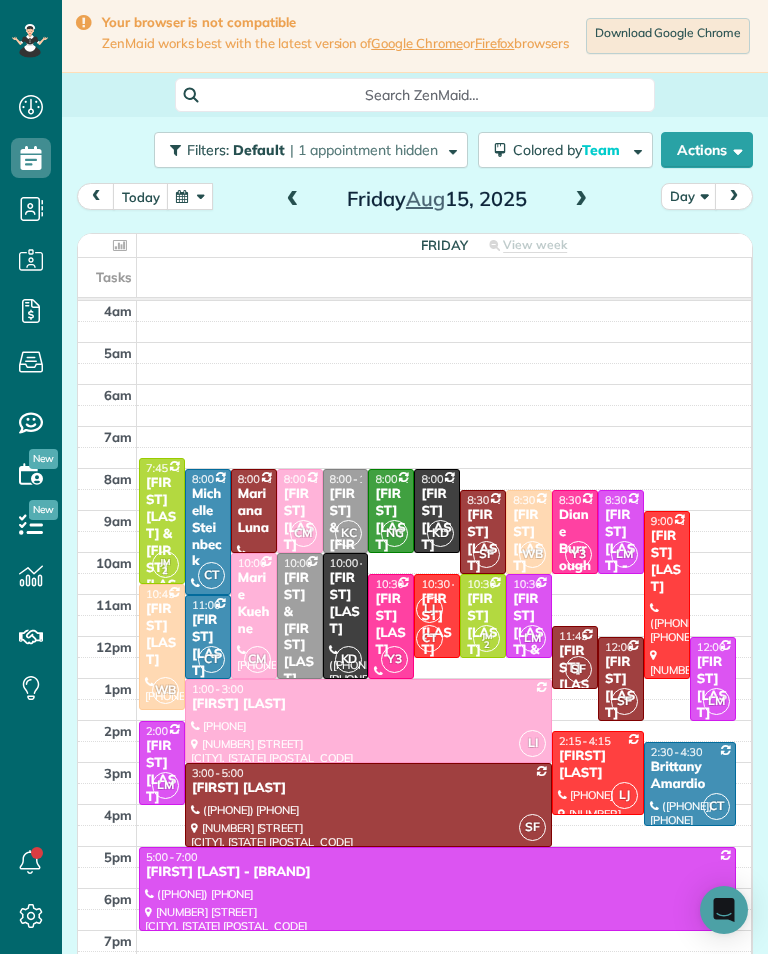 click on "today   Day Friday  Aug  15, 2025" at bounding box center (415, 201) 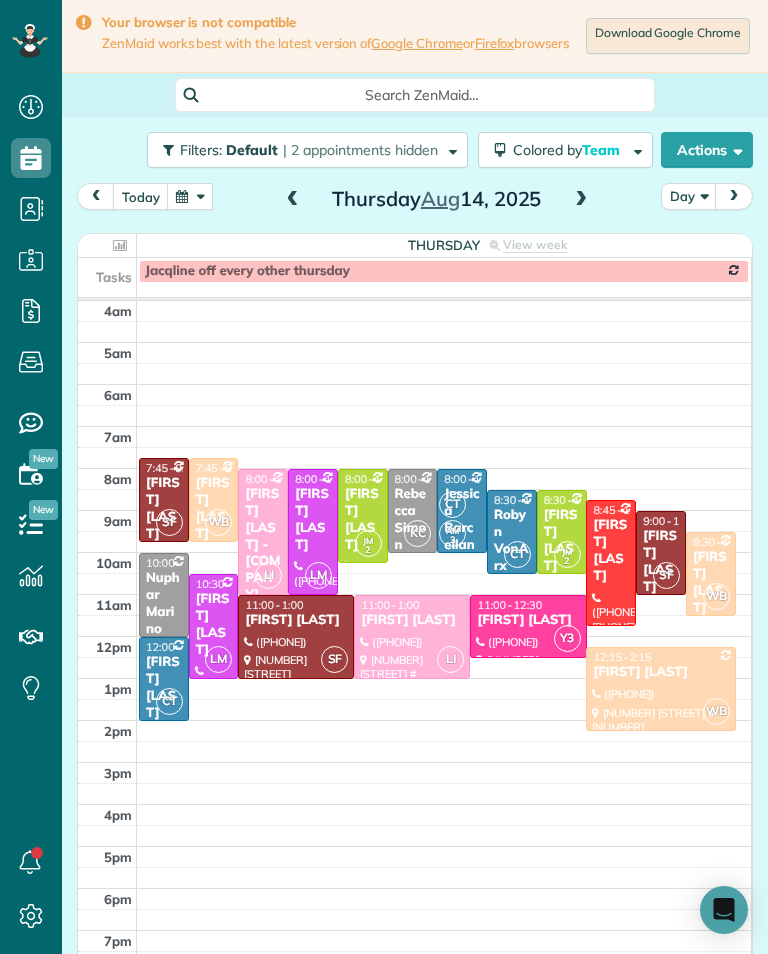 click on "[FIRST] [LAST]" at bounding box center [313, 520] 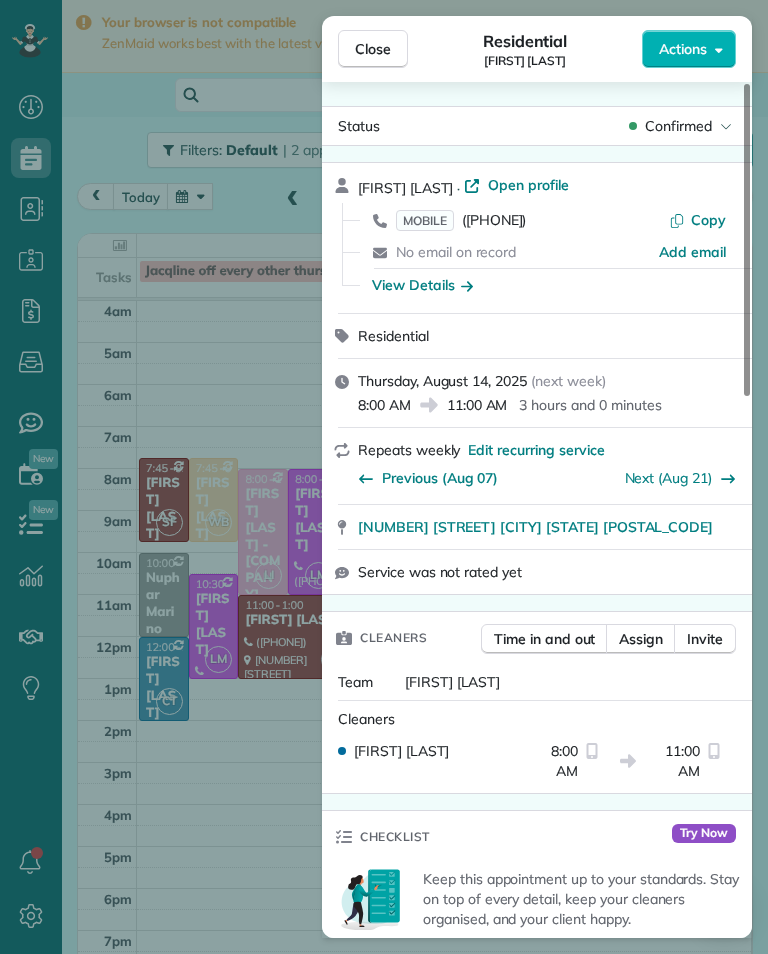 click on "Close Residential Erin Oremland Actions Status Confirmed Erin Oremland · Open profile MOBILE (310) 666-5838 Copy No email on record Add email View Details Residential Thursday, August 14, 2025 ( next week ) 8:00 AM 11:00 AM 3 hours and 0 minutes Repeats weekly Edit recurring service Previous (Aug 07) Next (Aug 21) 3546 Loadstone Drive Sherman oaks CA 91403 Service was not rated yet Cleaners Time in and out Assign Invite Team Leslie Miranda Cleaners Leslie Mirnada   8:00 AM 11:00 AM Checklist Try Now Keep this appointment up to your standards. Stay on top of every detail, keep your cleaners organised, and your client happy. Assign a checklist Watch a 5 min demo Billing Billing actions Service Service Price (1x $195.00) $195.00 Add an item Overcharge $0.00 Discount $0.00 Coupon discount - Primary tax - Secondary tax - Total appointment price $195.00 Tips collected $0.00 Unpaid Mark as paid Total including tip $195.00 Get paid online in no-time! Send an invoice and reward your cleaners with tips Key # - Notes 0" at bounding box center [384, 477] 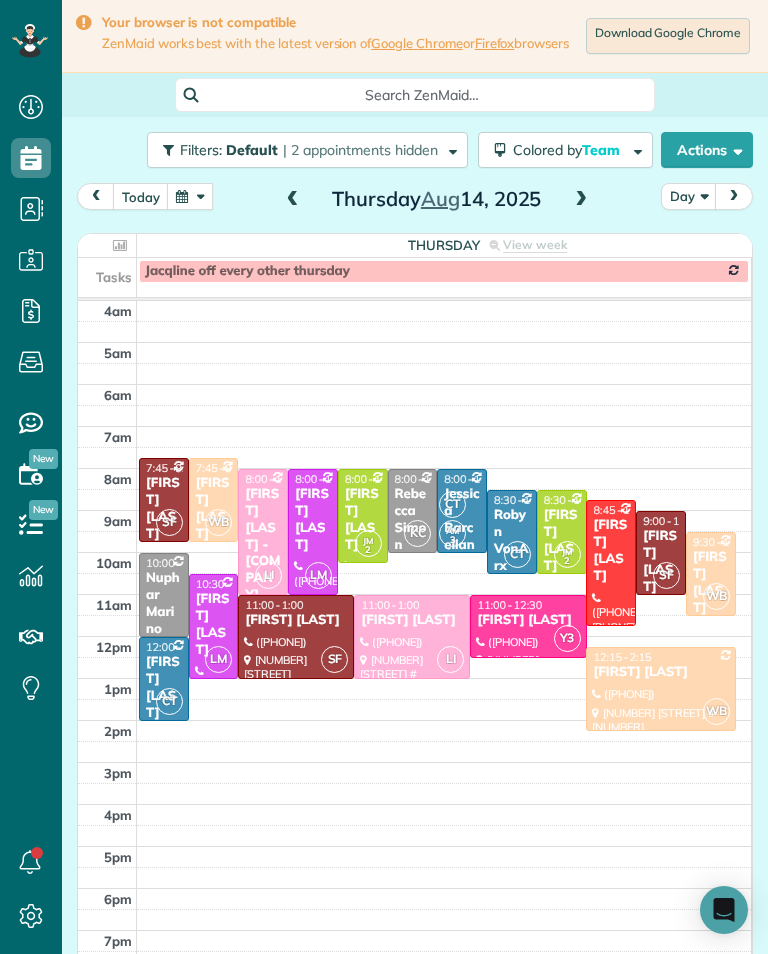 click on "Tina Tellado" at bounding box center [214, 625] 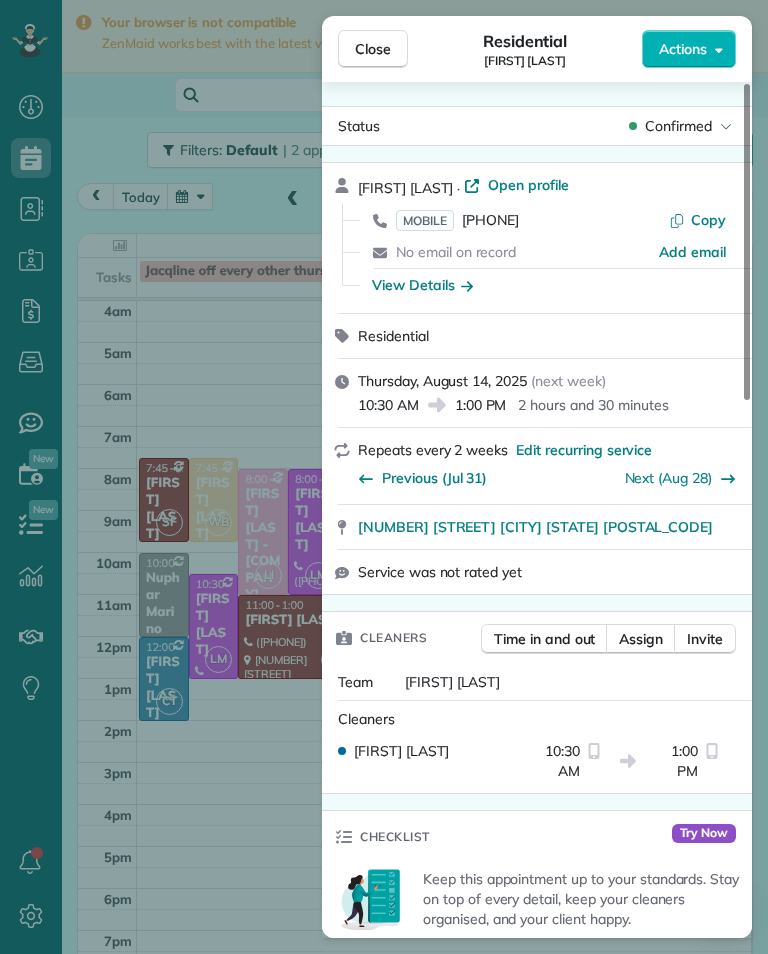 click on "Close Residential Tina Tellado Actions Status Confirmed Tina Tellado · Open profile MOBILE (267) 414-3007 Copy No email on record Add email View Details Residential Thursday, August 14, 2025 ( next week ) 10:30 AM 1:00 PM 2 hours and 30 minutes Repeats every 2 weeks Edit recurring service Previous (Jul 31) Next (Aug 28) 14020 Roblar Road Sherman Oaks CA 91423 Service was not rated yet Cleaners Time in and out Assign Invite Team Leslie Miranda Cleaners Leslie Mirnada   10:30 AM 1:00 PM Checklist Try Now Keep this appointment up to your standards. Stay on top of every detail, keep your cleaners organised, and your client happy. Assign a checklist Watch a 5 min demo Billing Billing actions Service Add an item Overcharge $0.00 Discount $0.00 Coupon discount - Primary tax - Secondary tax - Total appointment price $0.00 Tips collected $0.00 Mark as paid Total including tip $0.00 Get paid online in no-time! Send an invoice and reward your cleaners with tips Charge customer credit card Appointment custom fields - 0" at bounding box center [384, 477] 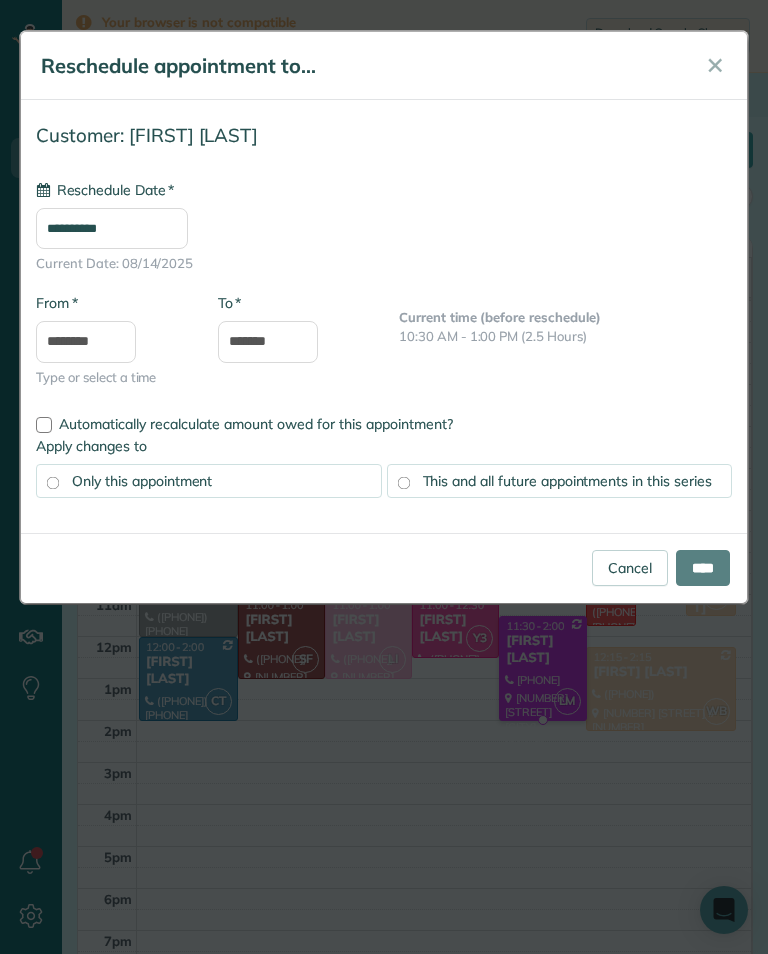 type on "**********" 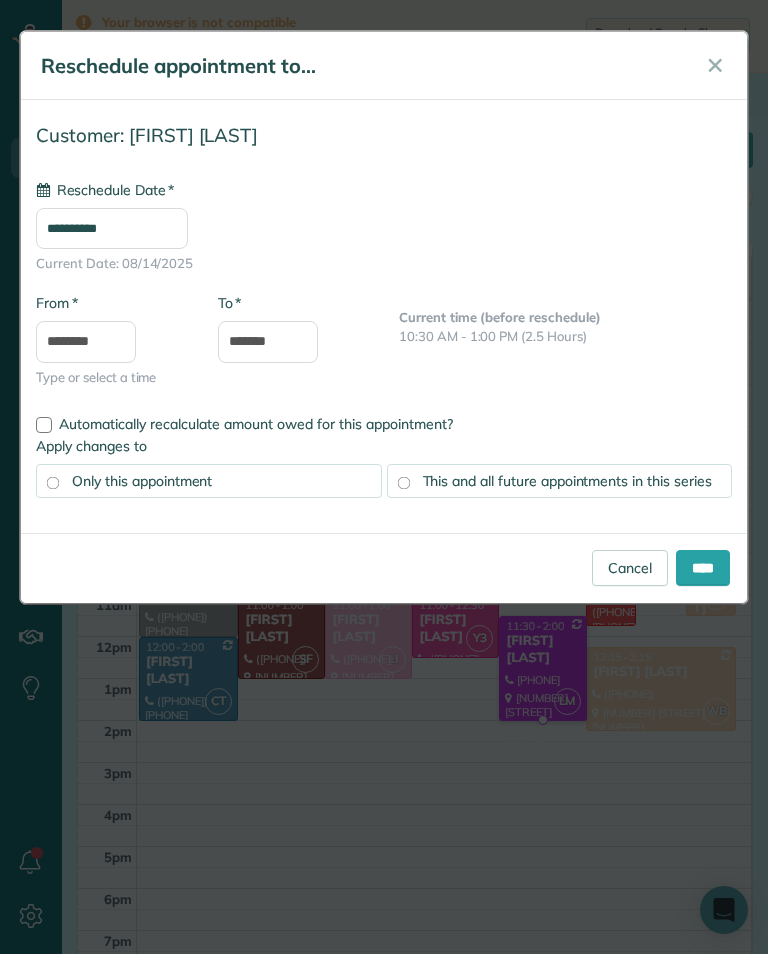 click on "****" at bounding box center (703, 568) 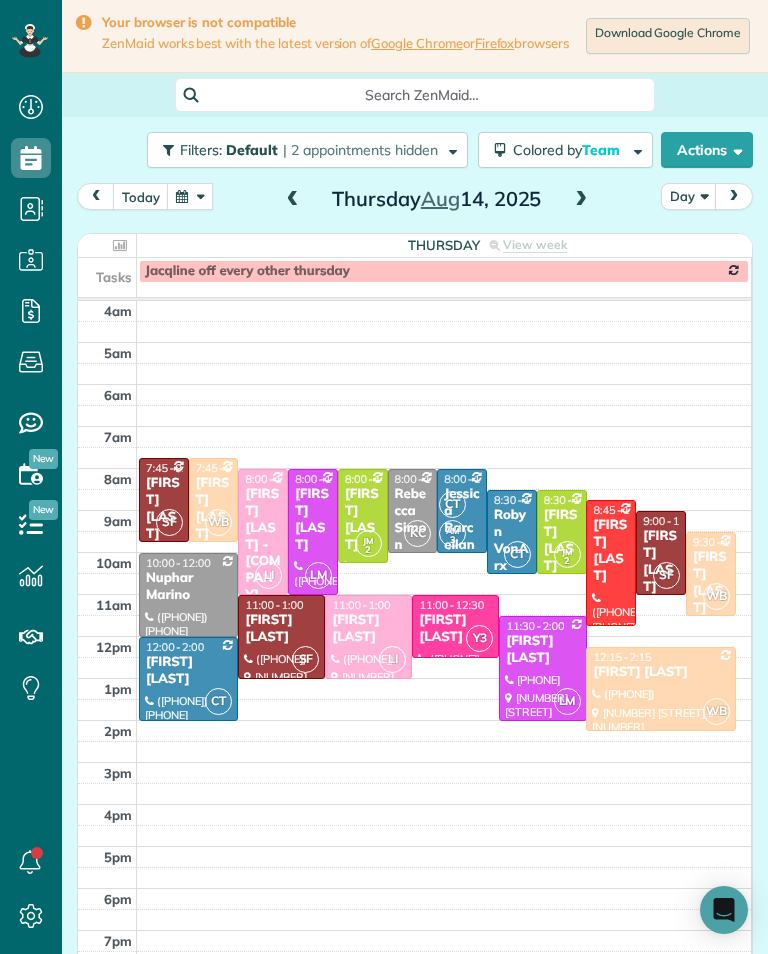 scroll, scrollTop: 985, scrollLeft: 62, axis: both 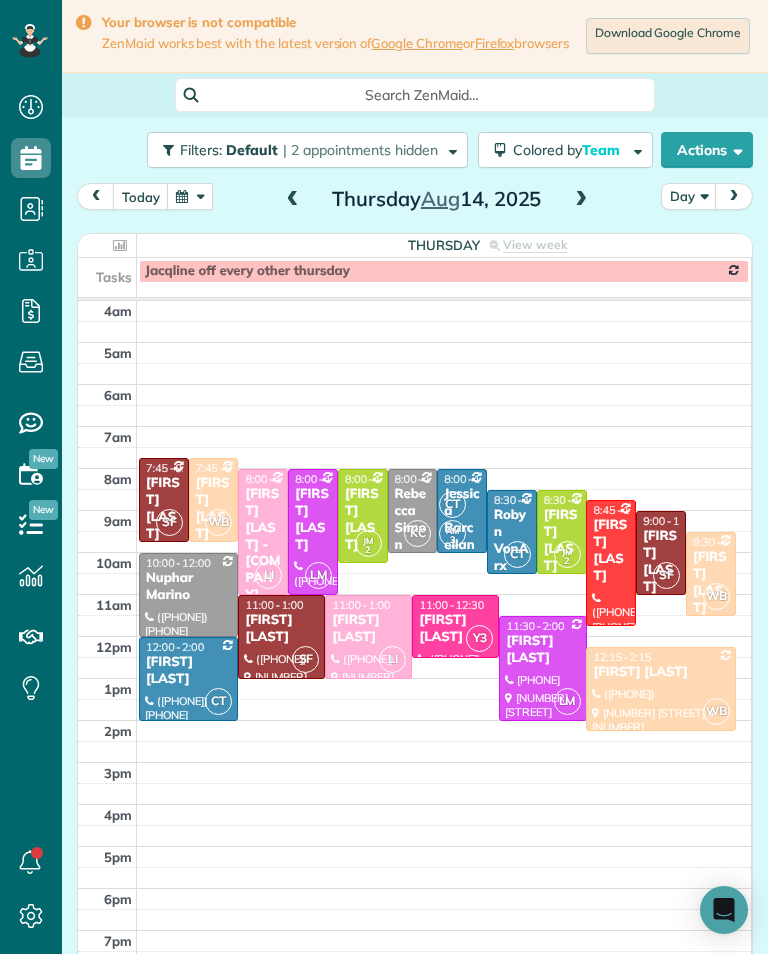click at bounding box center (581, 200) 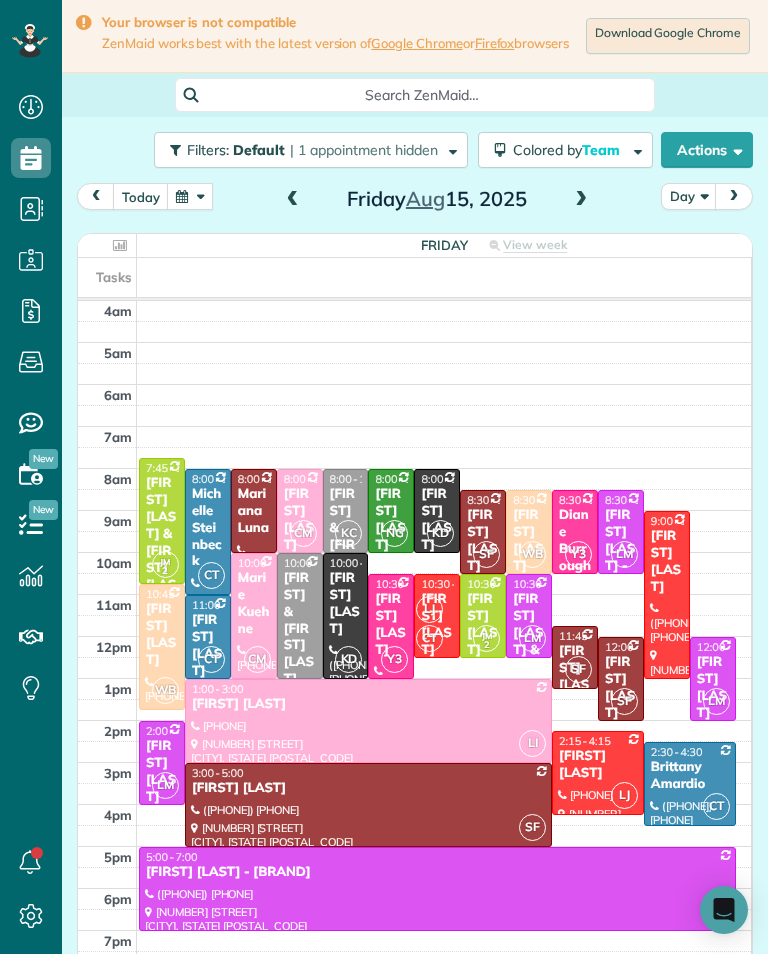 click at bounding box center (581, 200) 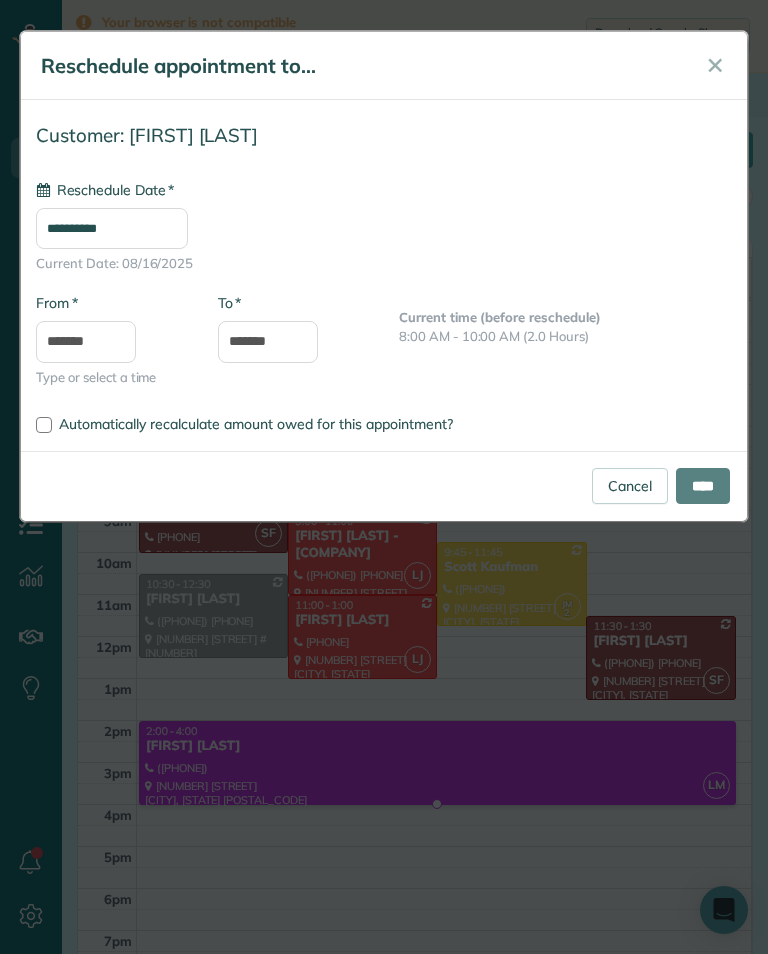 click on "**********" at bounding box center [112, 228] 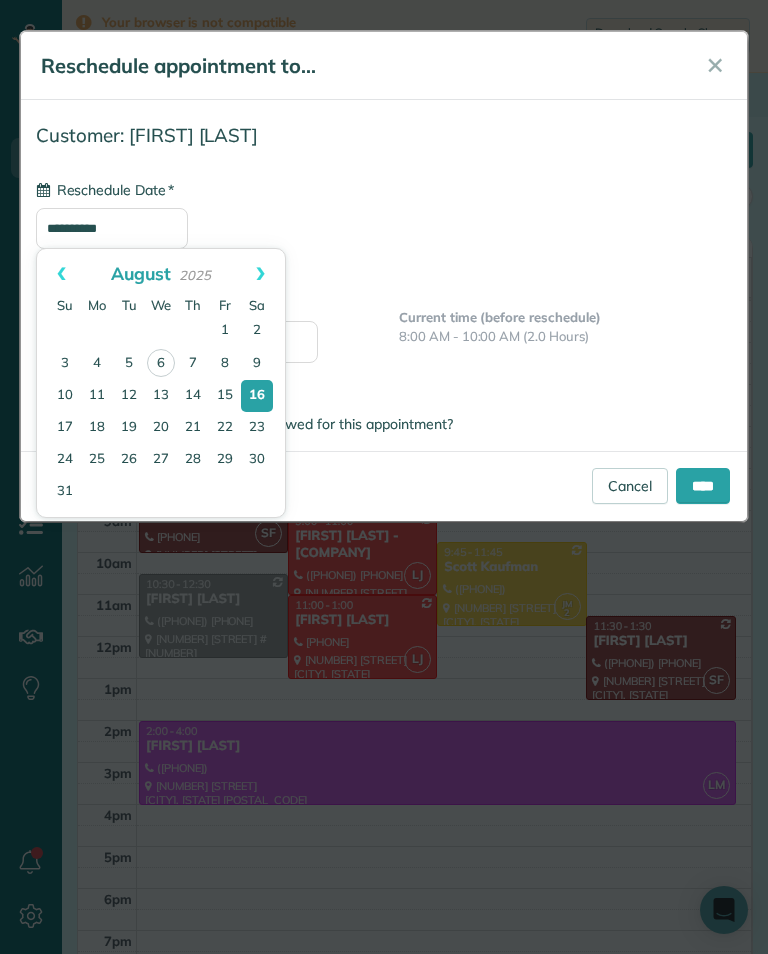click on "14" at bounding box center (193, 396) 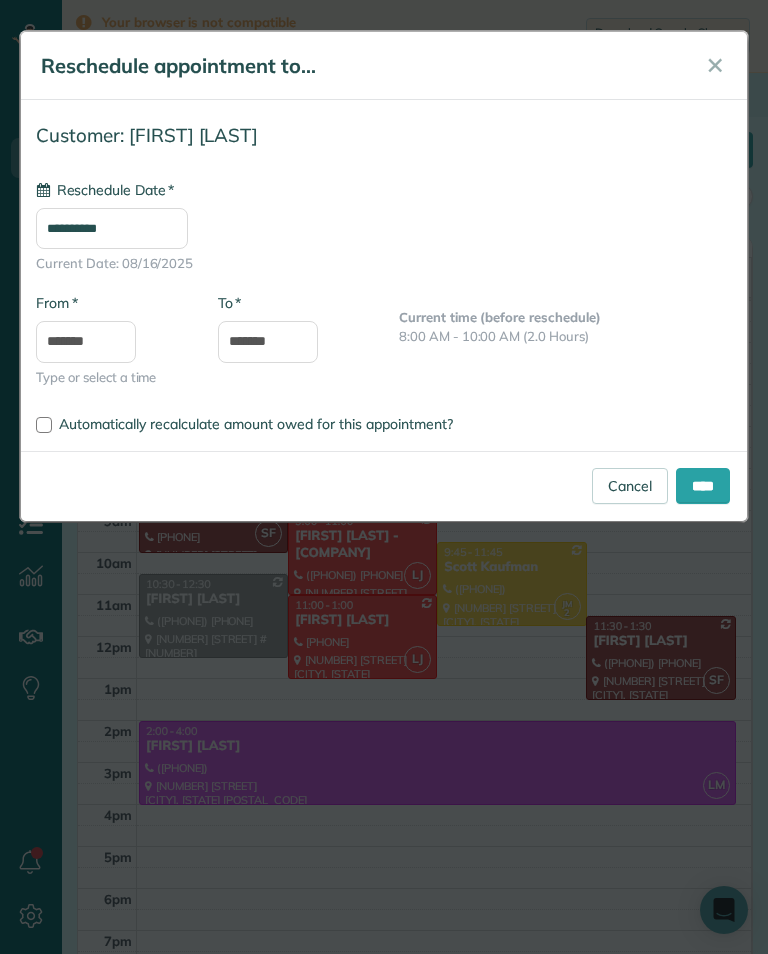 click on "****" at bounding box center [703, 486] 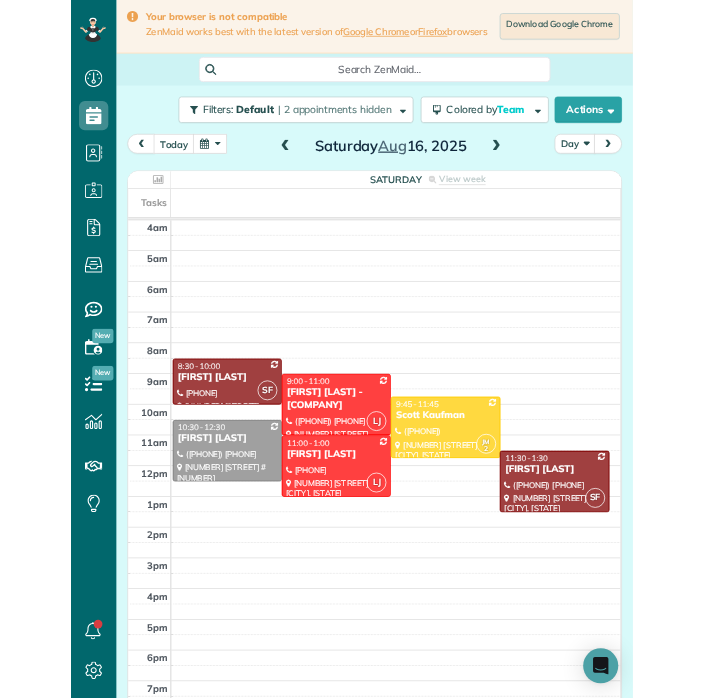 scroll, scrollTop: 985, scrollLeft: 62, axis: both 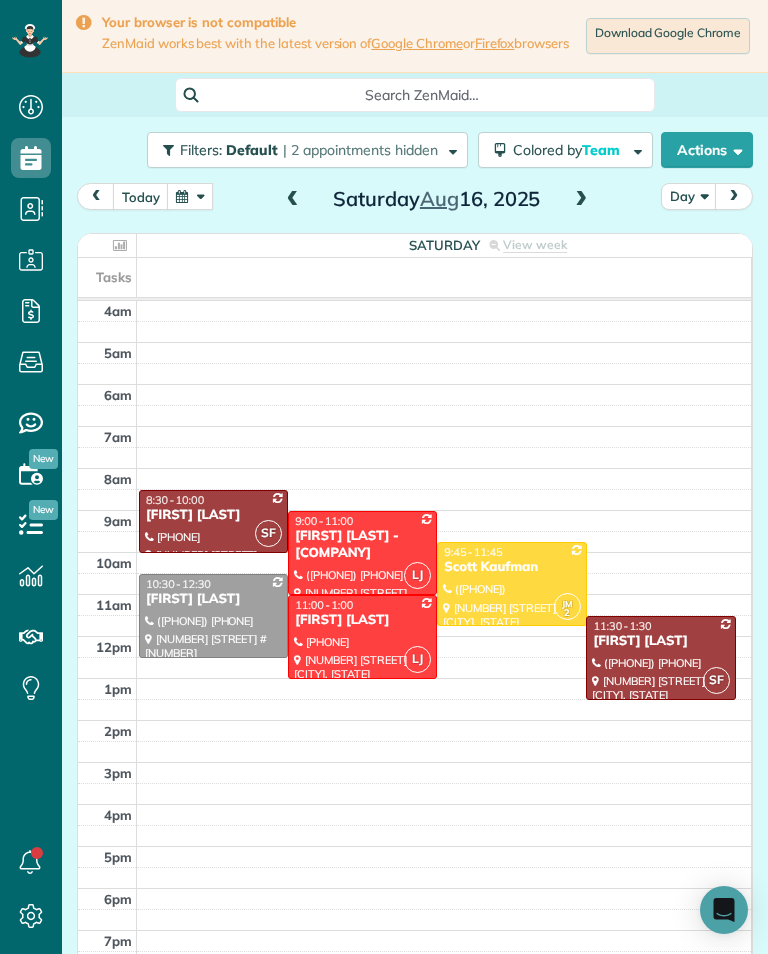 click at bounding box center (190, 196) 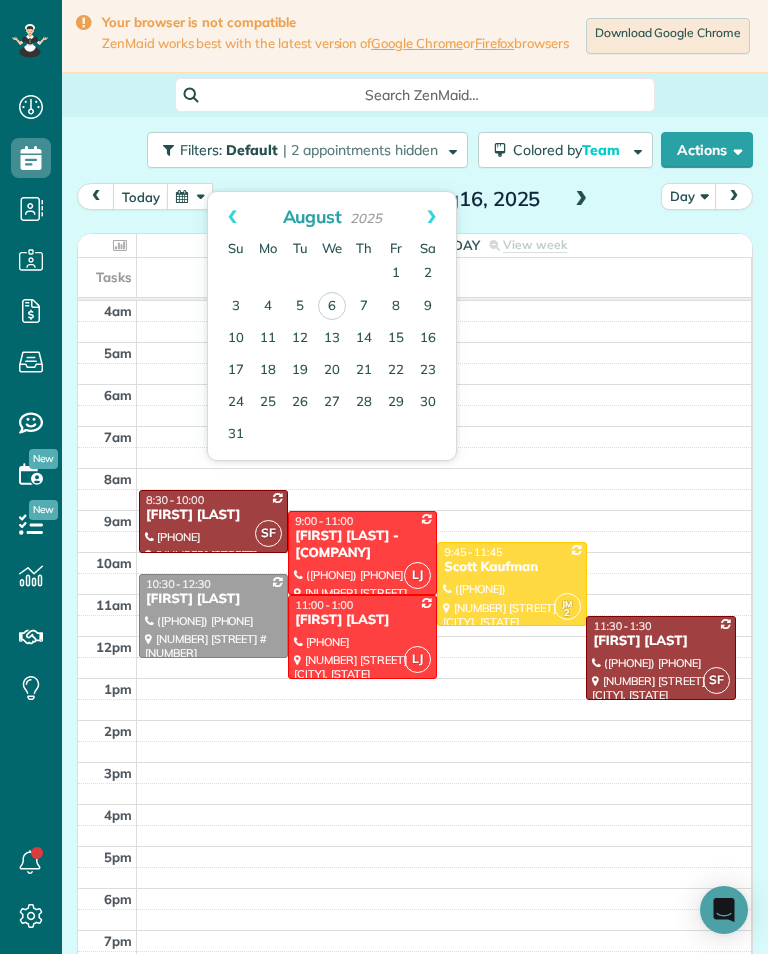 click on "25" at bounding box center (268, 403) 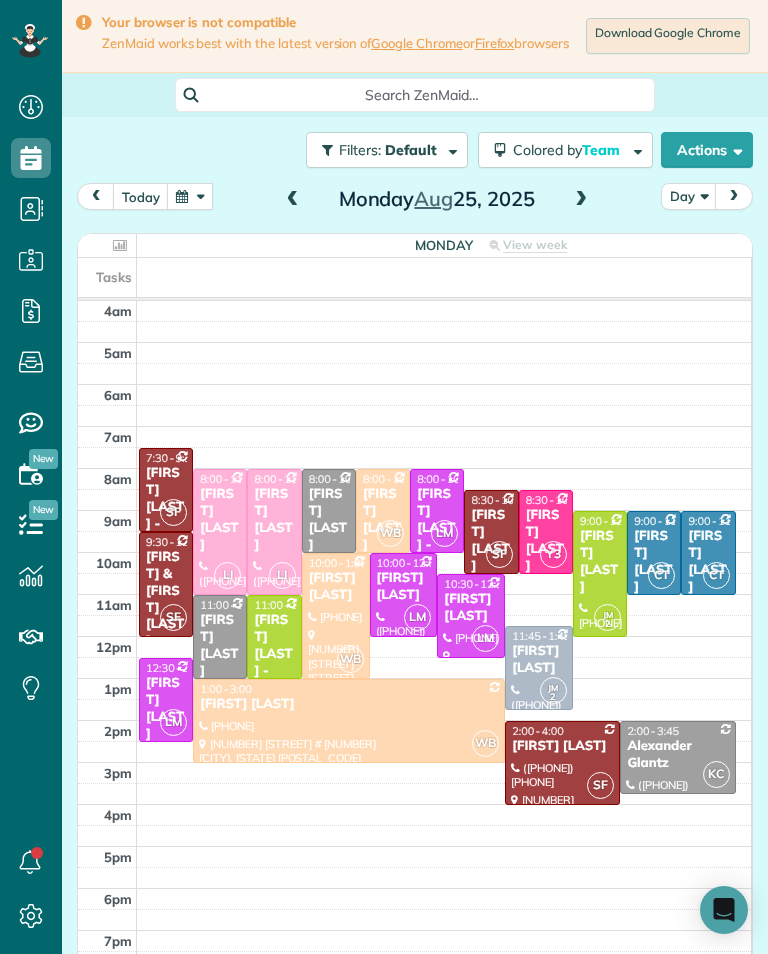 click at bounding box center [190, 196] 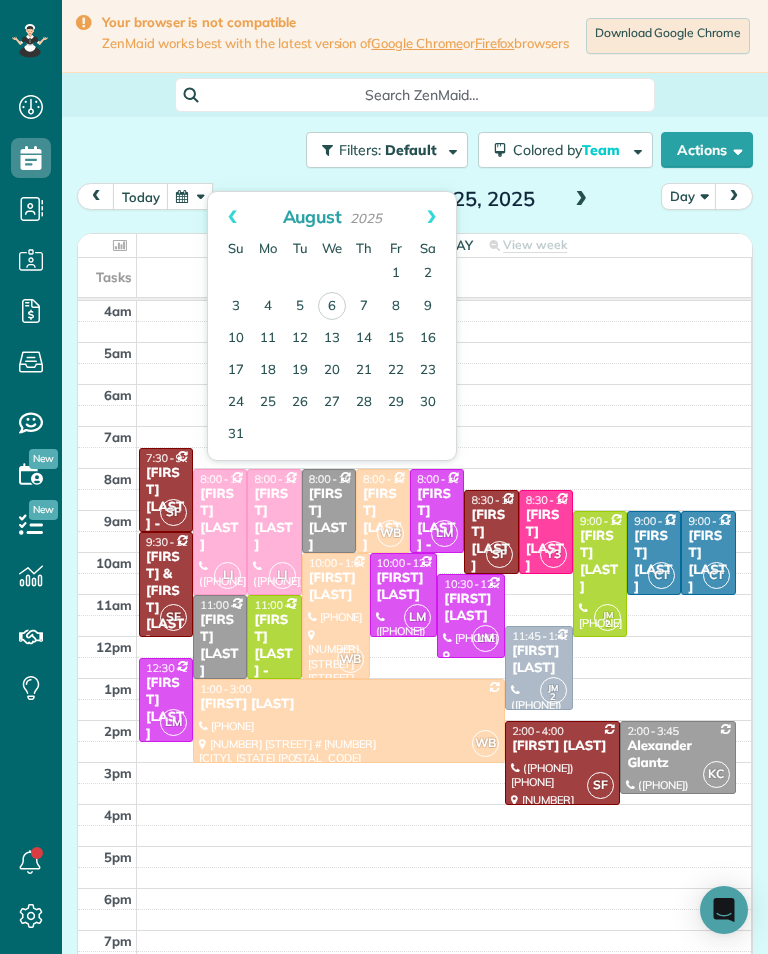 click on "7" at bounding box center (364, 307) 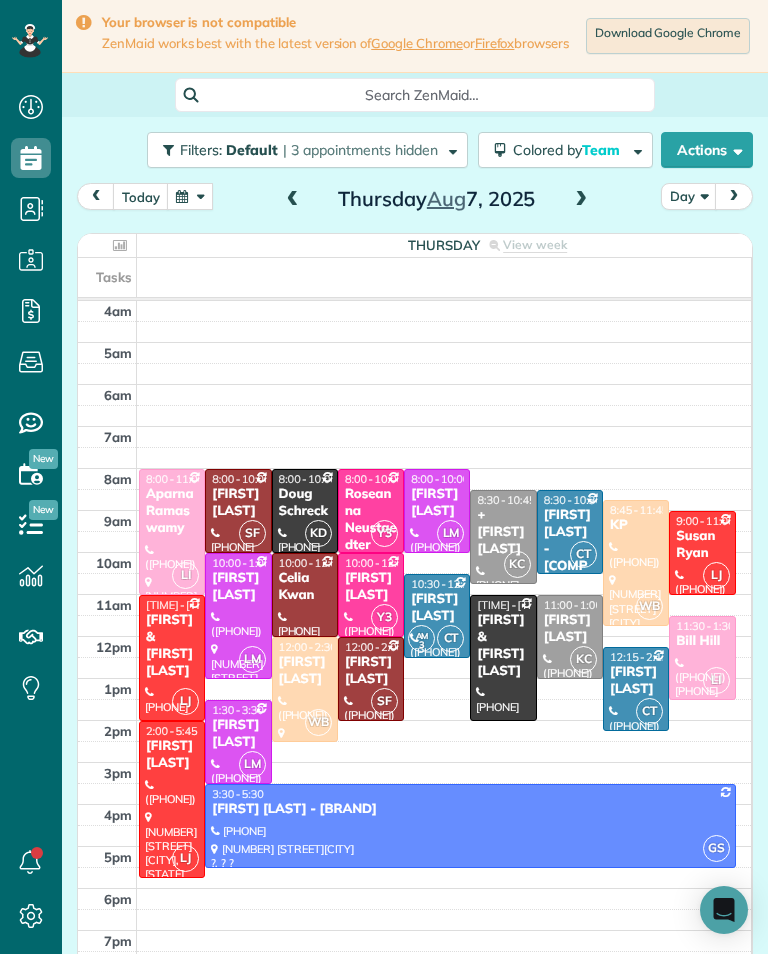 scroll, scrollTop: 985, scrollLeft: 62, axis: both 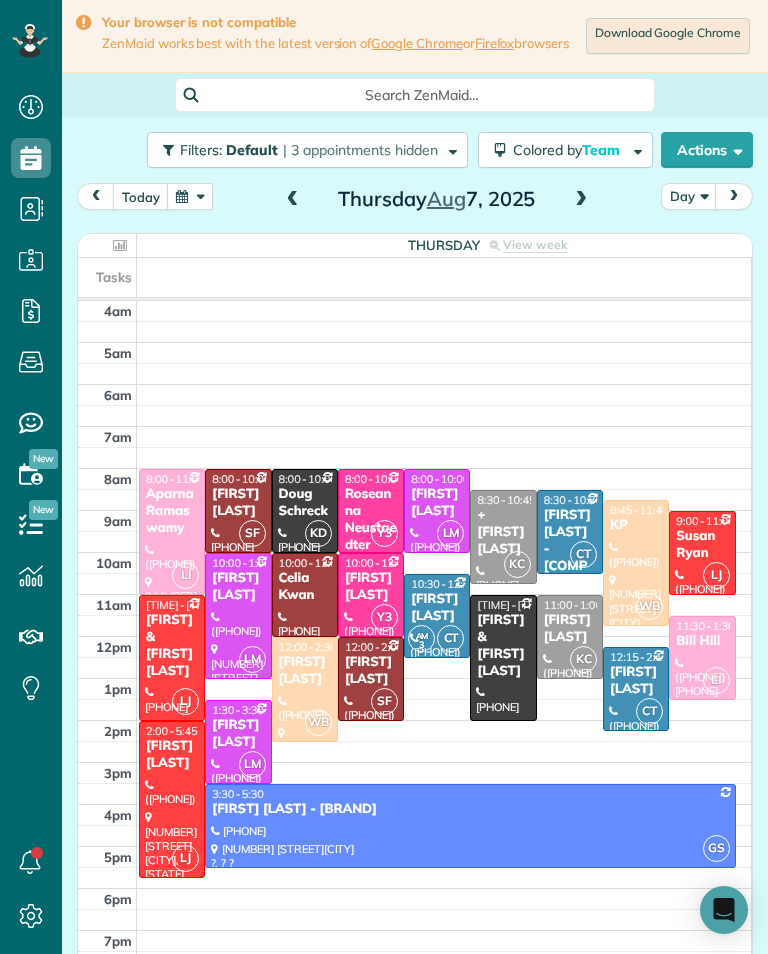 click at bounding box center [581, 200] 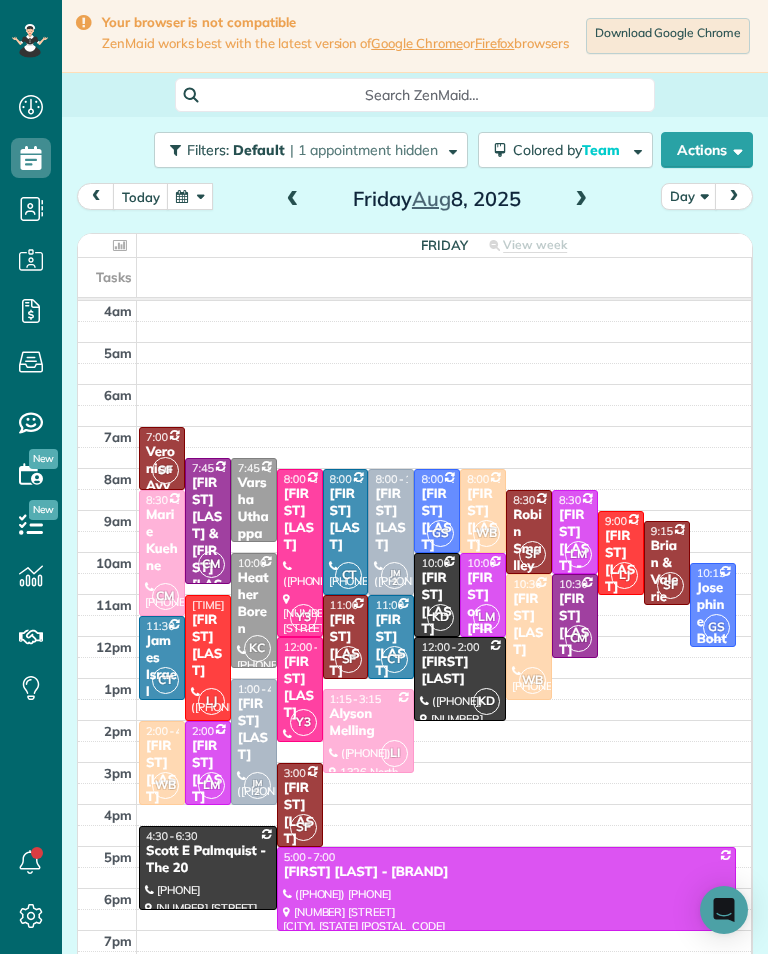 click at bounding box center [444, 458] 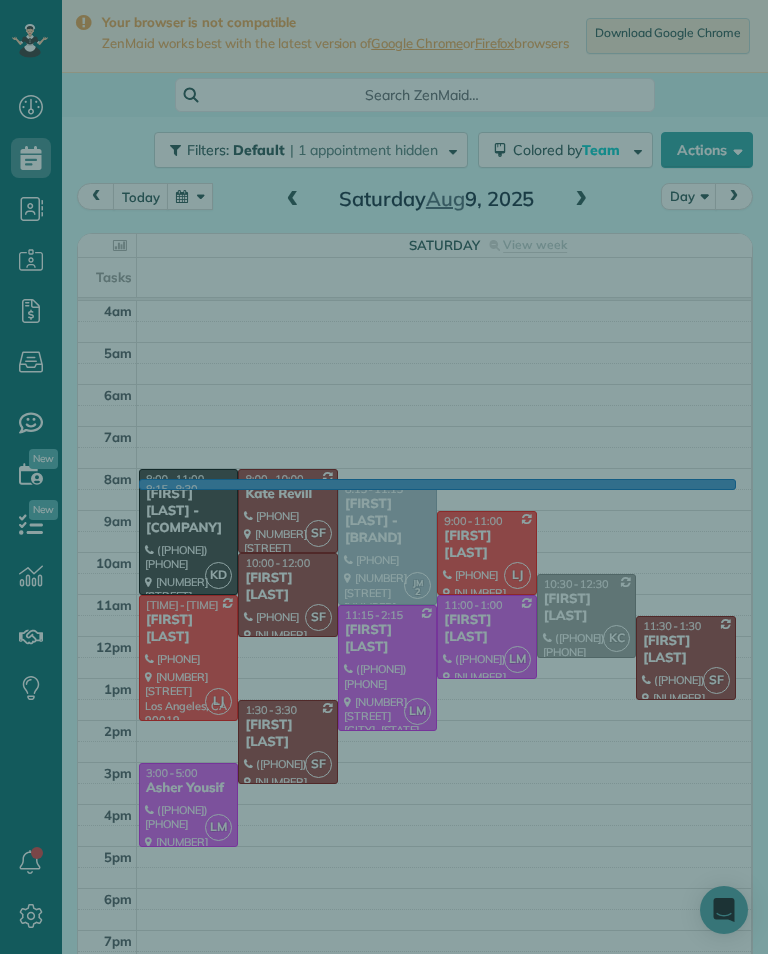 click at bounding box center (384, 477) 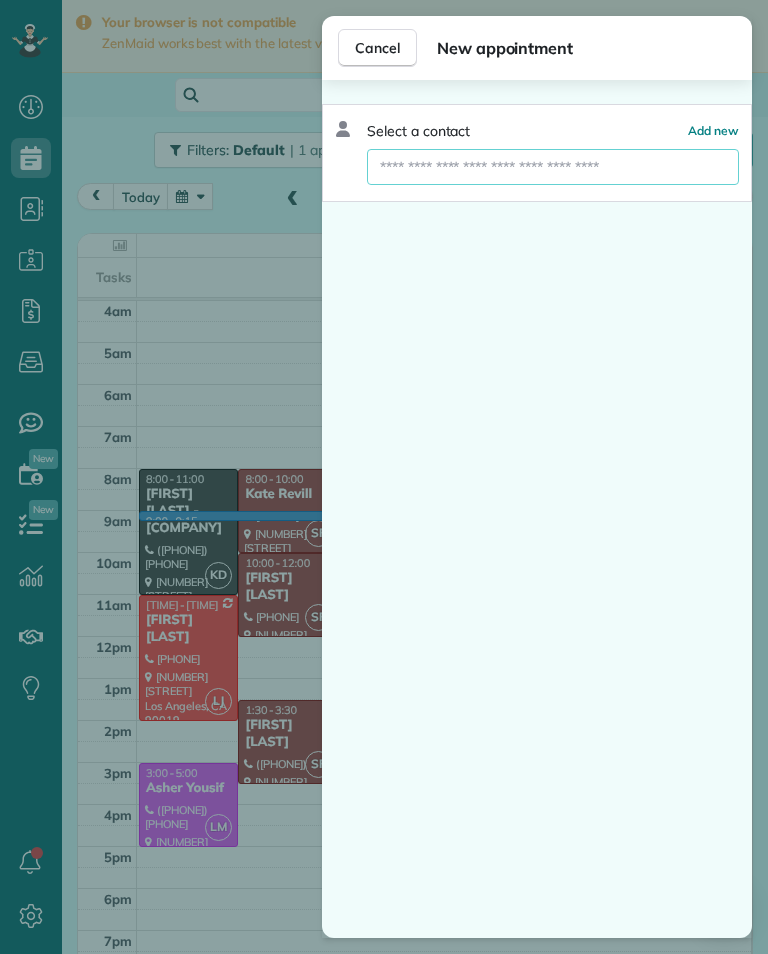 click at bounding box center [553, 167] 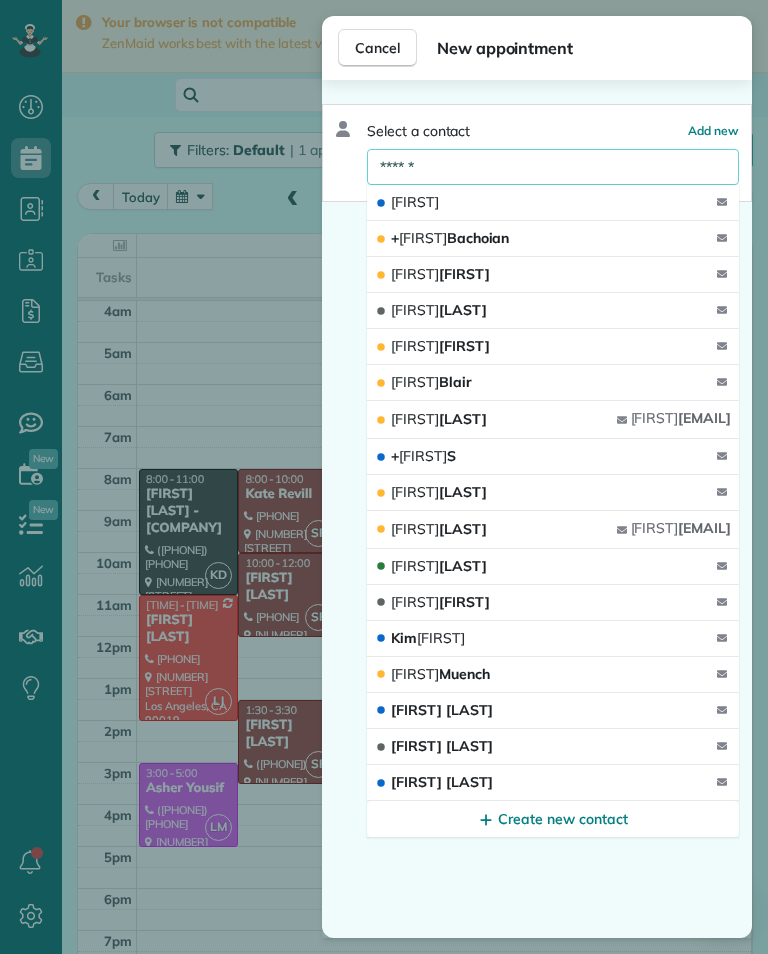 type on "********" 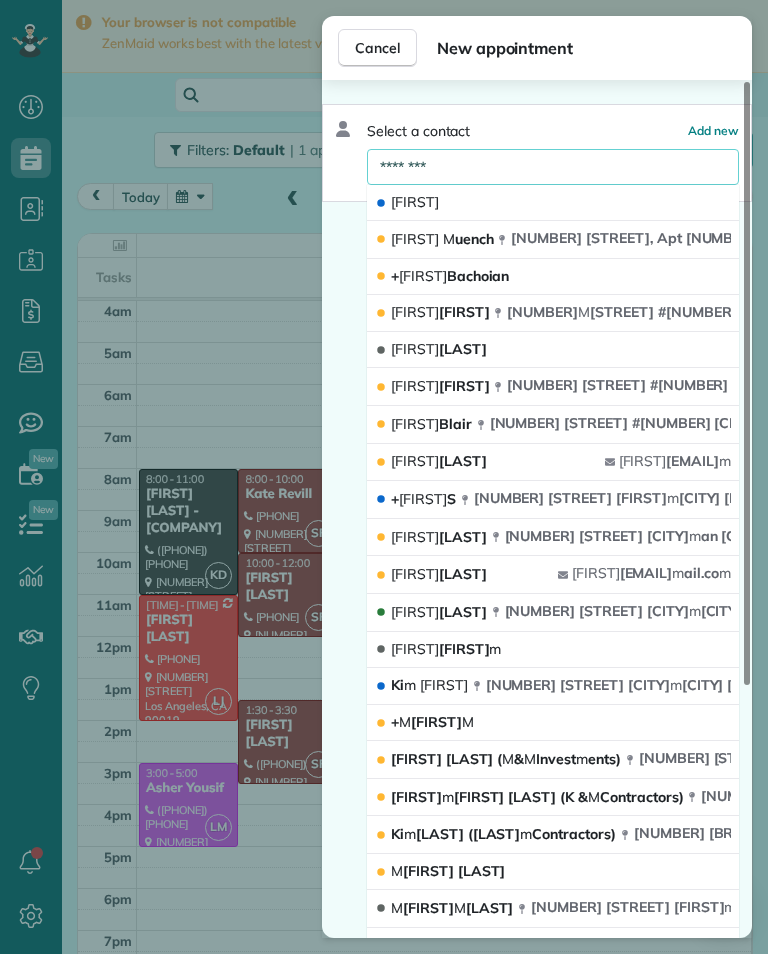 click on "George   M uench 4433 Colbath Avenue, Apt 21, Sher m an Oaks, CA, 91423 ? ? ?" at bounding box center [553, 240] 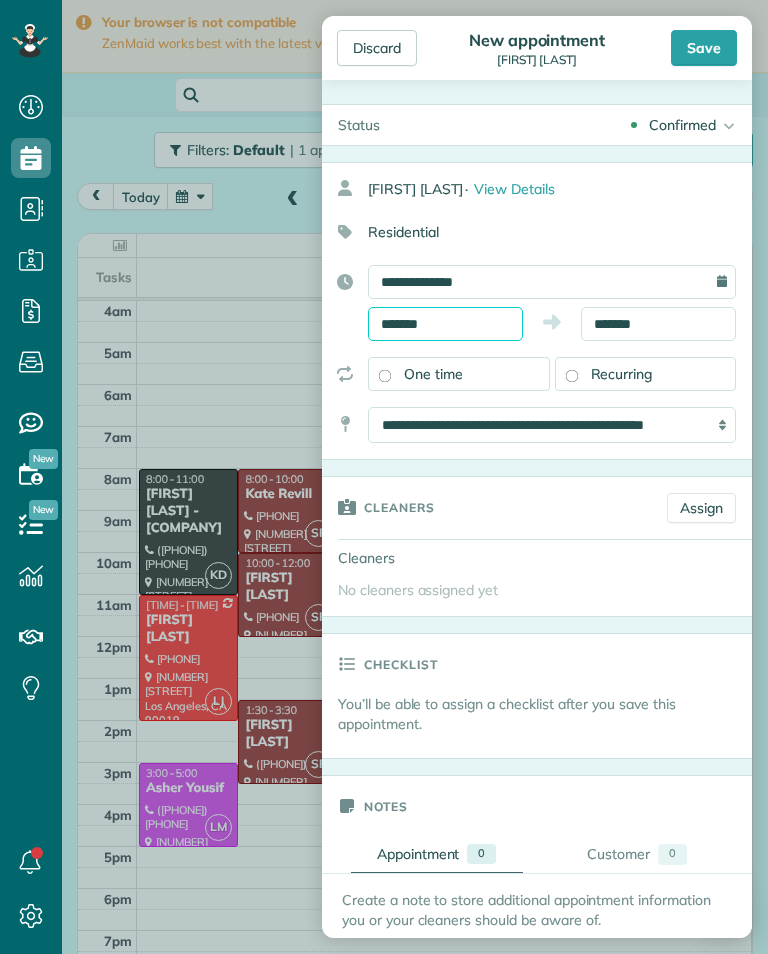 click on "*******" at bounding box center (445, 324) 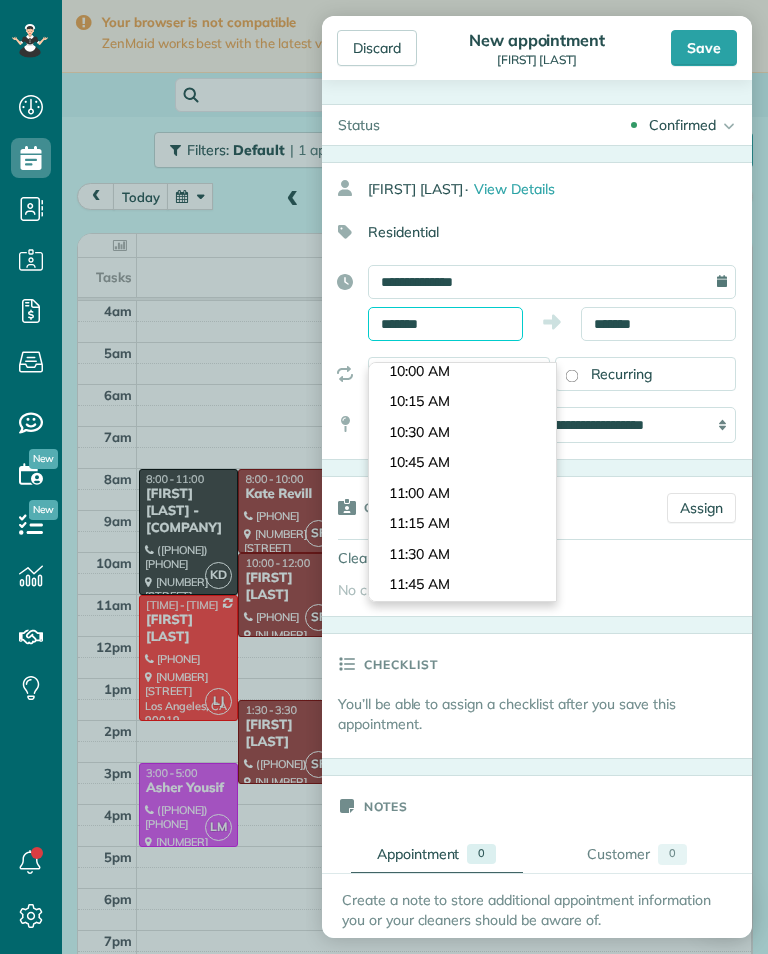 scroll, scrollTop: 1201, scrollLeft: 0, axis: vertical 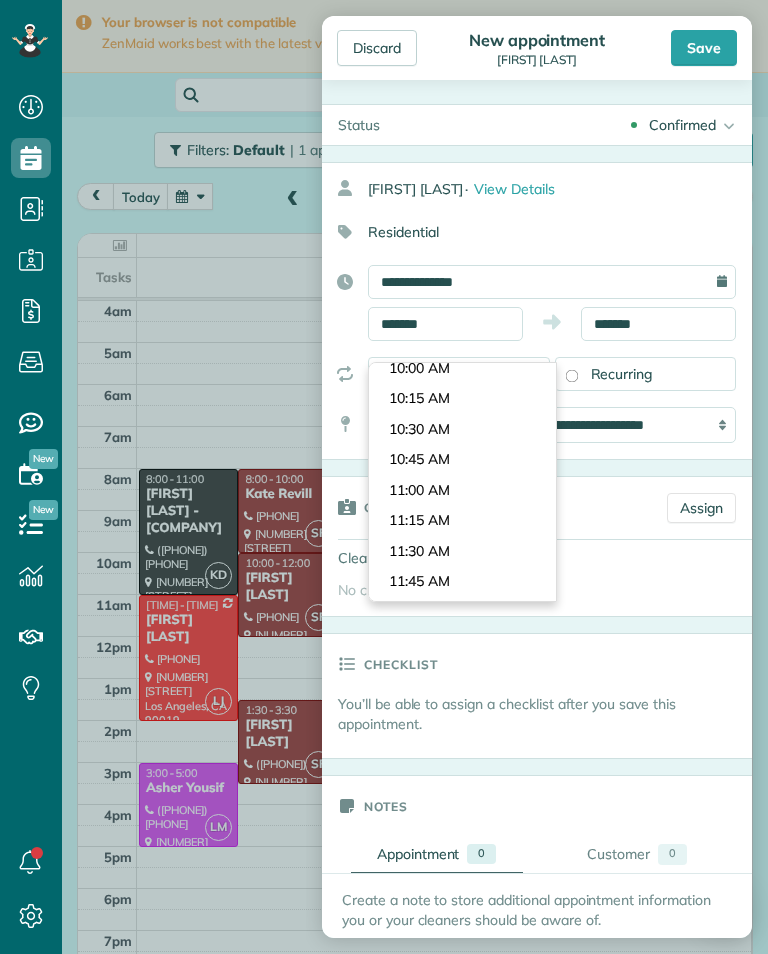 click on "Dashboard
Scheduling
Calendar View
List View
Dispatch View - Weekly scheduling (Beta)" at bounding box center (384, 477) 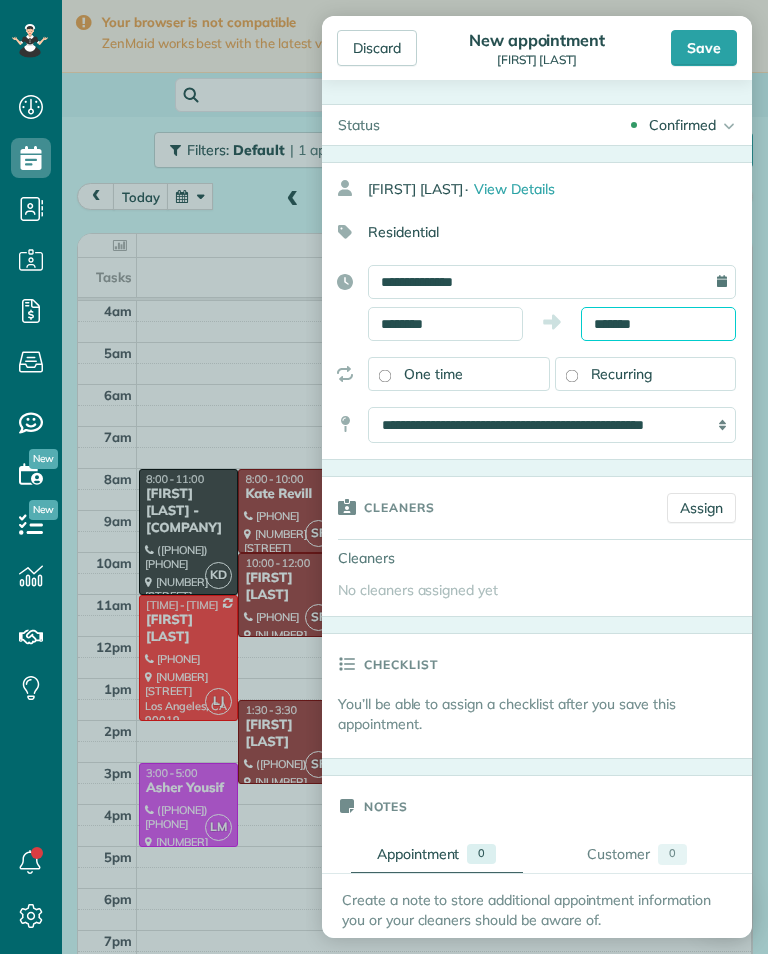 click on "*******" at bounding box center (658, 324) 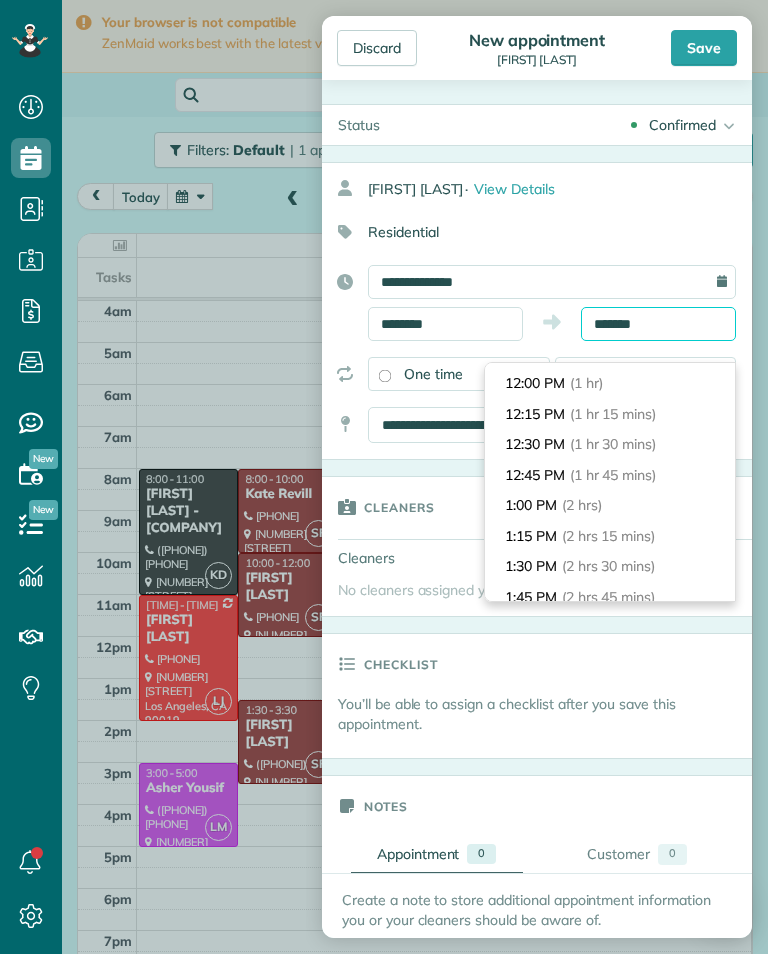 scroll, scrollTop: 117, scrollLeft: 0, axis: vertical 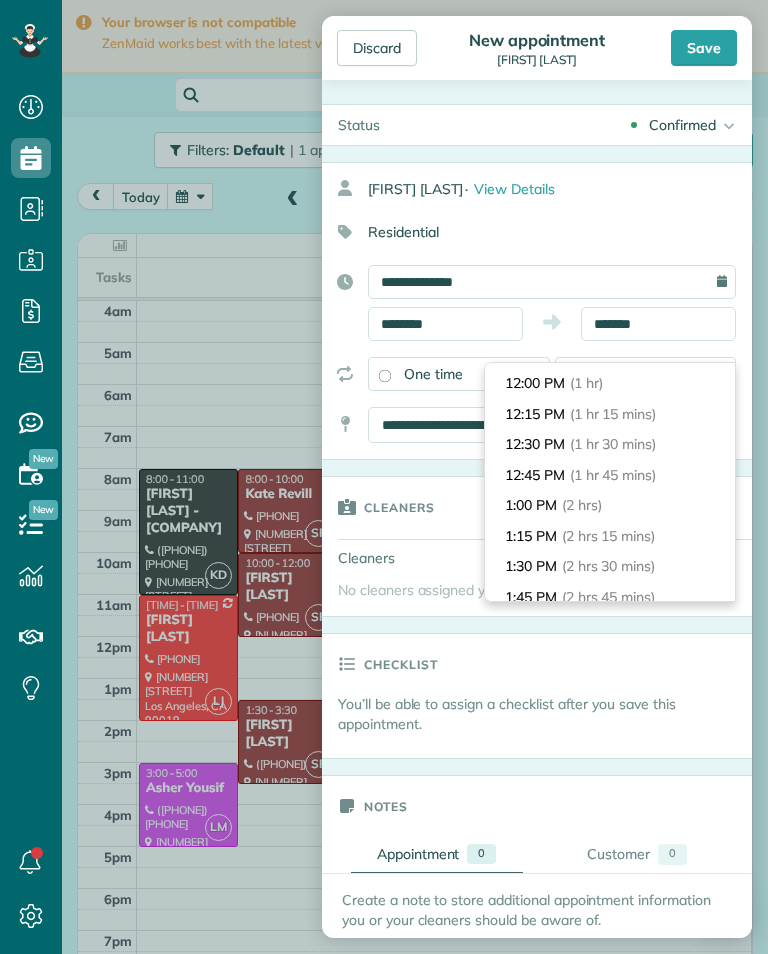 click on "1:00 PM  (2 hrs)" at bounding box center (610, 505) 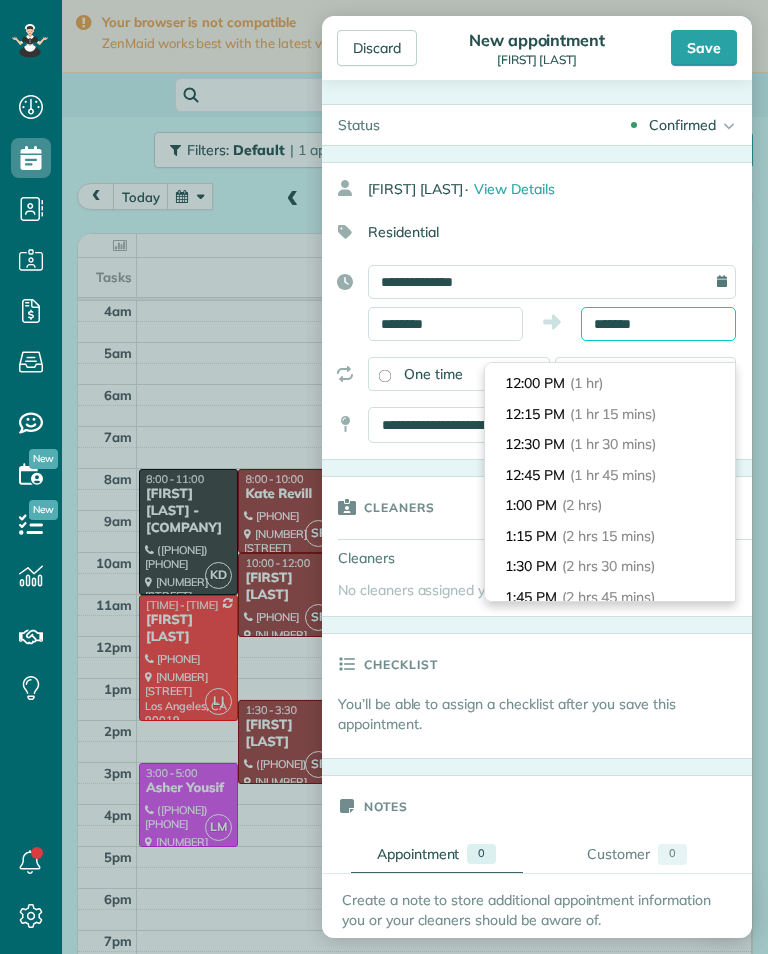 type on "*******" 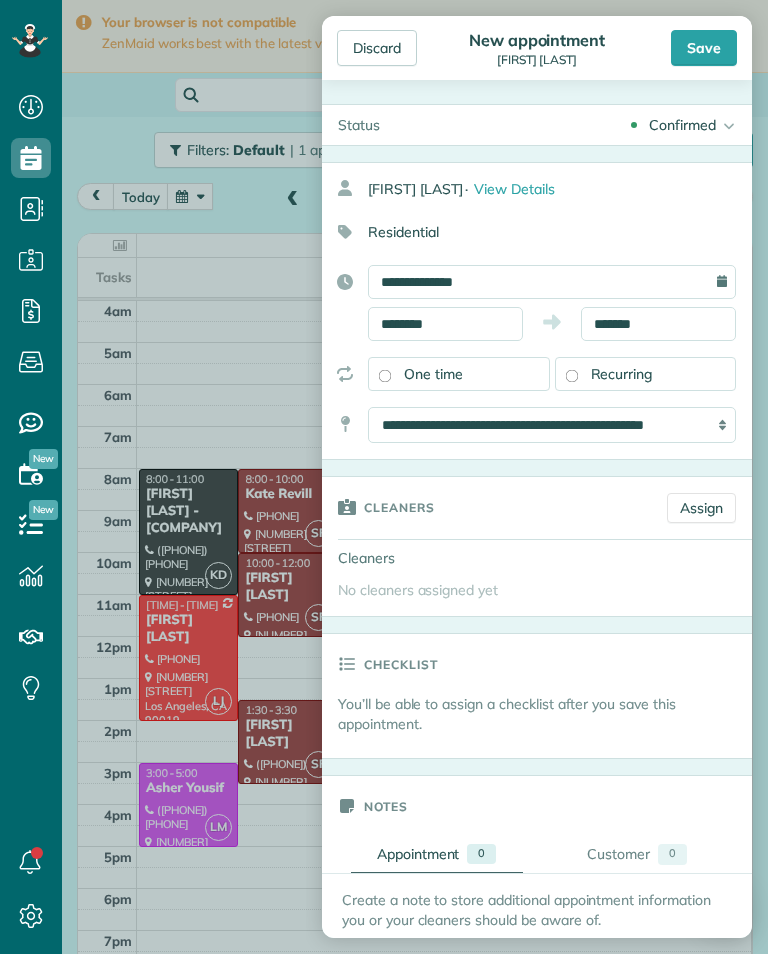 click on "Assign" at bounding box center [701, 508] 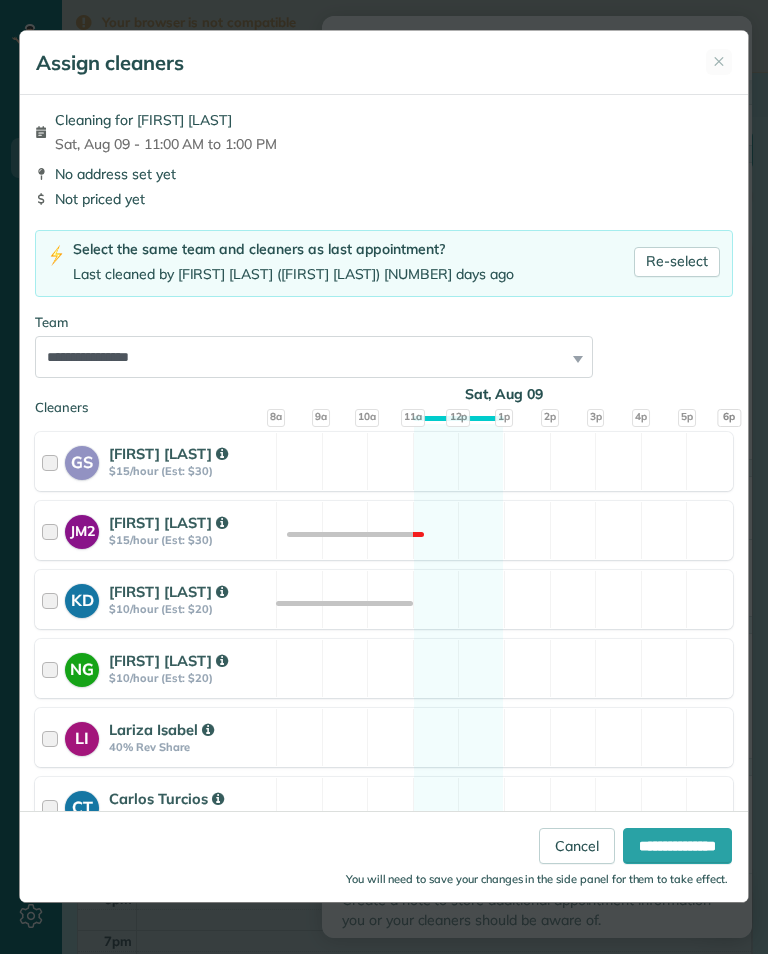 click on "Re-select" at bounding box center [677, 262] 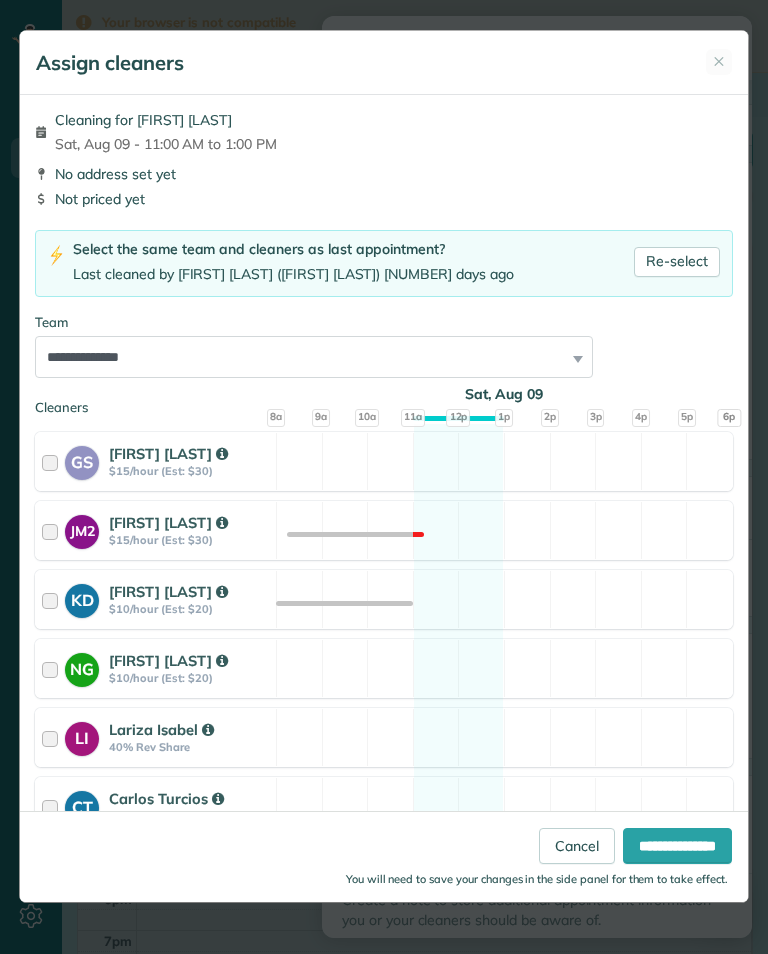 scroll, scrollTop: 0, scrollLeft: 0, axis: both 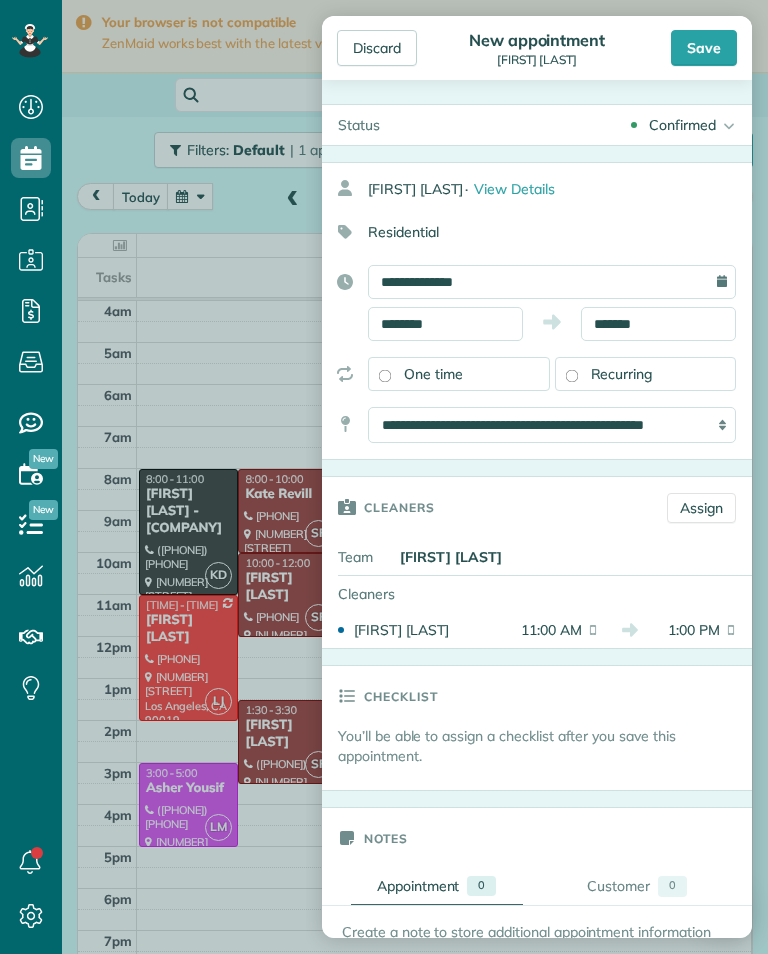 click on "Save" at bounding box center [704, 48] 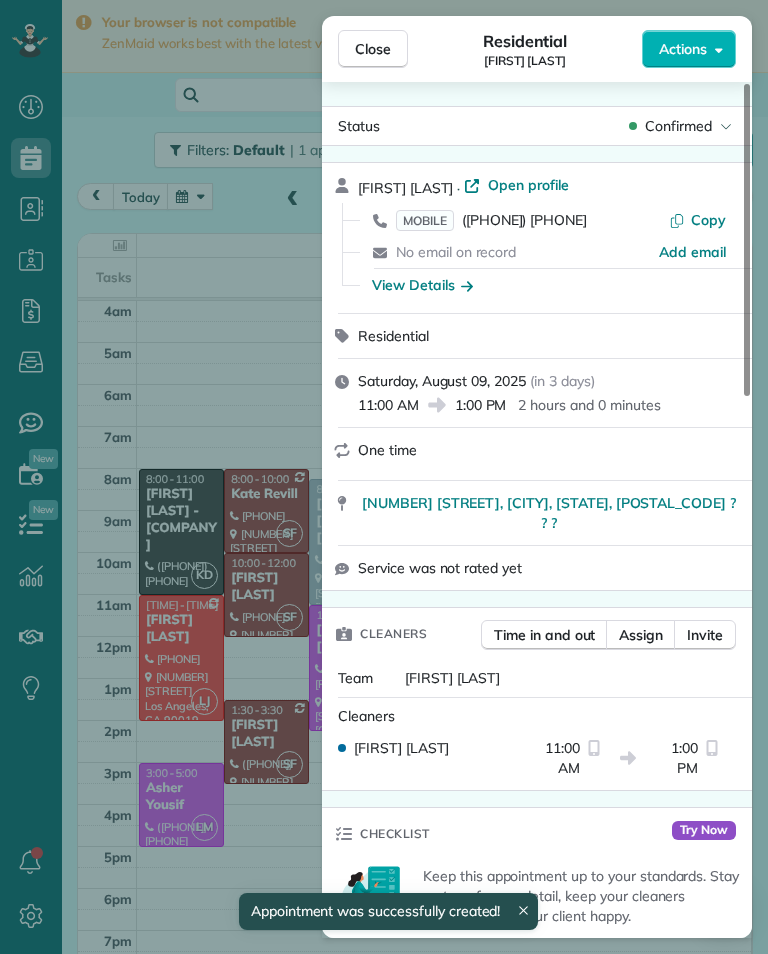 click on "Close Residential George Muench Actions Status Confirmed George Muench · Open profile MOBILE (805) 907-1039 Copy No email on record Add email View Details Residential Saturday, August 09, 2025 ( in 3 days ) 11:00 AM 1:00 PM 2 hours and 0 minutes One time 4433 Colbath Avenue, Apt 21, Sherman Oaks, CA, 91423 ? ? ? Service was not rated yet Cleaners Time in and out Assign Invite Team Leslie Miranda Cleaners Leslie Mirnada   11:00 AM 1:00 PM Checklist Try Now Keep this appointment up to your standards. Stay on top of every detail, keep your cleaners organised, and your client happy. Assign a checklist Watch a 5 min demo Billing Billing actions Service Service Price (1x $0.00) $0.00 Add an item Overcharge $0.00 Discount $0.00 Coupon discount - Primary tax - Secondary tax - Total appointment price $0.00 Tips collected $0.00 Mark as paid Total including tip $0.00 Get paid online in no-time! Send an invoice and reward your cleaners with tips Charge customer credit card Appointment custom fields Key # - Work items 0" at bounding box center (384, 477) 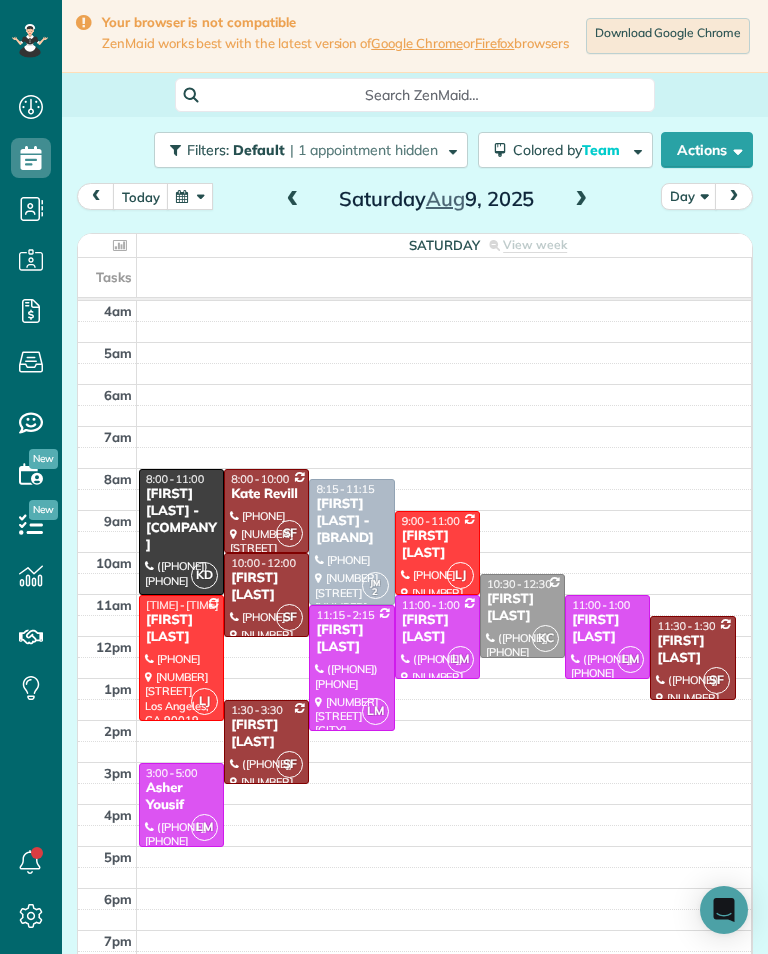 click on "Saturday
View week $335.00 30  Man Hours 13  Appointments 0% Paid All Assigned" at bounding box center [444, 245] 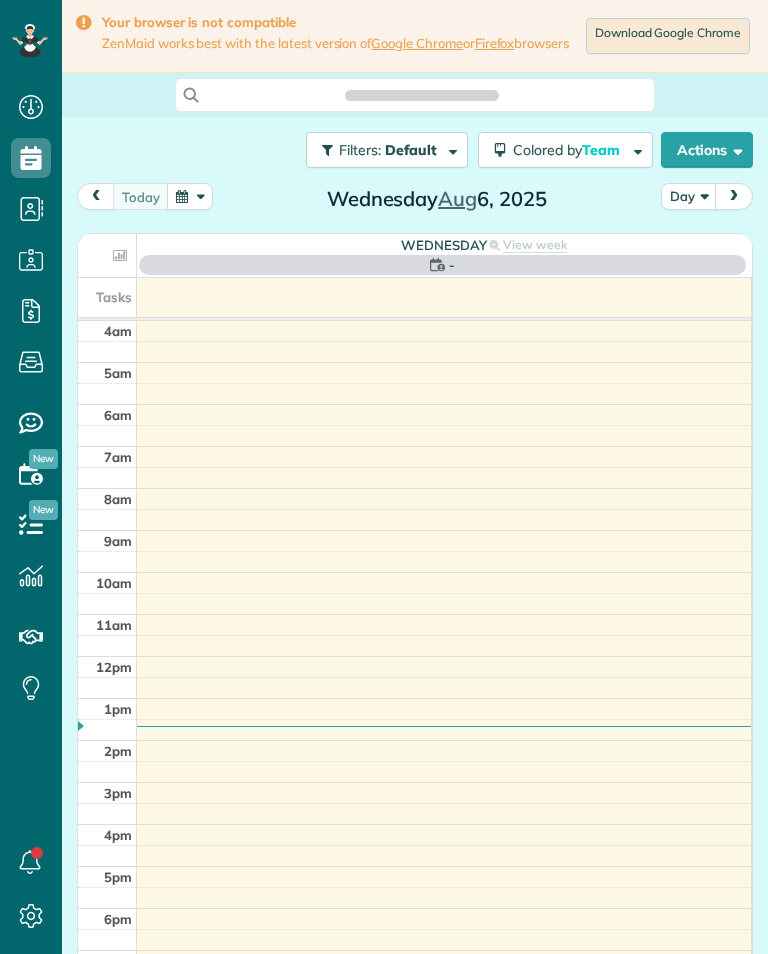 scroll, scrollTop: 0, scrollLeft: 0, axis: both 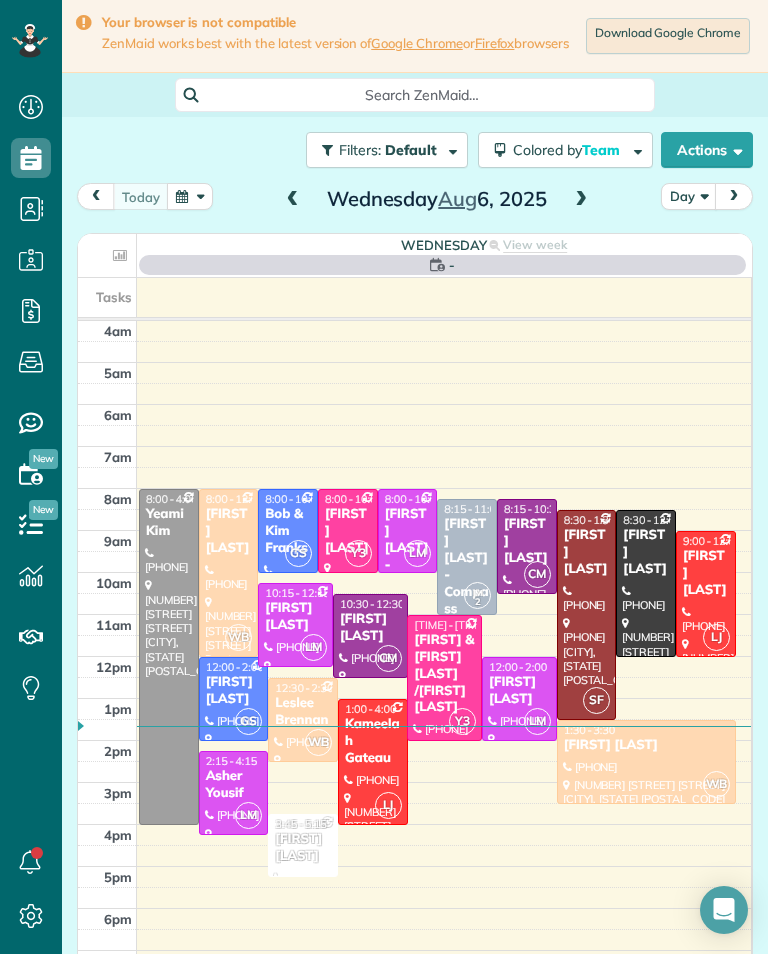 click at bounding box center (581, 200) 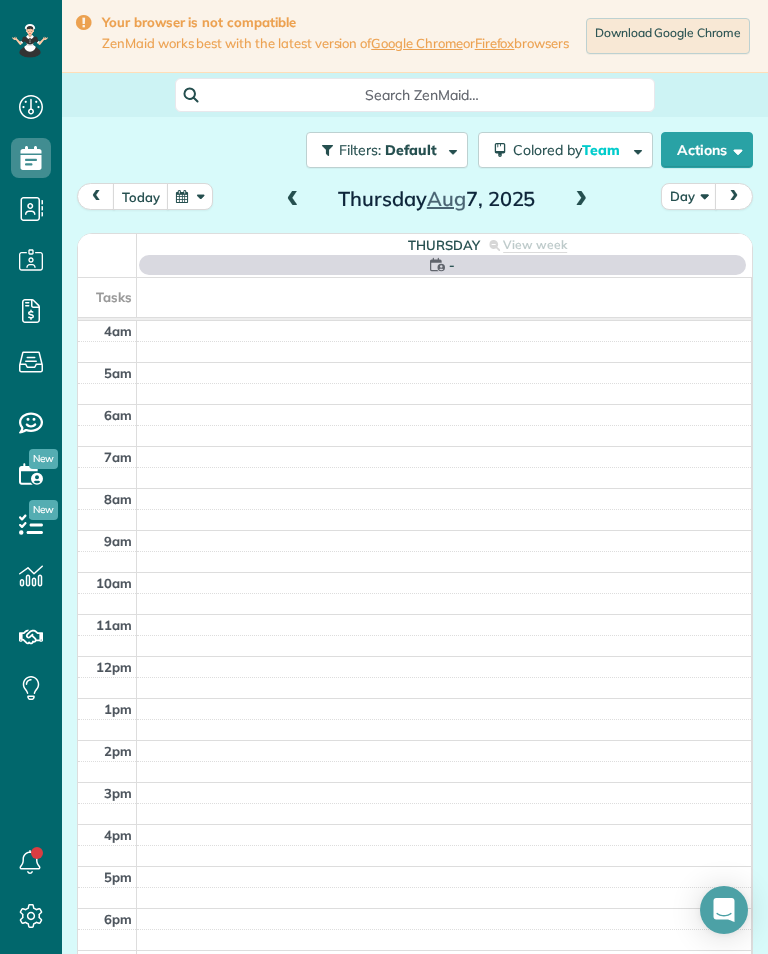 click at bounding box center [581, 200] 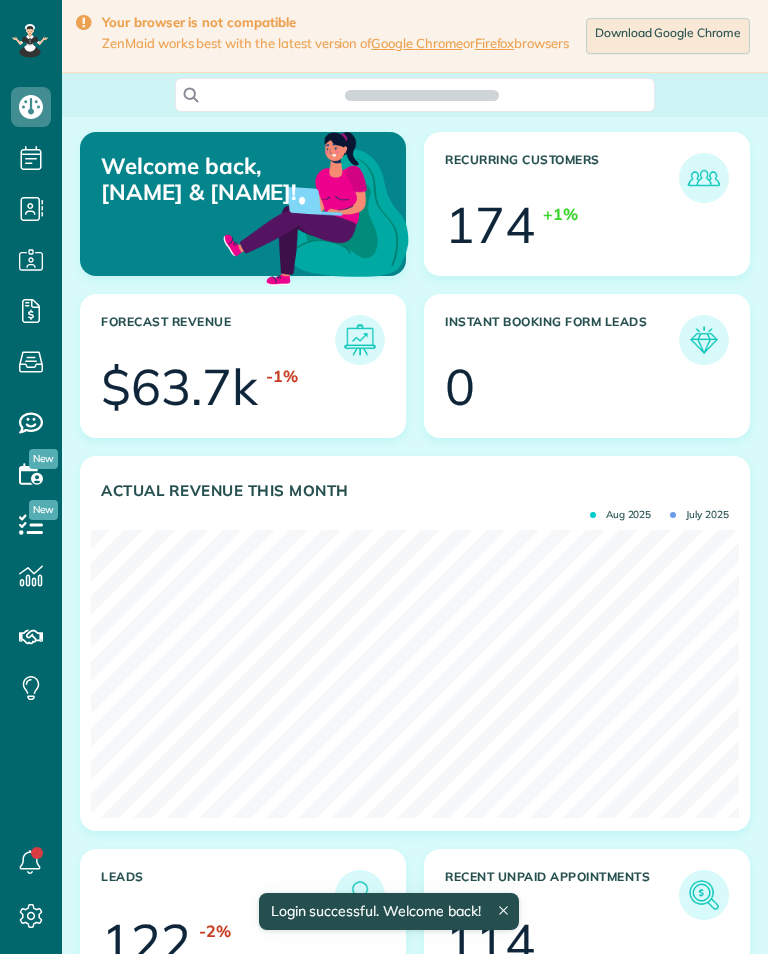 scroll, scrollTop: 0, scrollLeft: 0, axis: both 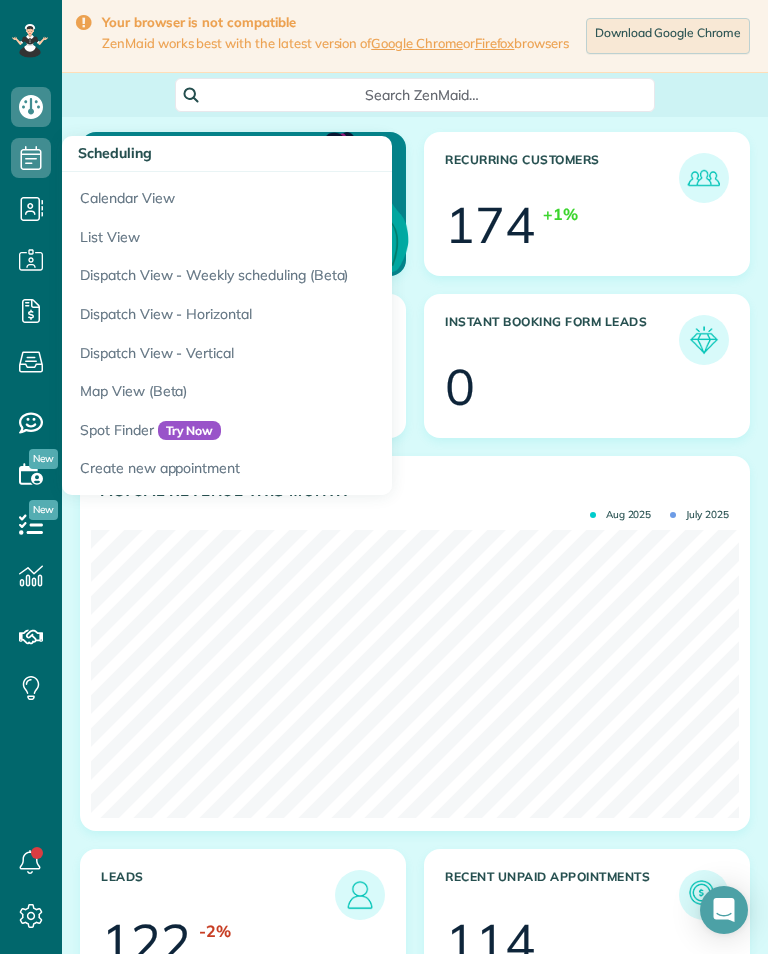 click on "Calendar View" at bounding box center (312, 195) 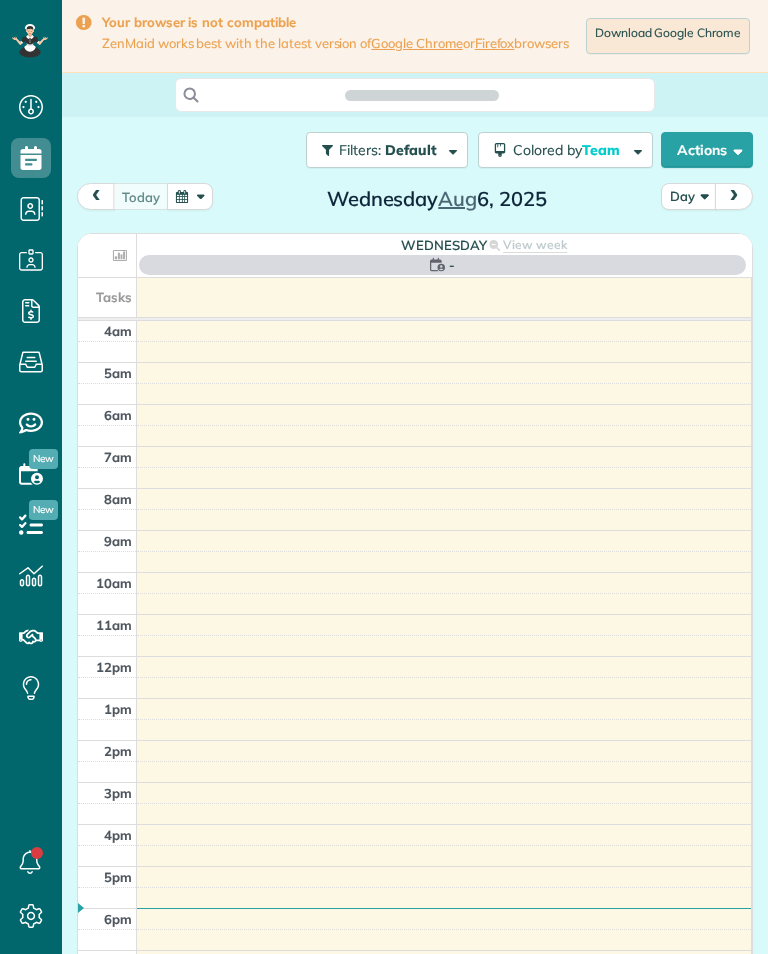 scroll, scrollTop: 0, scrollLeft: 0, axis: both 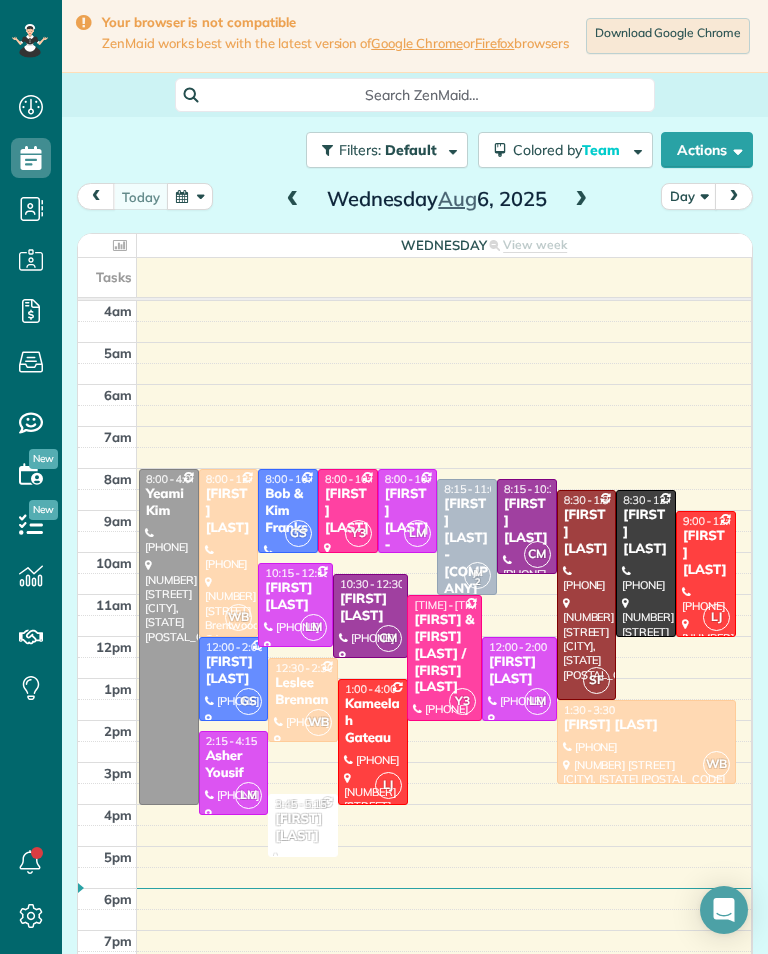 click at bounding box center [581, 200] 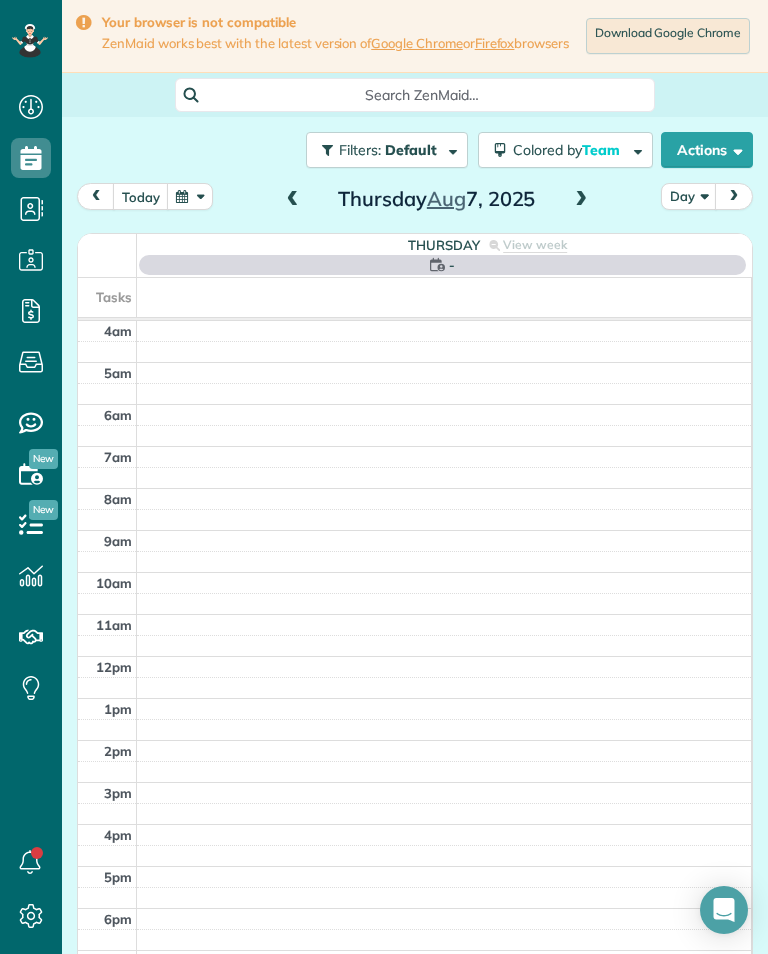 scroll, scrollTop: 985, scrollLeft: 62, axis: both 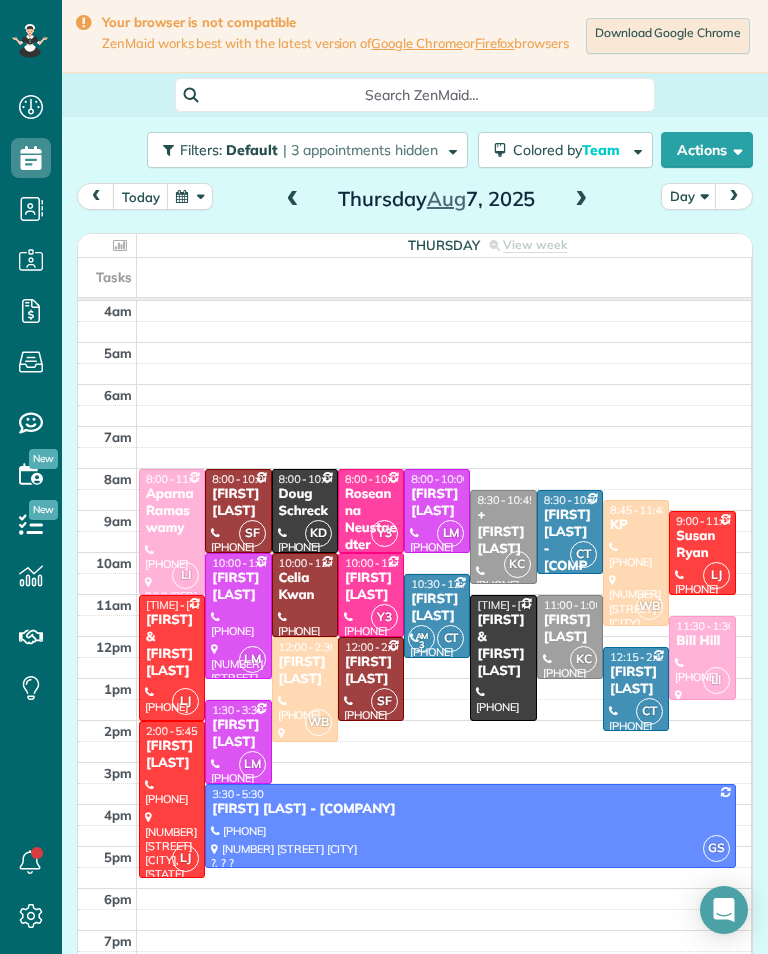 click at bounding box center (581, 200) 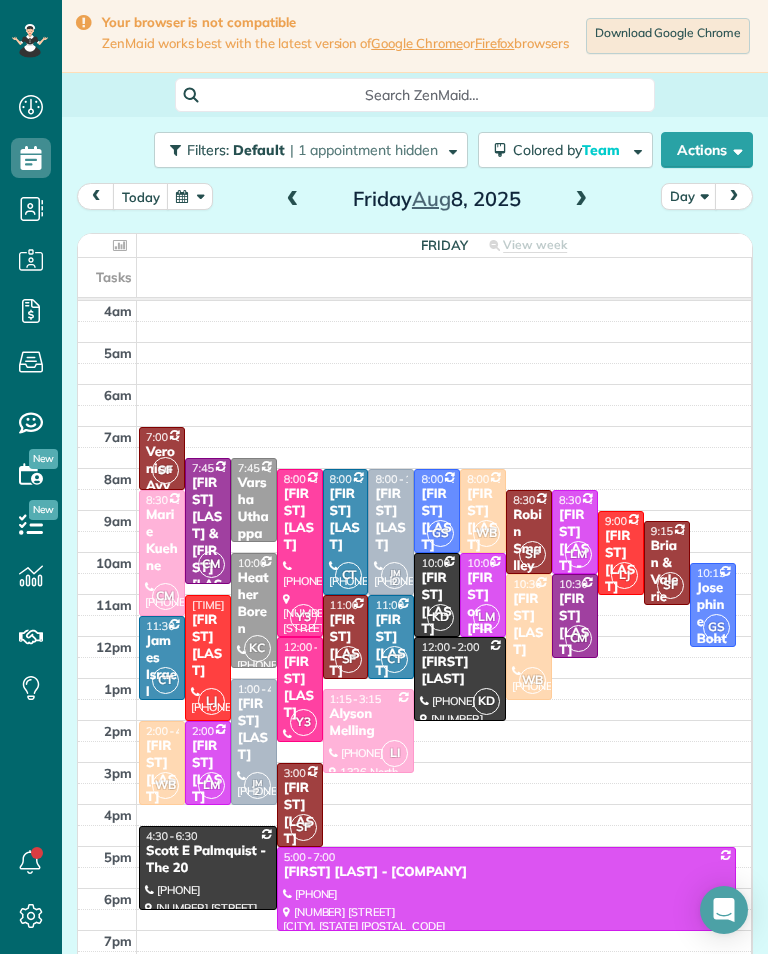click at bounding box center [581, 200] 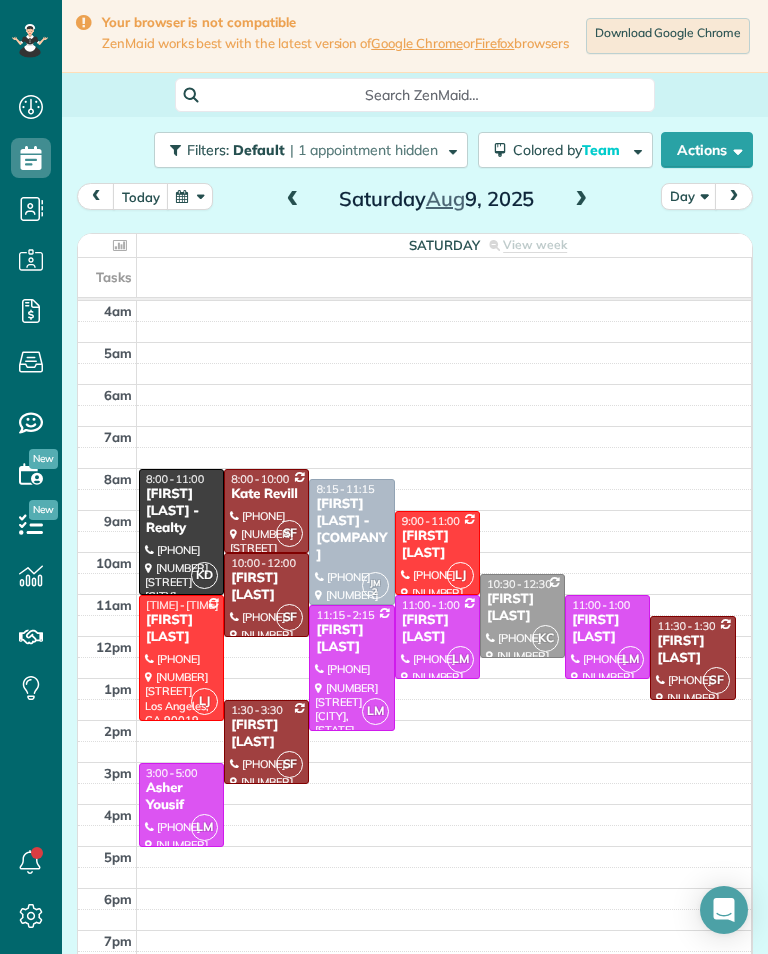 click on "[FIRST] [LAST]" at bounding box center [437, 629] 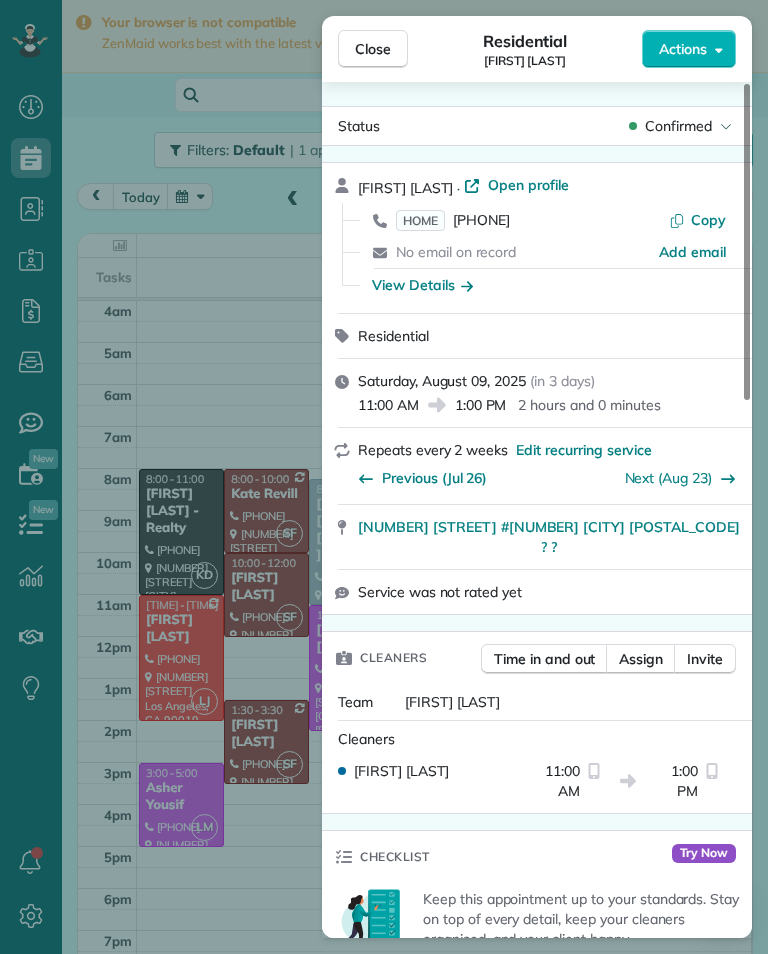 click on "Close Residential [FIRST] [LAST] Actions Status Confirmed [FIRST] [LAST] · Open profile HOME [PHONE] Copy No email on record Add email View Details Residential Saturday, August 09, 2025 ( in 3 days ) [TIME] [TIME] [DURATION] Repeats every 2 weeks Edit recurring service Previous (Jul 26) Next (Aug 23) [NUMBER] [STREET] [CITY] [POSTAL_CODE] ? ? Service was not rated yet Cleaners Time in and out Assign Invite Team [FIRST] [LAST] Cleaners [FIRST] [LAST] [TIME] [TIME] Checklist Try Now Keep this appointment up to your standards. Stay on top of every detail, keep your cleaners organised, and your client happy. Assign a checklist Watch a 5 min demo Billing Billing actions Service Add an item Overcharge [PRICE] Discount [PRICE] Coupon discount - Primary tax - Secondary tax - Total appointment price [PRICE] Tips collected [PRICE] Mark as paid Total including tip [PRICE] Get paid online in no-time! Send an invoice and reward your cleaners with tips Charge customer credit card Key # - Work items 0" at bounding box center (384, 477) 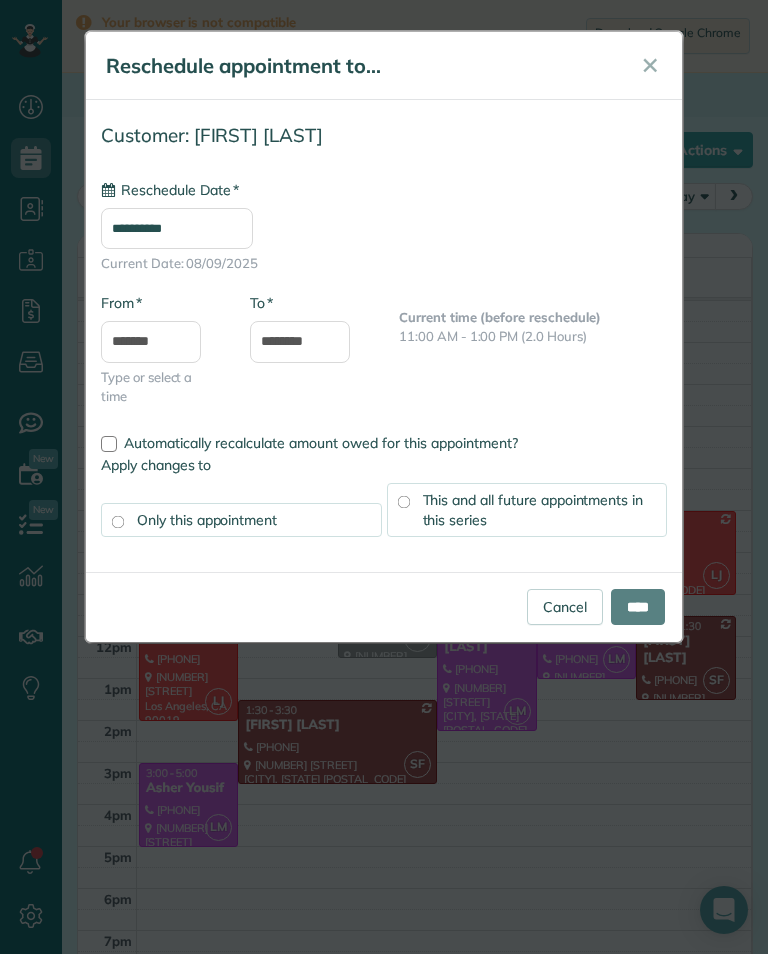 type on "**********" 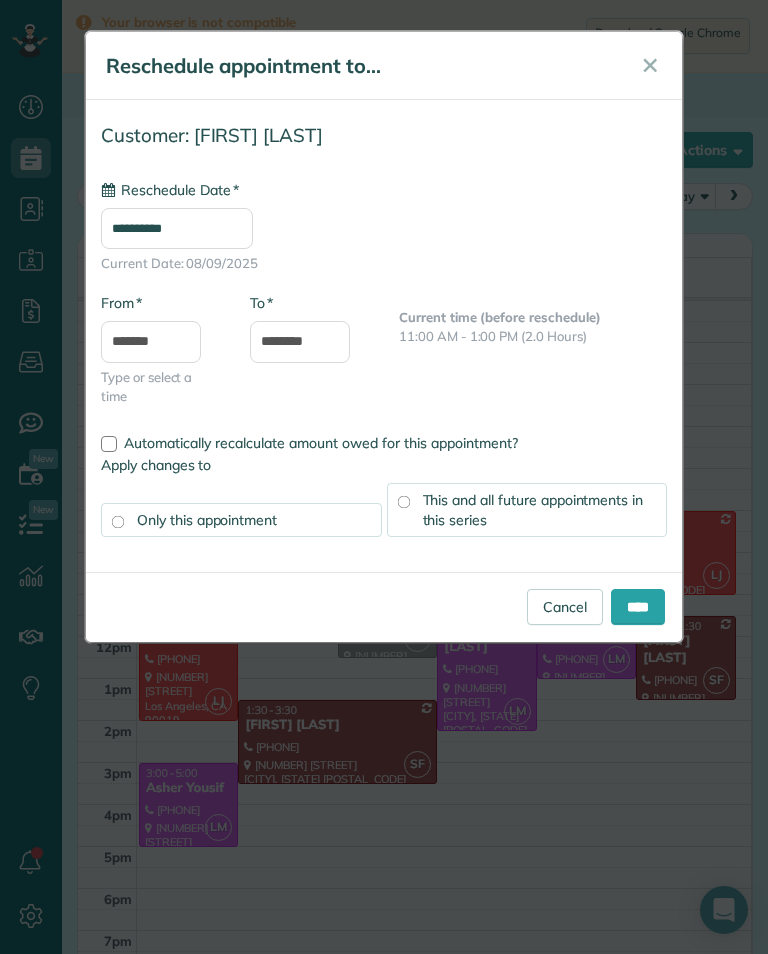 click on "This and all future appointments in this series" at bounding box center [527, 510] 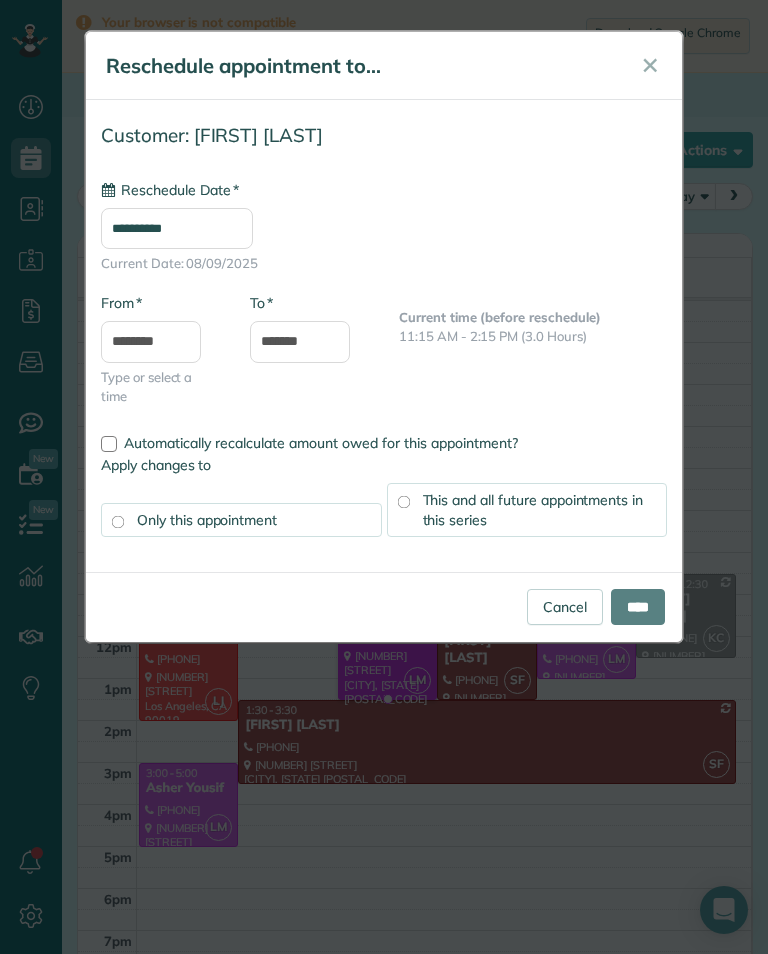 type on "**********" 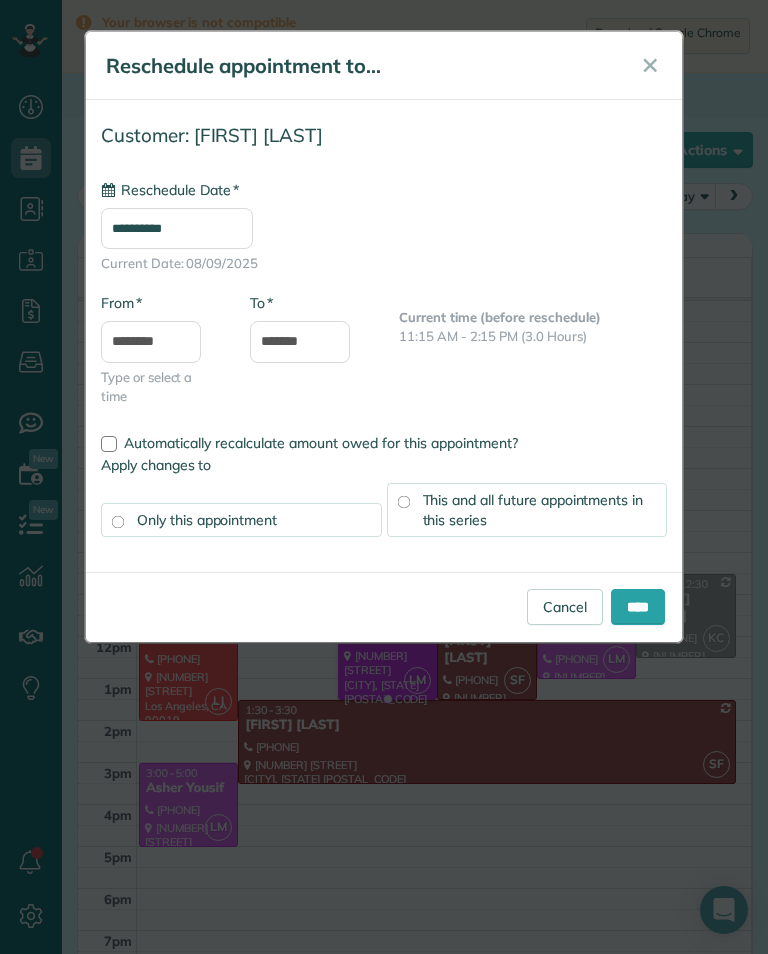 click on "****" at bounding box center [638, 607] 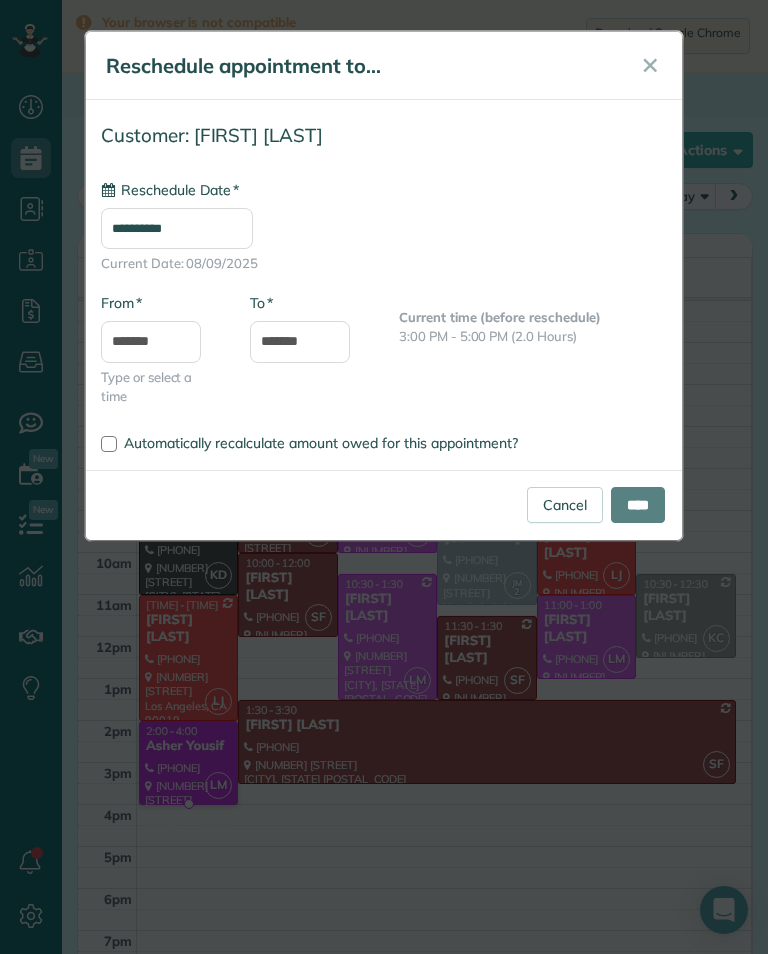 type on "**********" 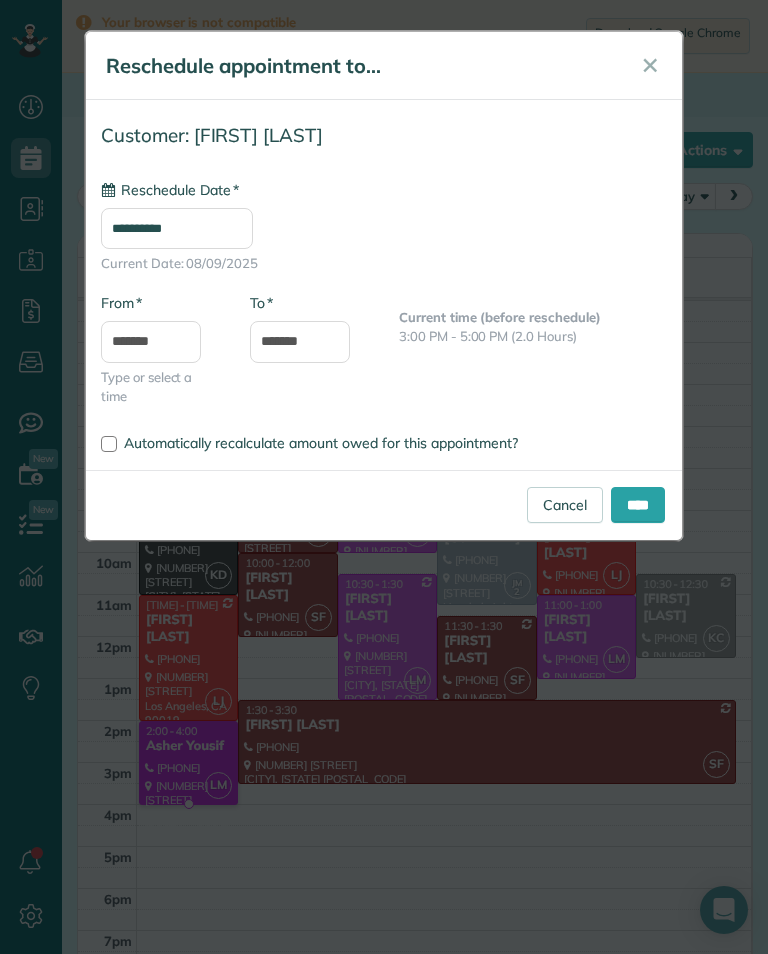 click on "****" at bounding box center (638, 505) 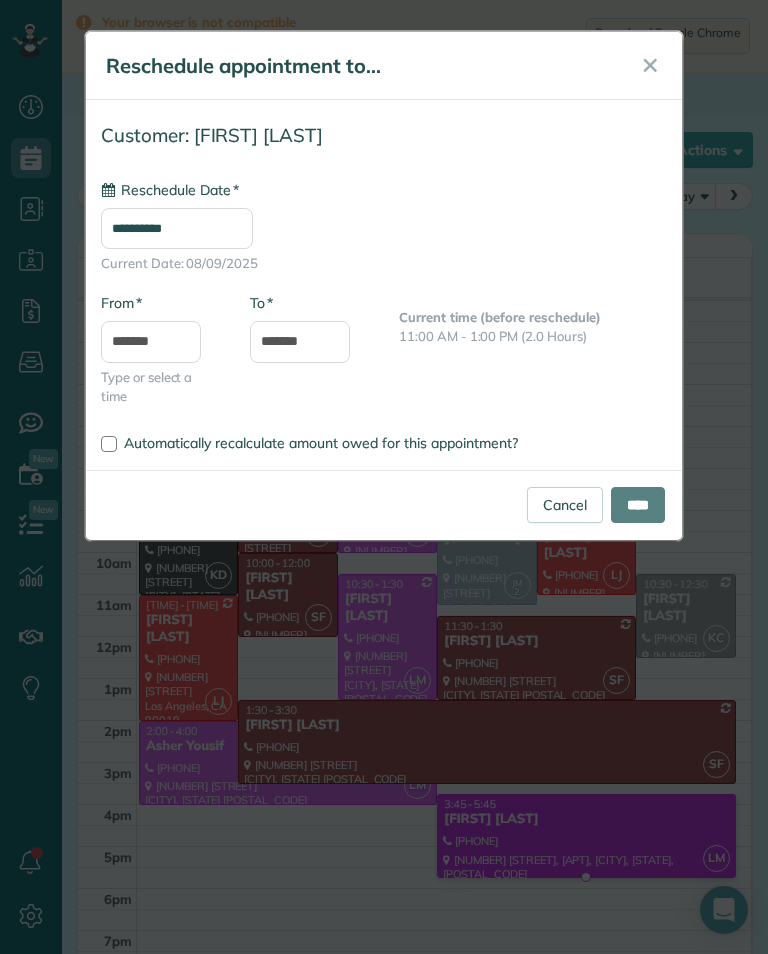 type on "**********" 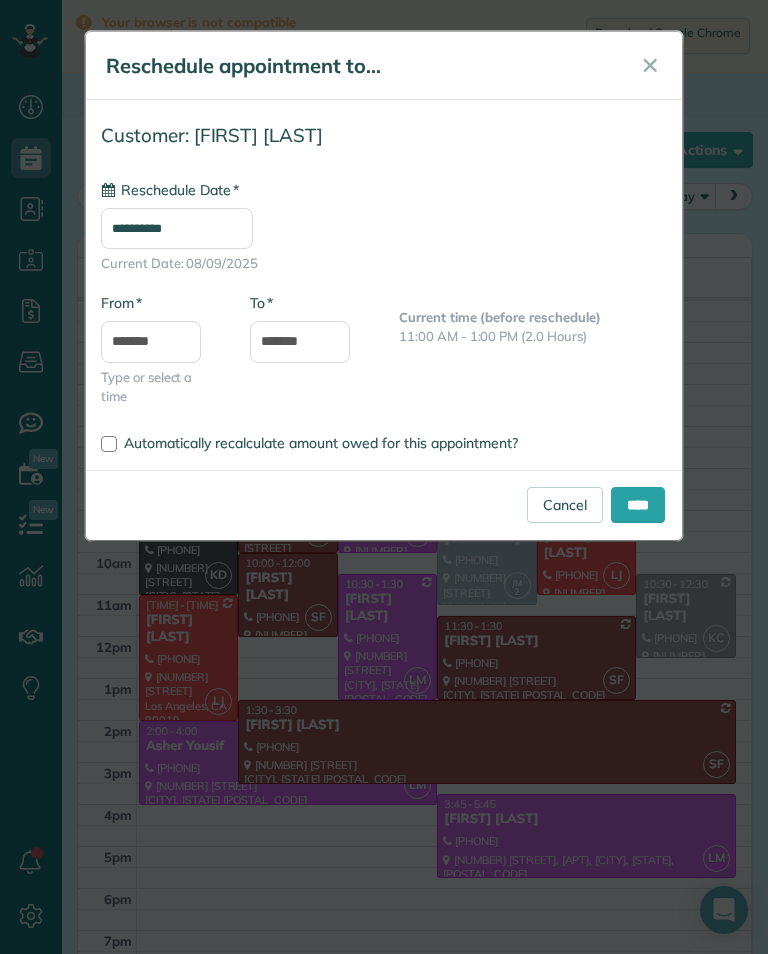 click on "****" at bounding box center [638, 505] 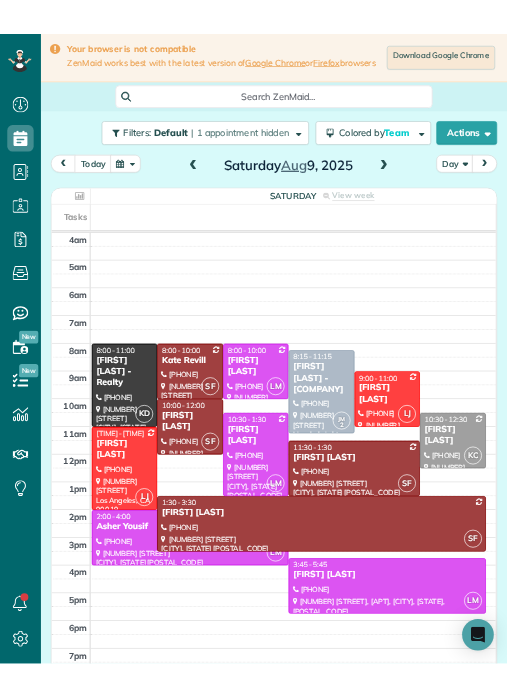 scroll, scrollTop: 985, scrollLeft: 62, axis: both 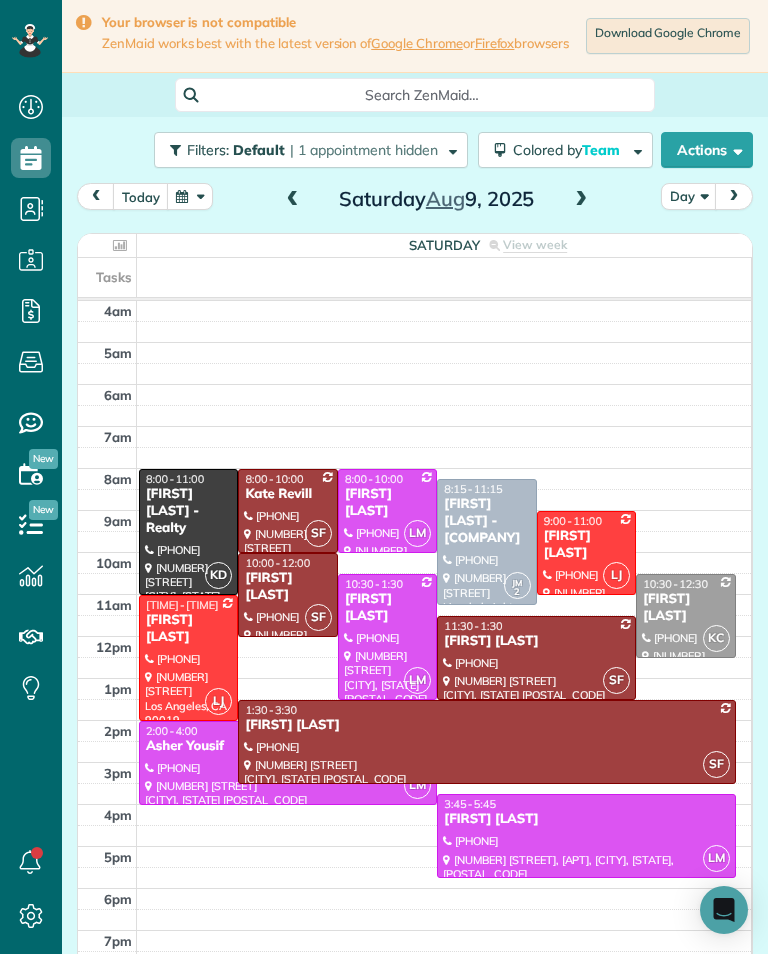 click at bounding box center (293, 200) 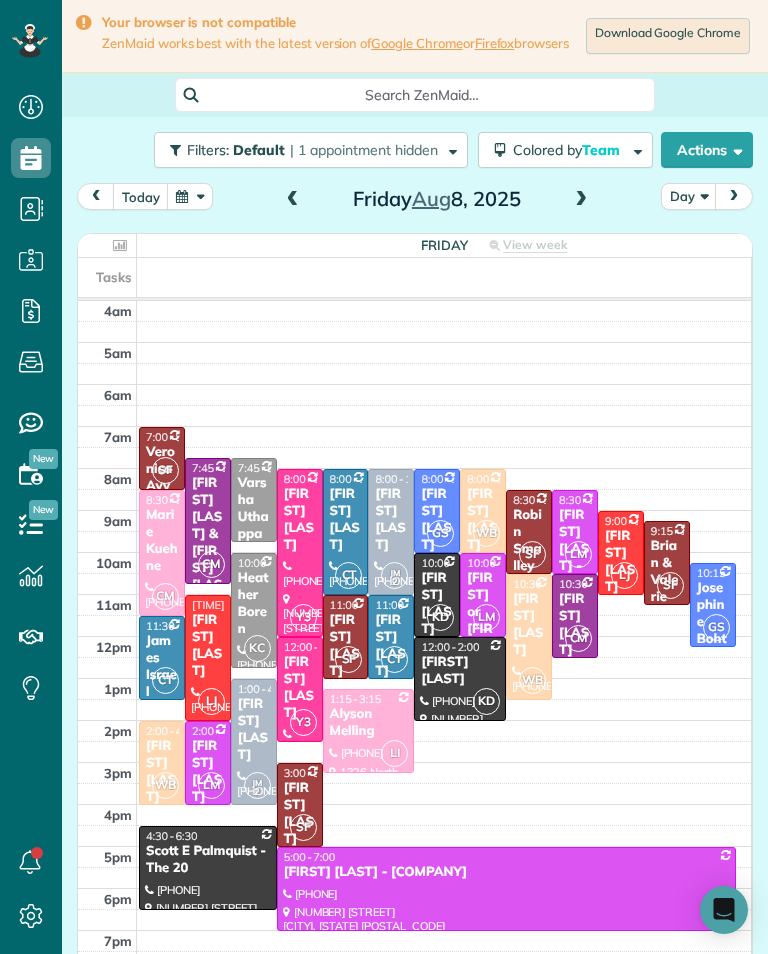 click at bounding box center [581, 200] 